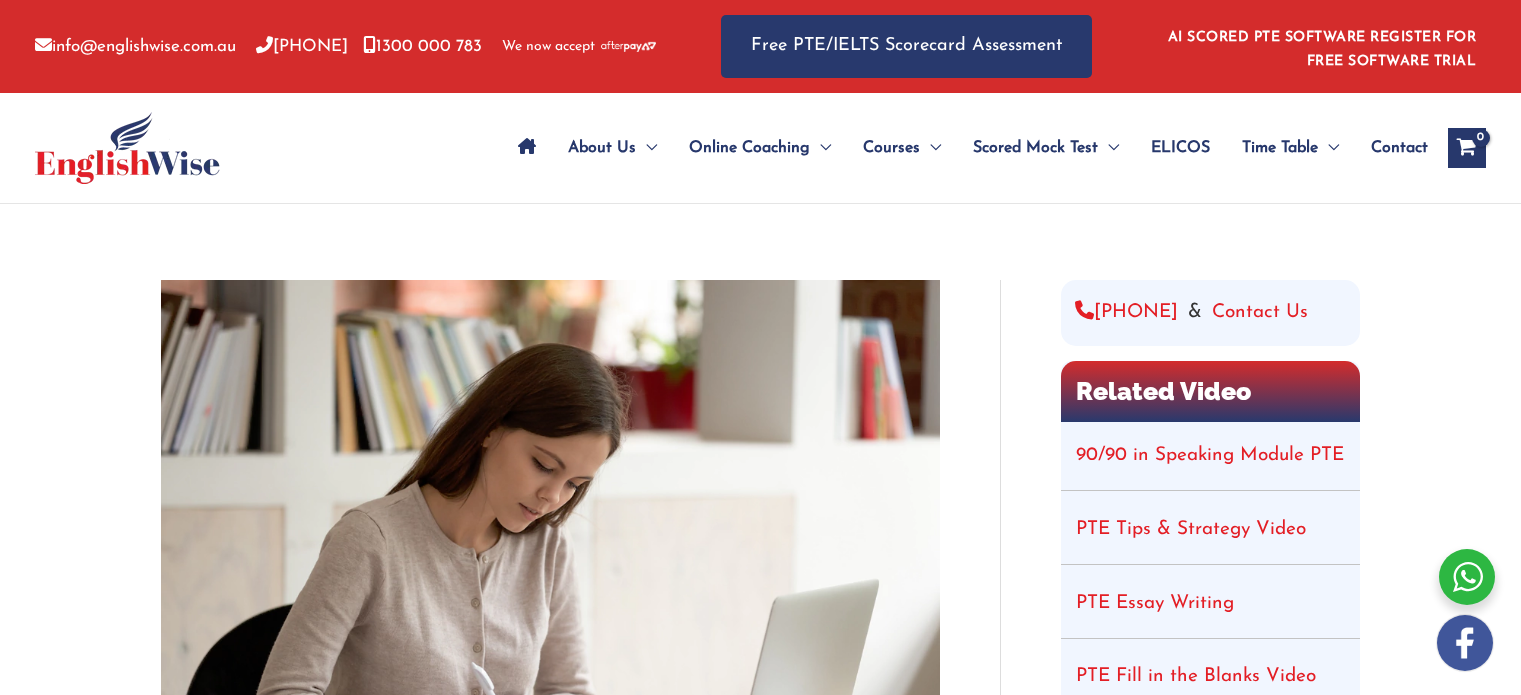 scroll, scrollTop: 0, scrollLeft: 0, axis: both 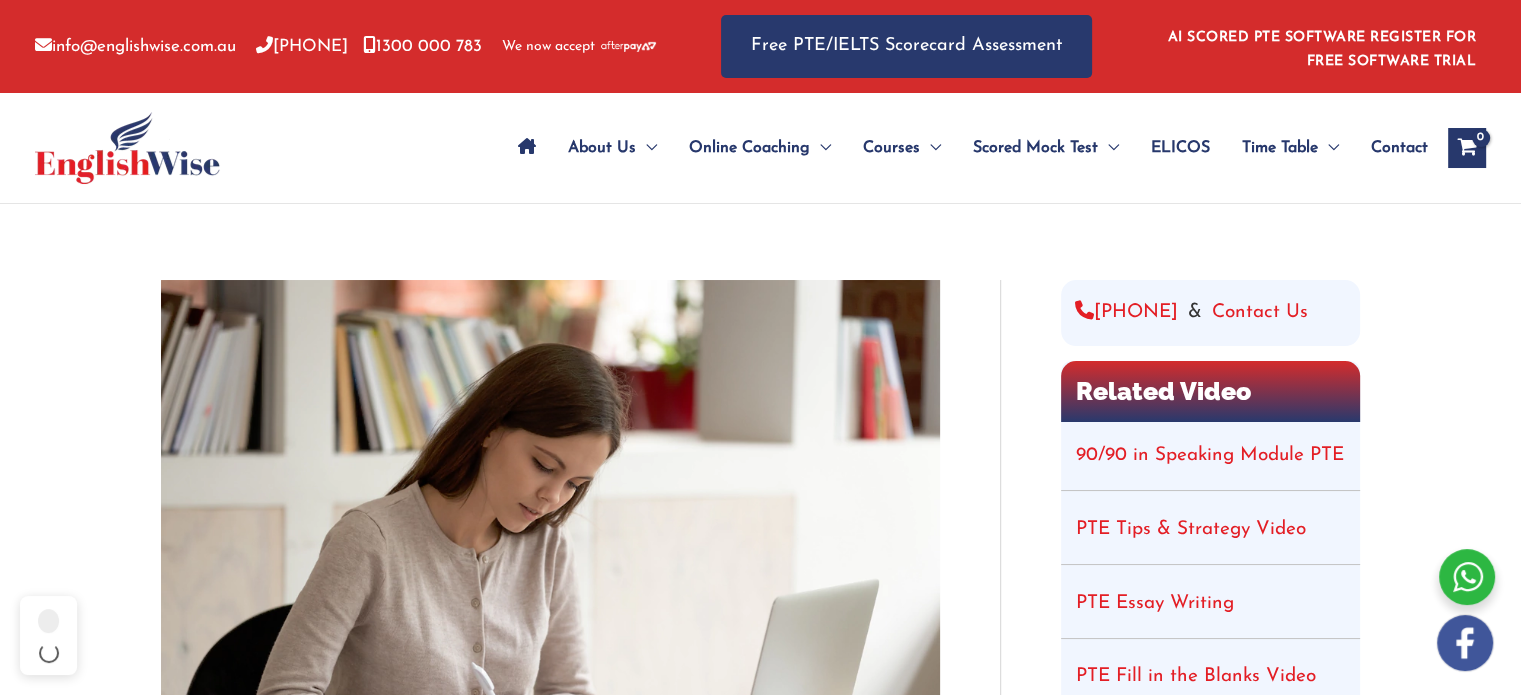 click on "PTE Mock Tests" at bounding box center [-17952, 213] 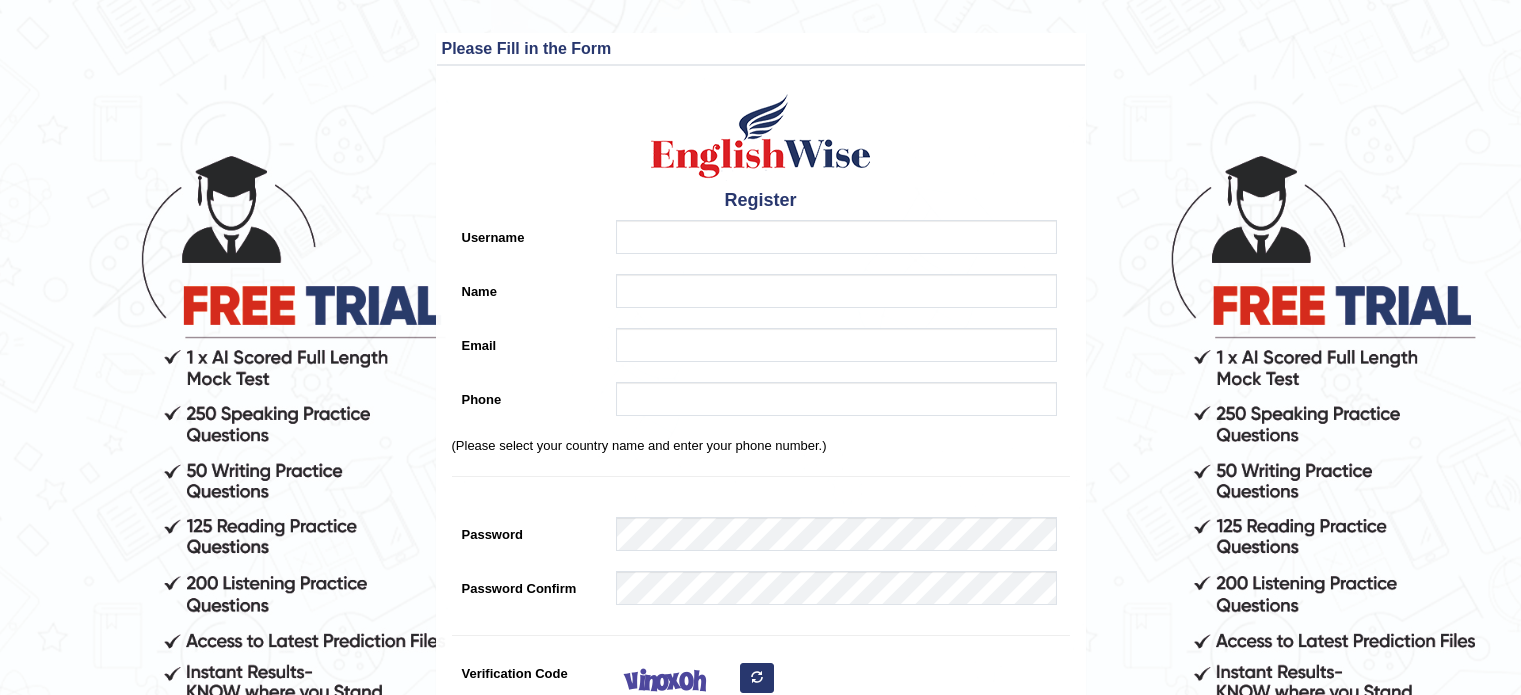 scroll, scrollTop: 0, scrollLeft: 0, axis: both 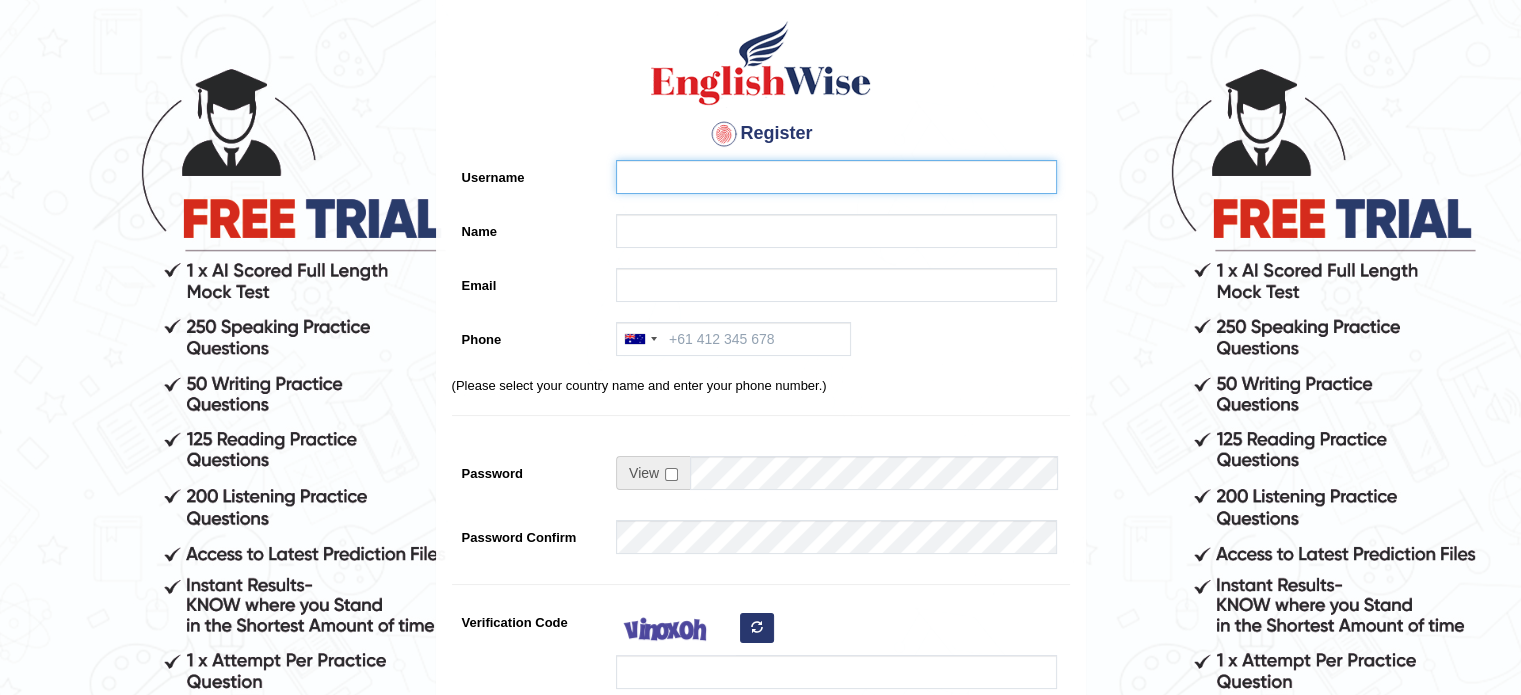 click on "Username" at bounding box center [836, 177] 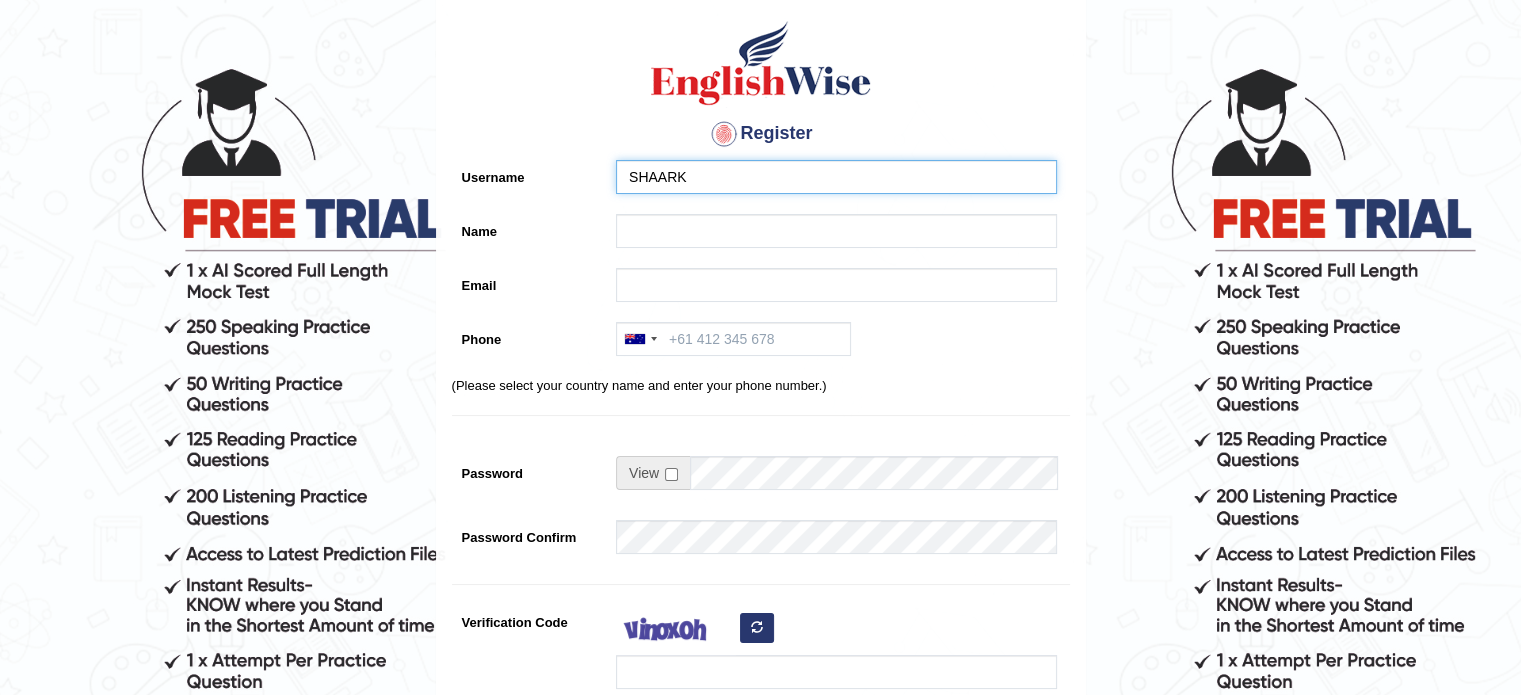 type on "SHAARK" 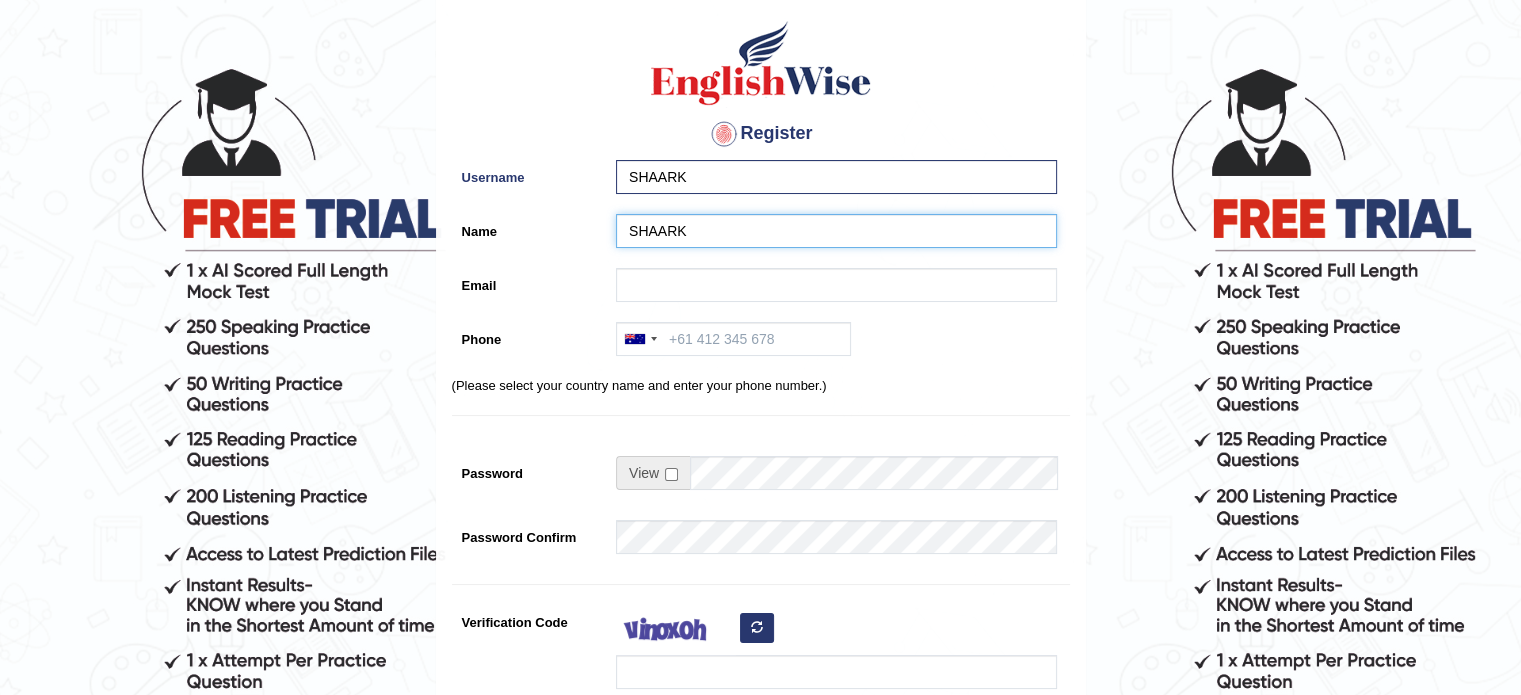 type on "SHAARK" 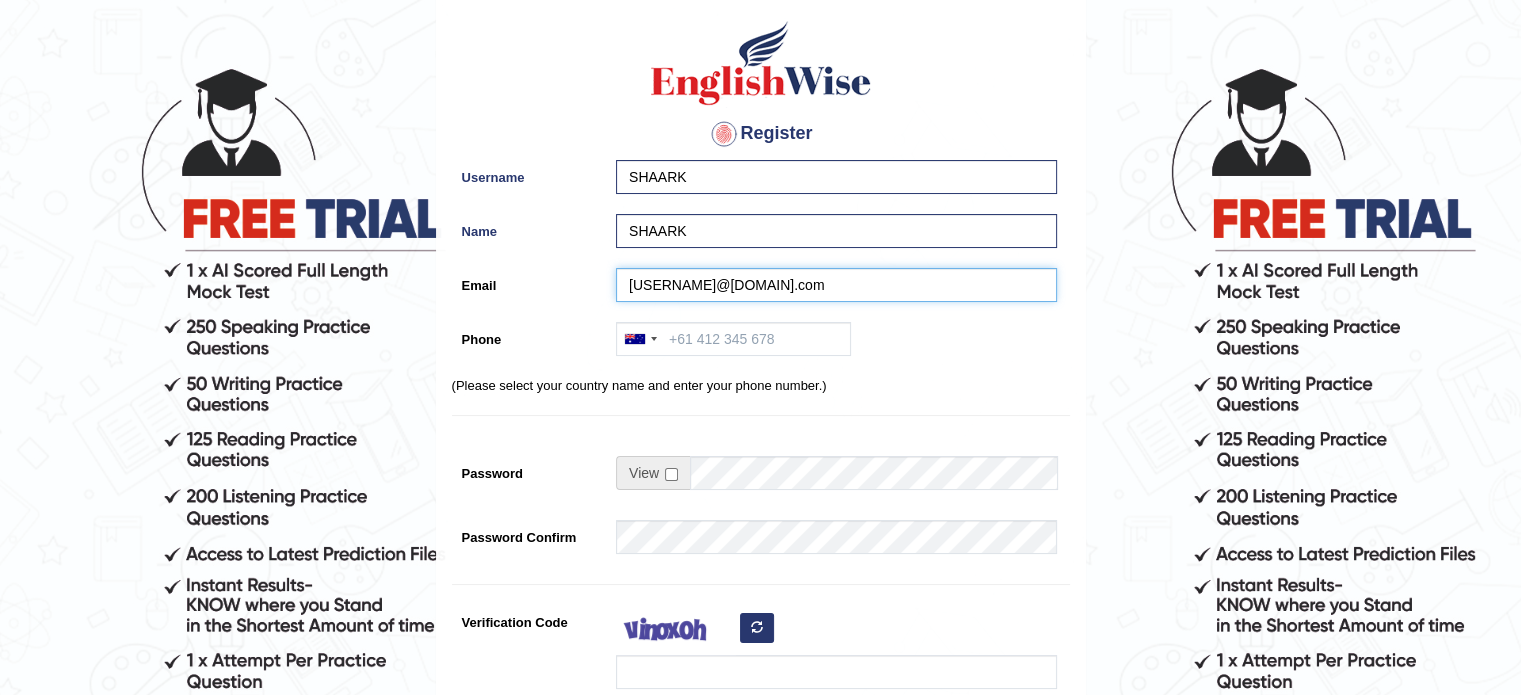 type on "SHAARKDKL3@GMAIL.COM" 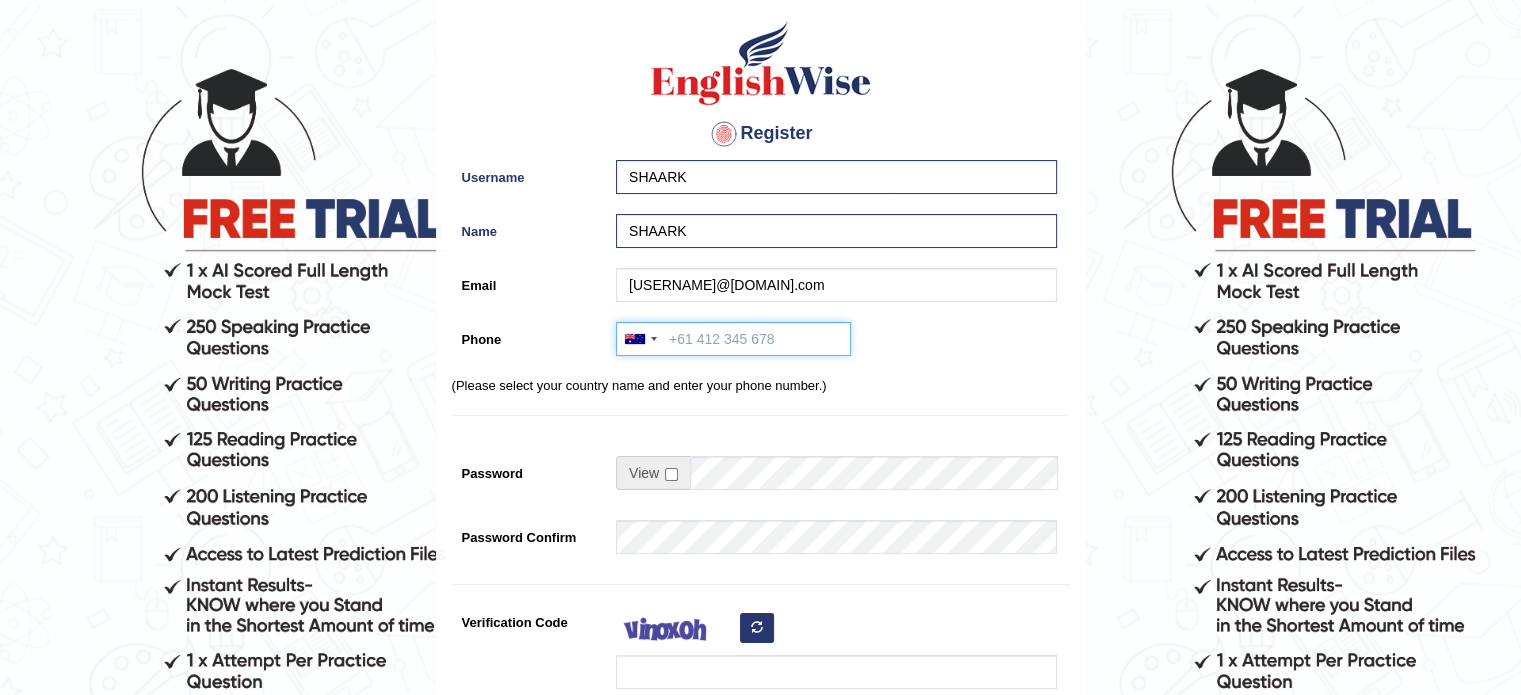 click on "Phone" at bounding box center (733, 339) 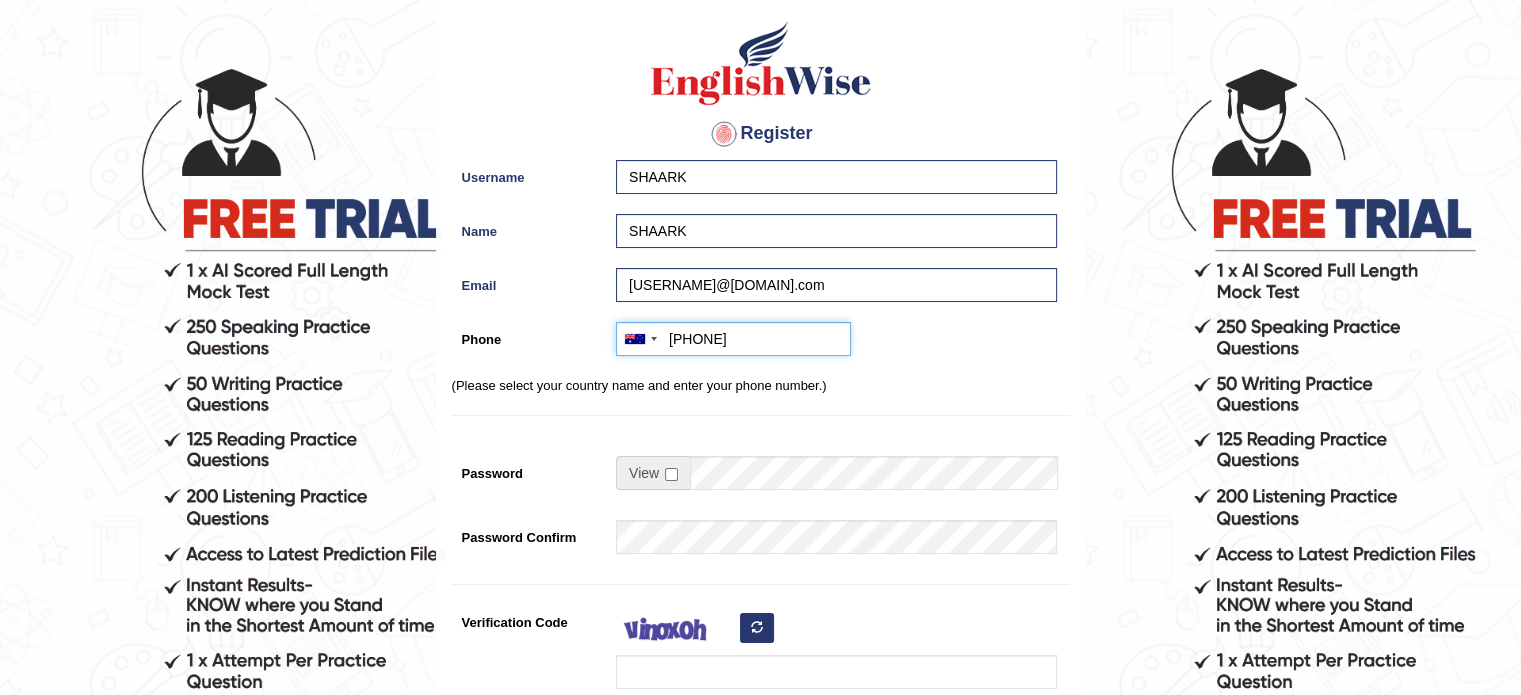 click on "Submit" at bounding box center (761, 866) 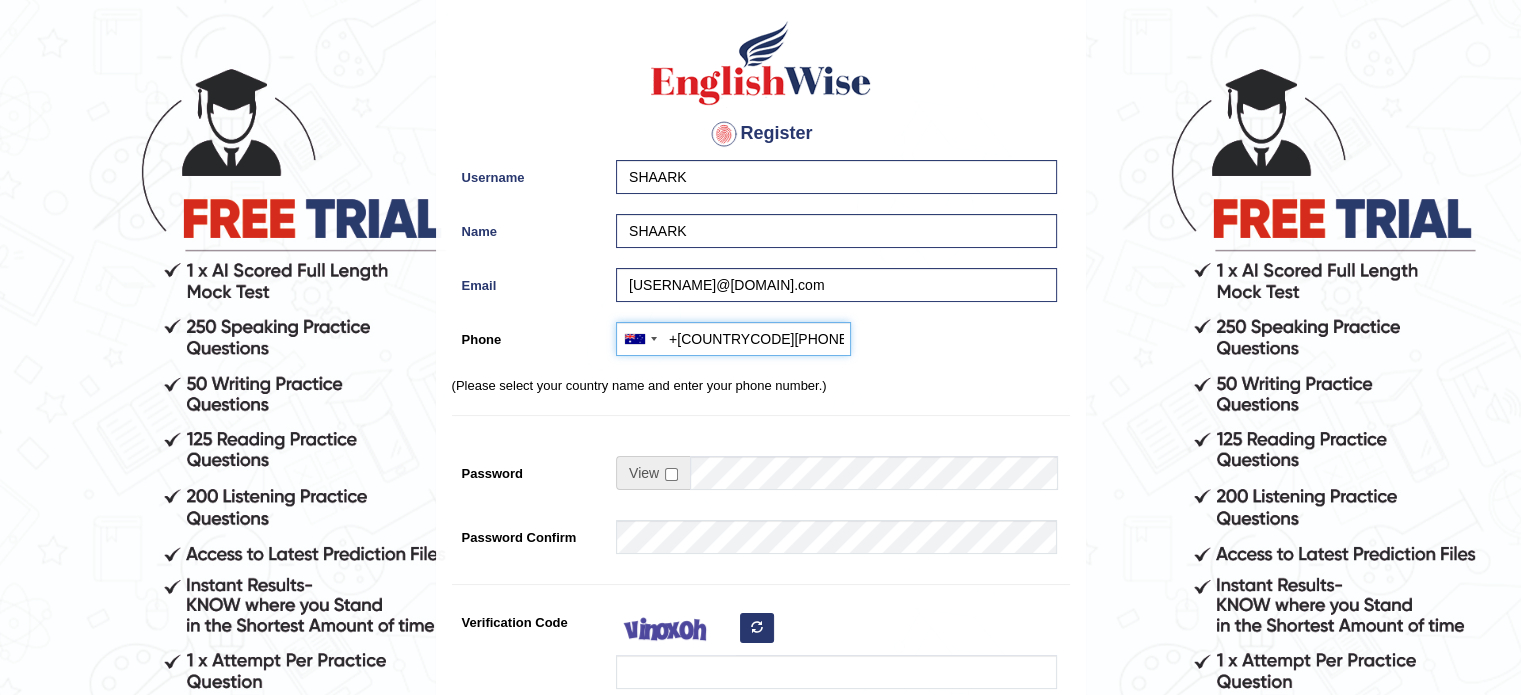 click on "Submit" at bounding box center (761, 866) 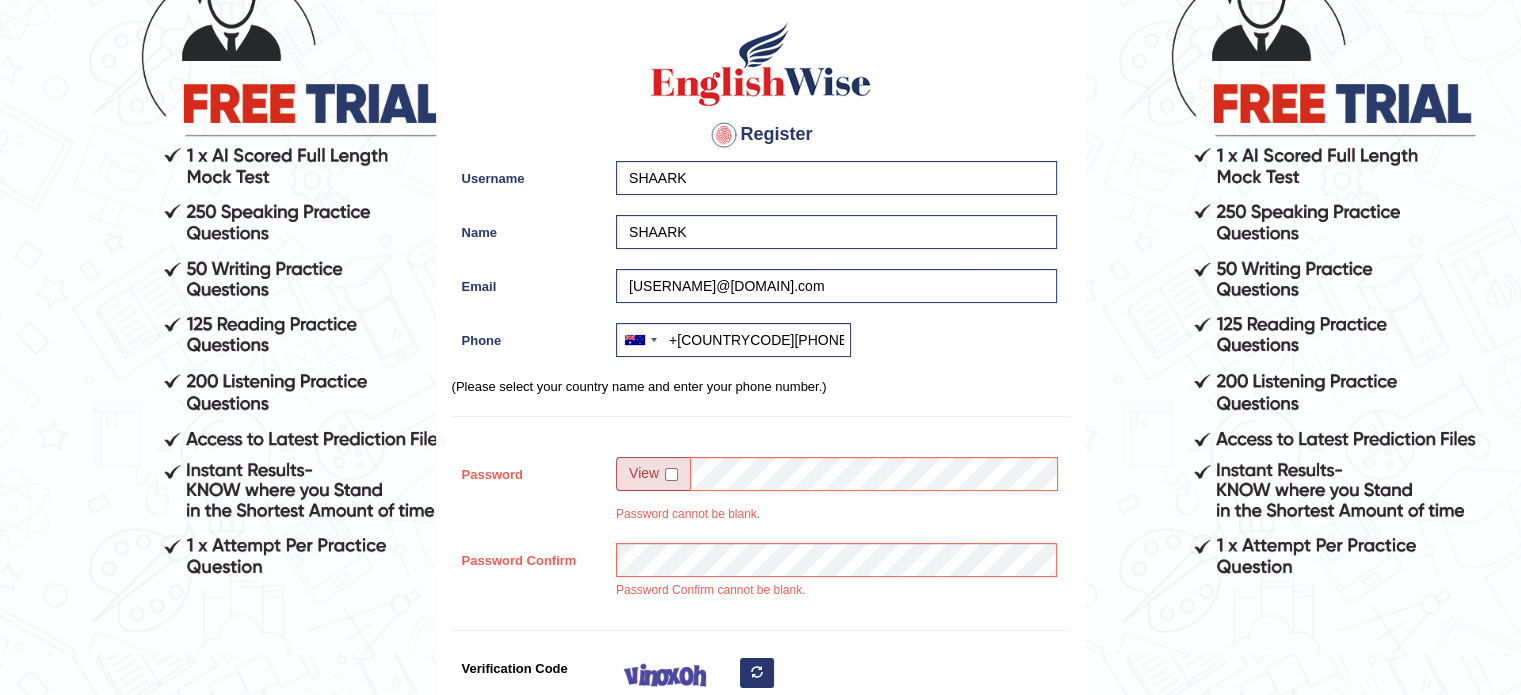 drag, startPoint x: 692, startPoint y: 340, endPoint x: 674, endPoint y: 441, distance: 102.59142 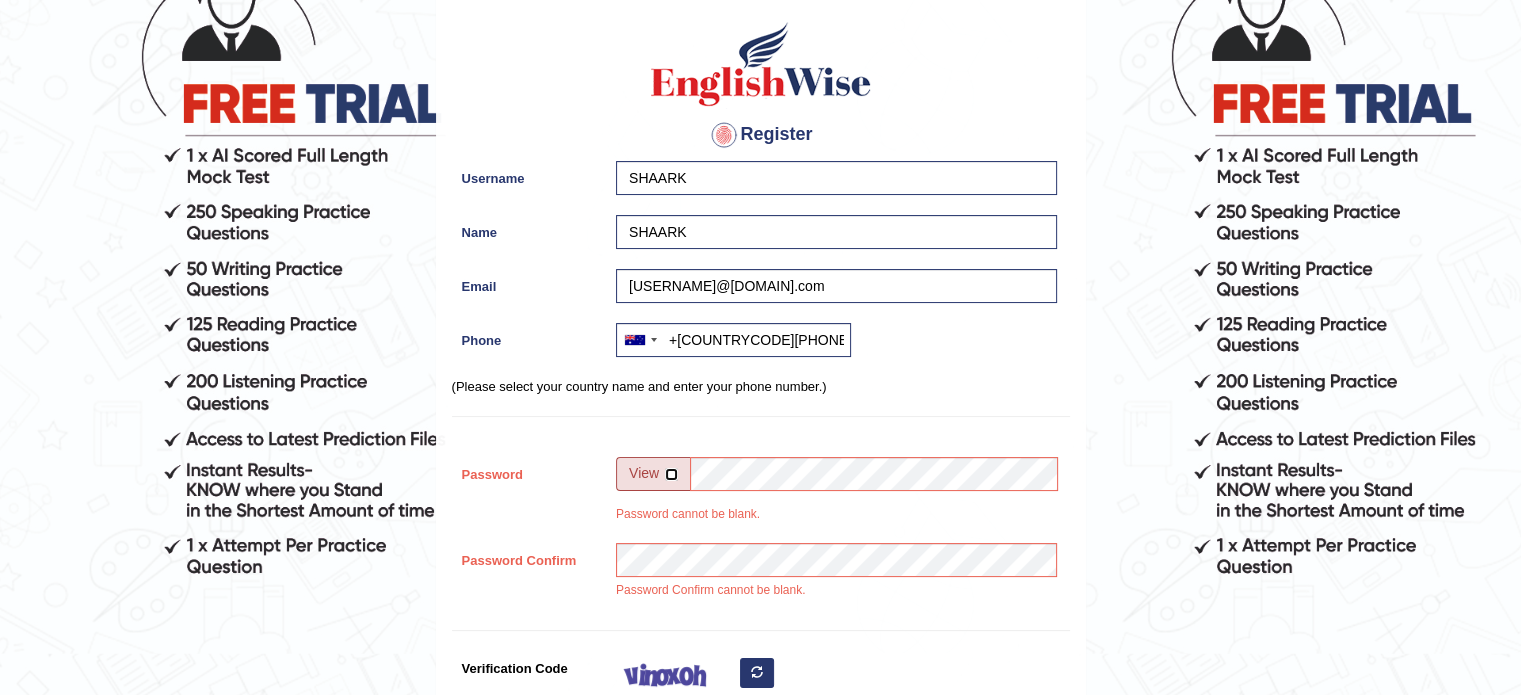 click at bounding box center (671, 474) 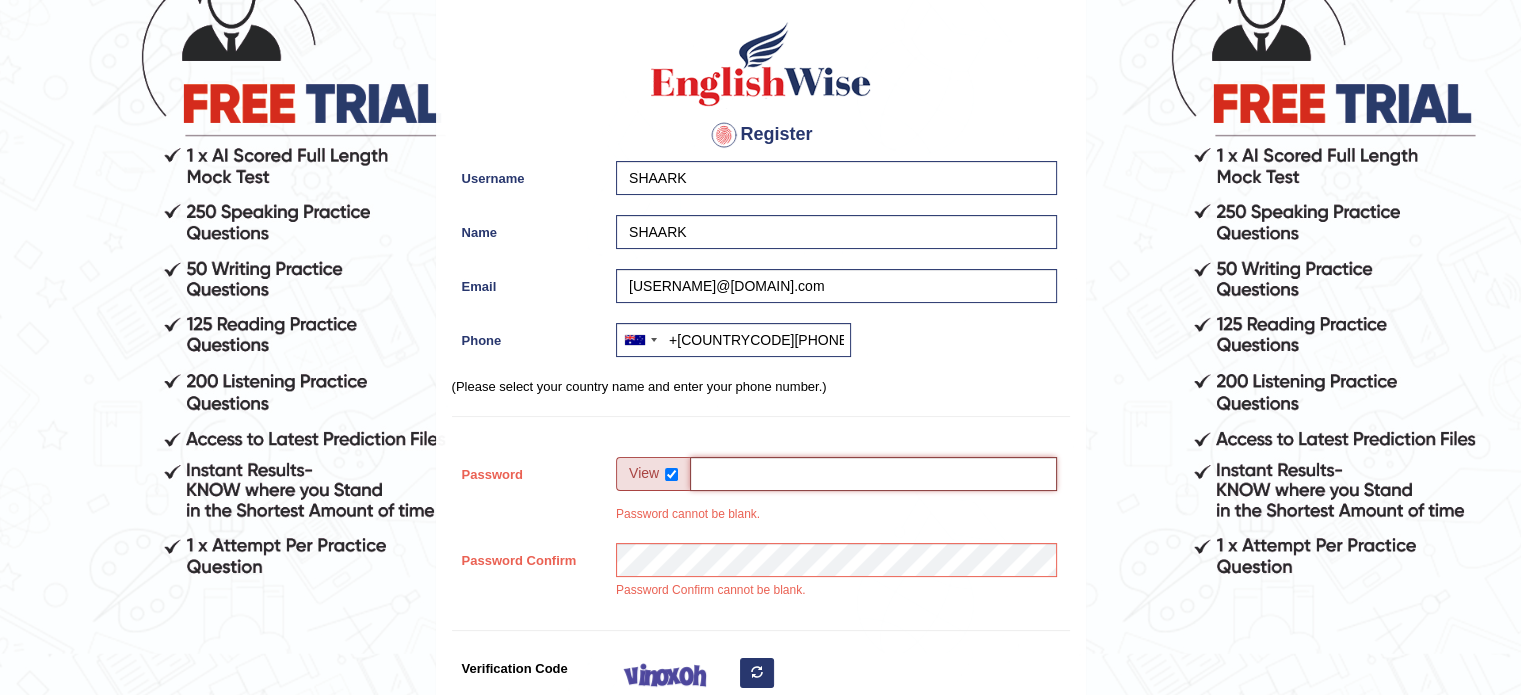 click on "Password" at bounding box center [873, 474] 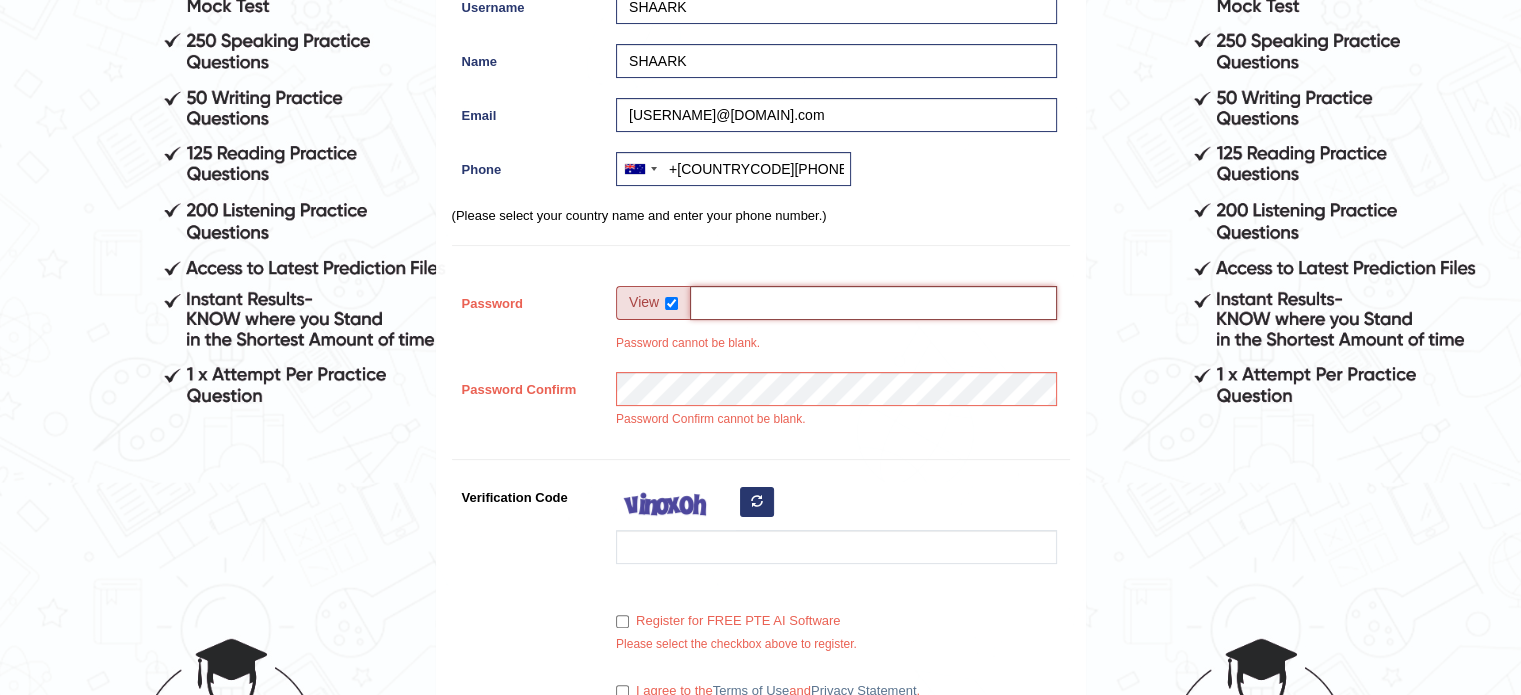 scroll, scrollTop: 374, scrollLeft: 0, axis: vertical 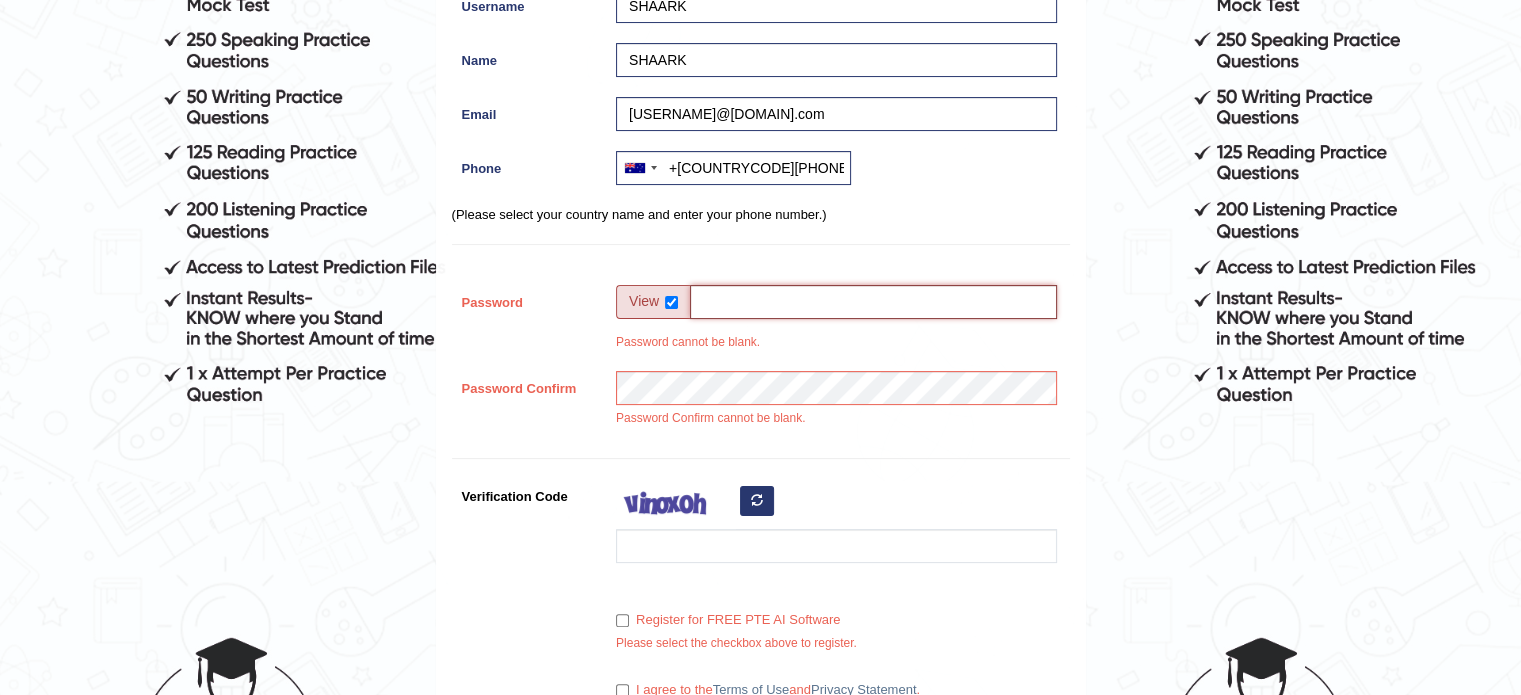 click on "Password" at bounding box center [873, 302] 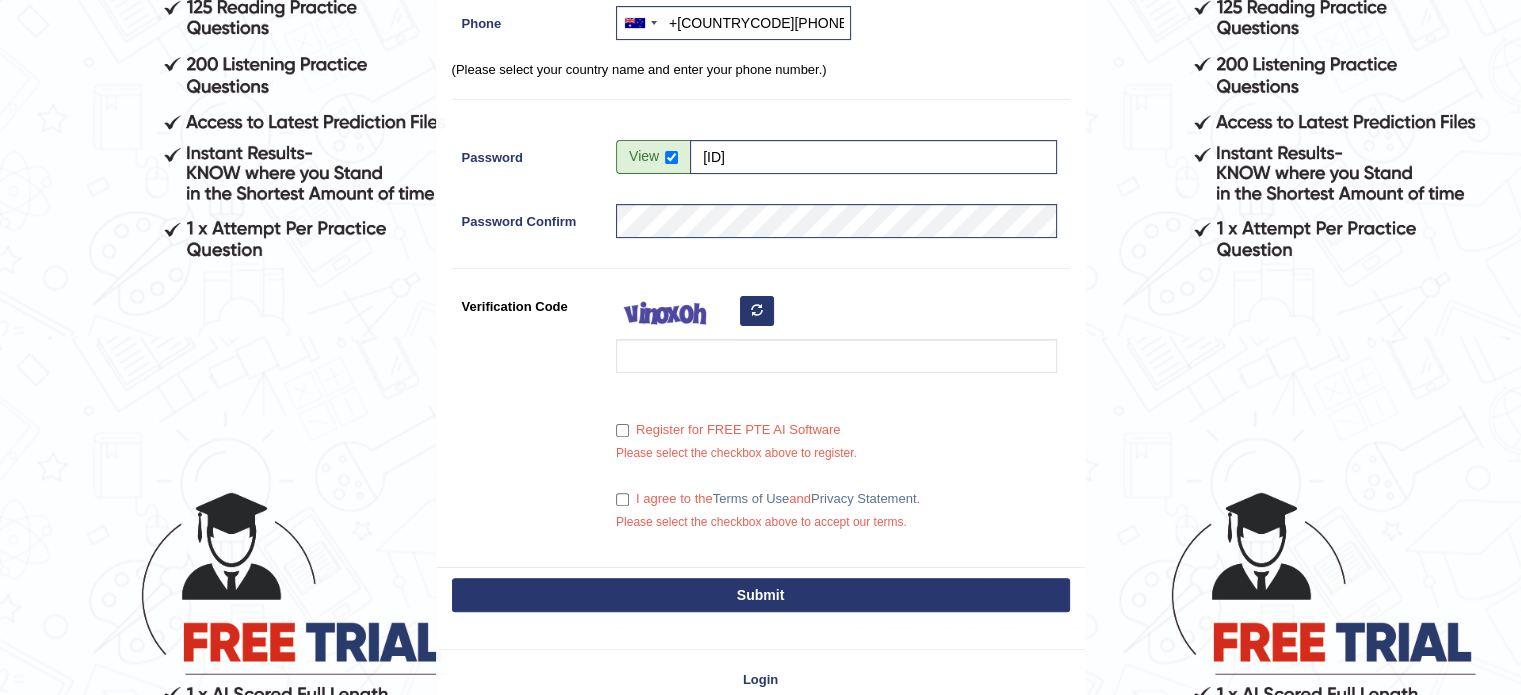 scroll, scrollTop: 521, scrollLeft: 0, axis: vertical 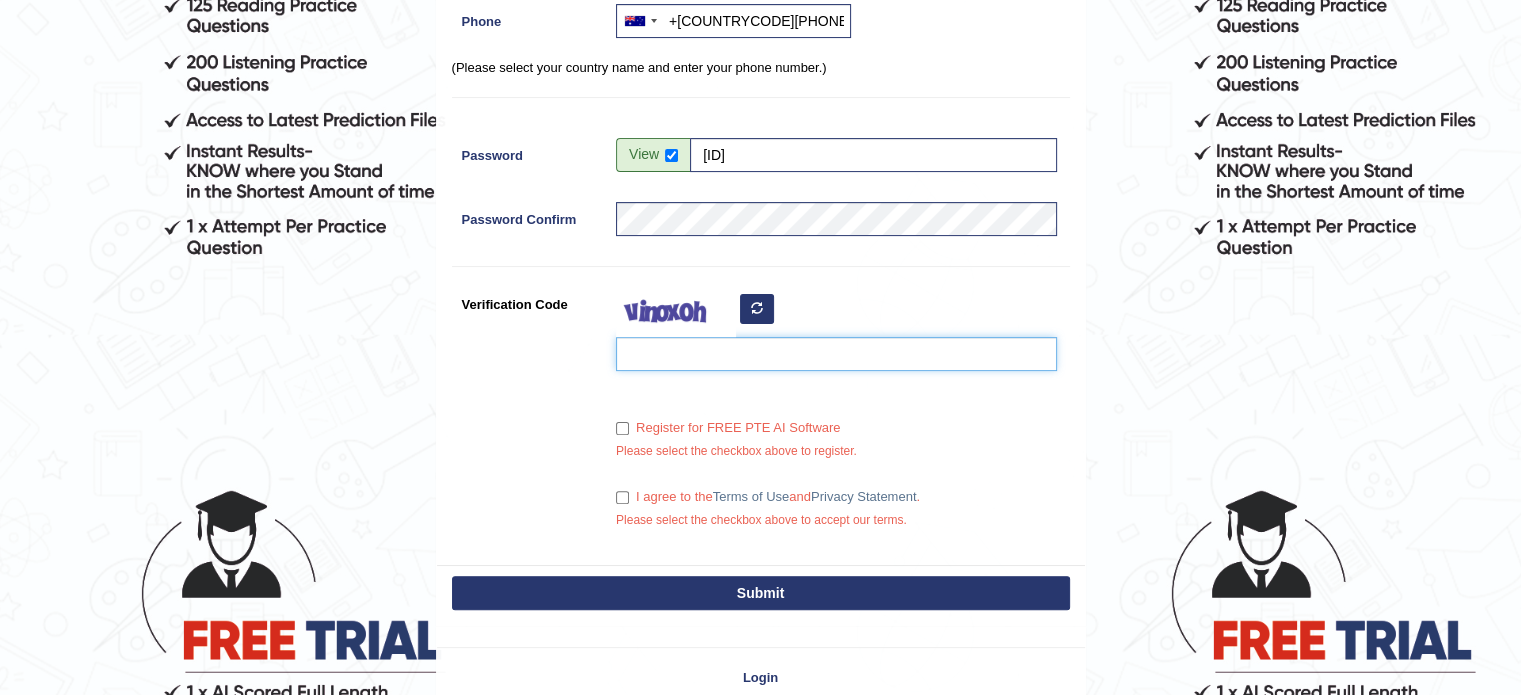 click on "Verification Code" at bounding box center [836, 354] 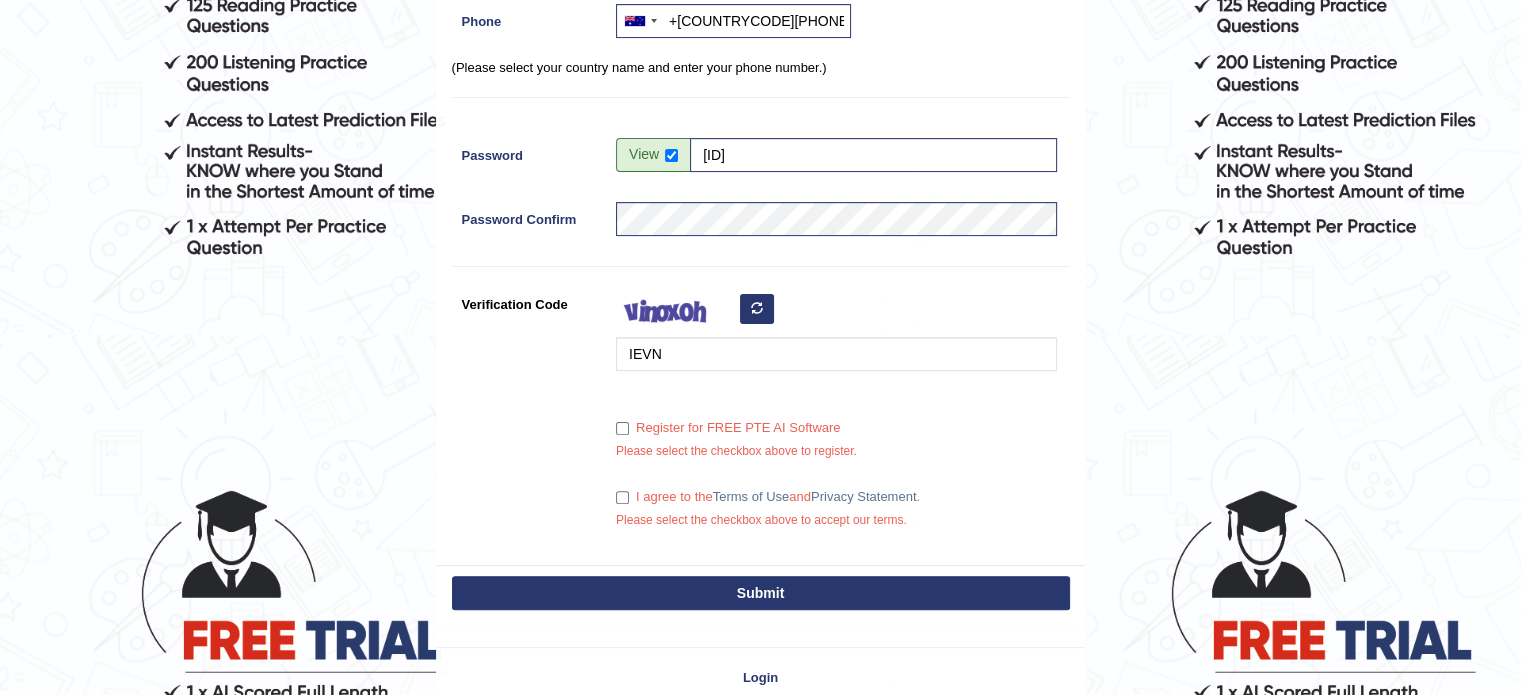 click at bounding box center [757, 308] 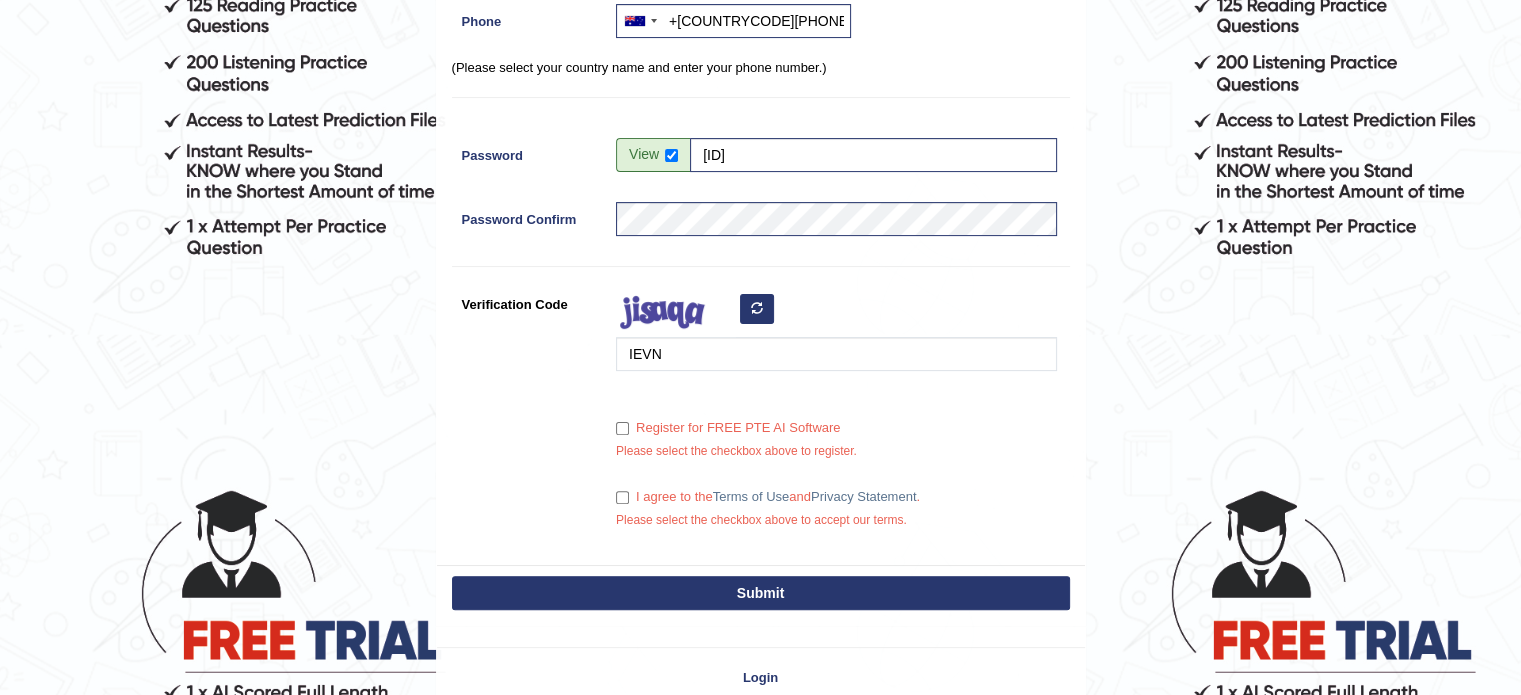 click at bounding box center (757, 308) 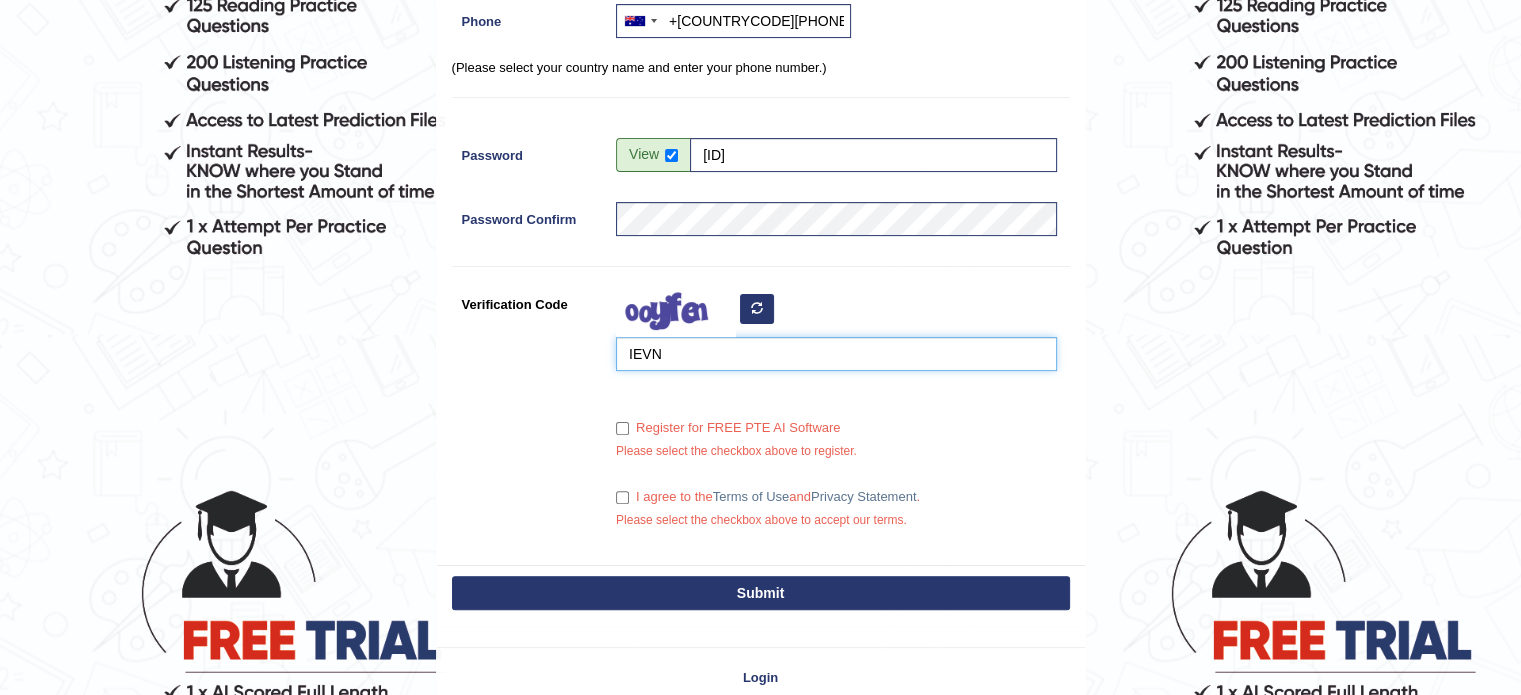 click on "IEVN" at bounding box center [836, 354] 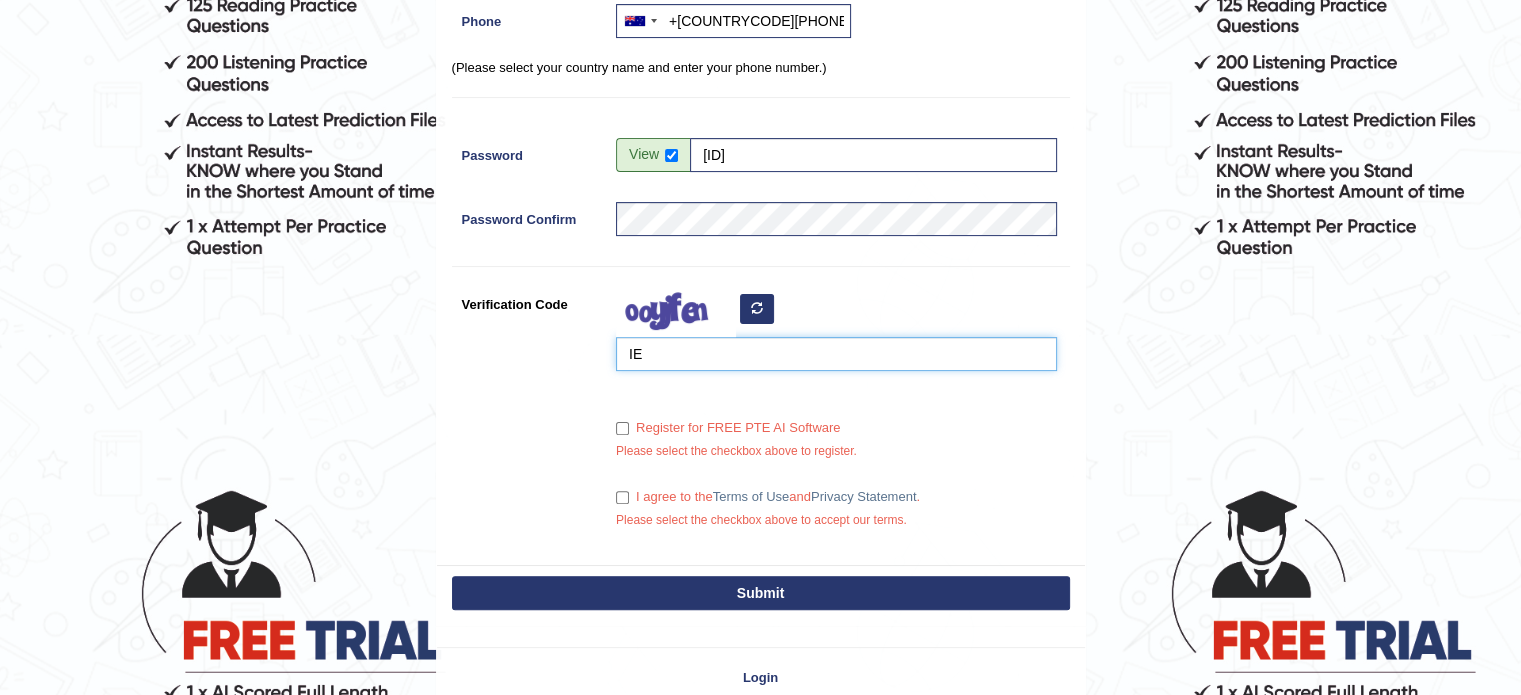 type on "I" 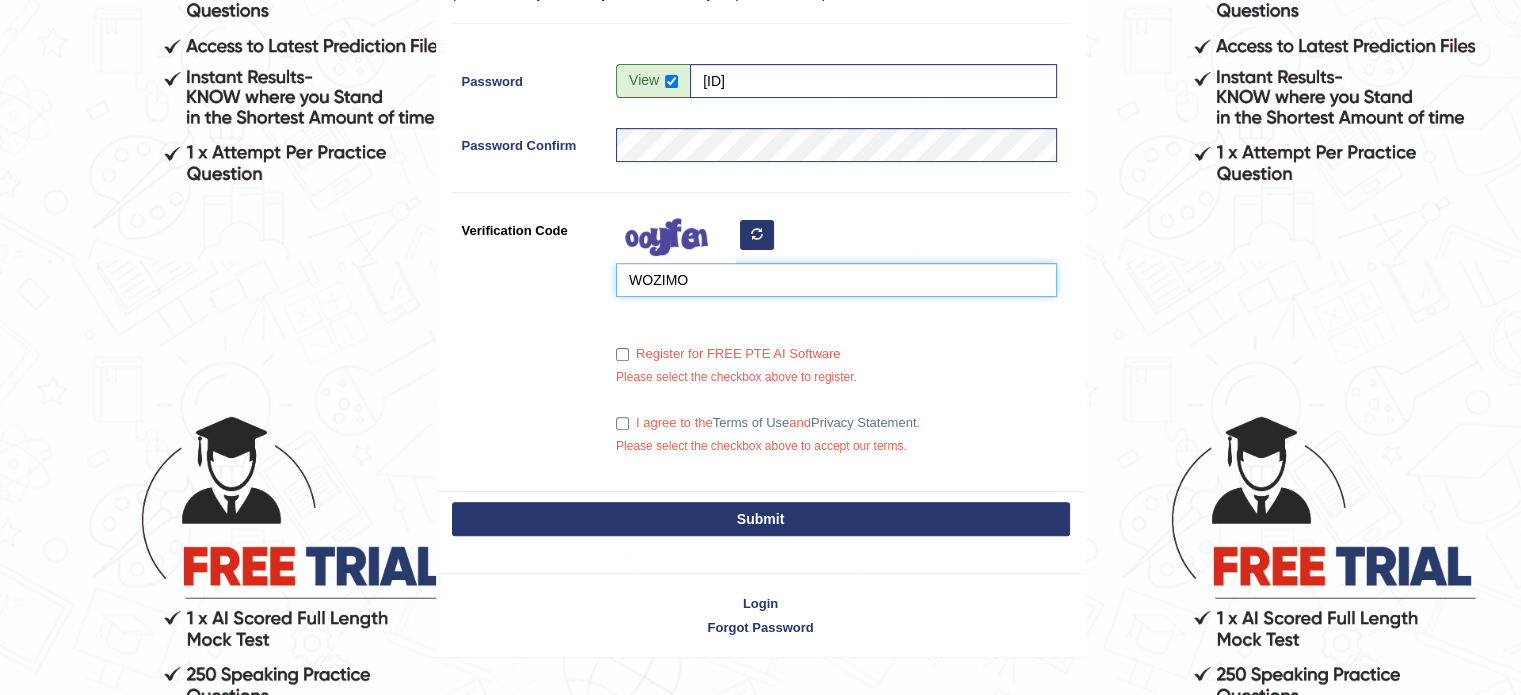 scroll, scrollTop: 596, scrollLeft: 0, axis: vertical 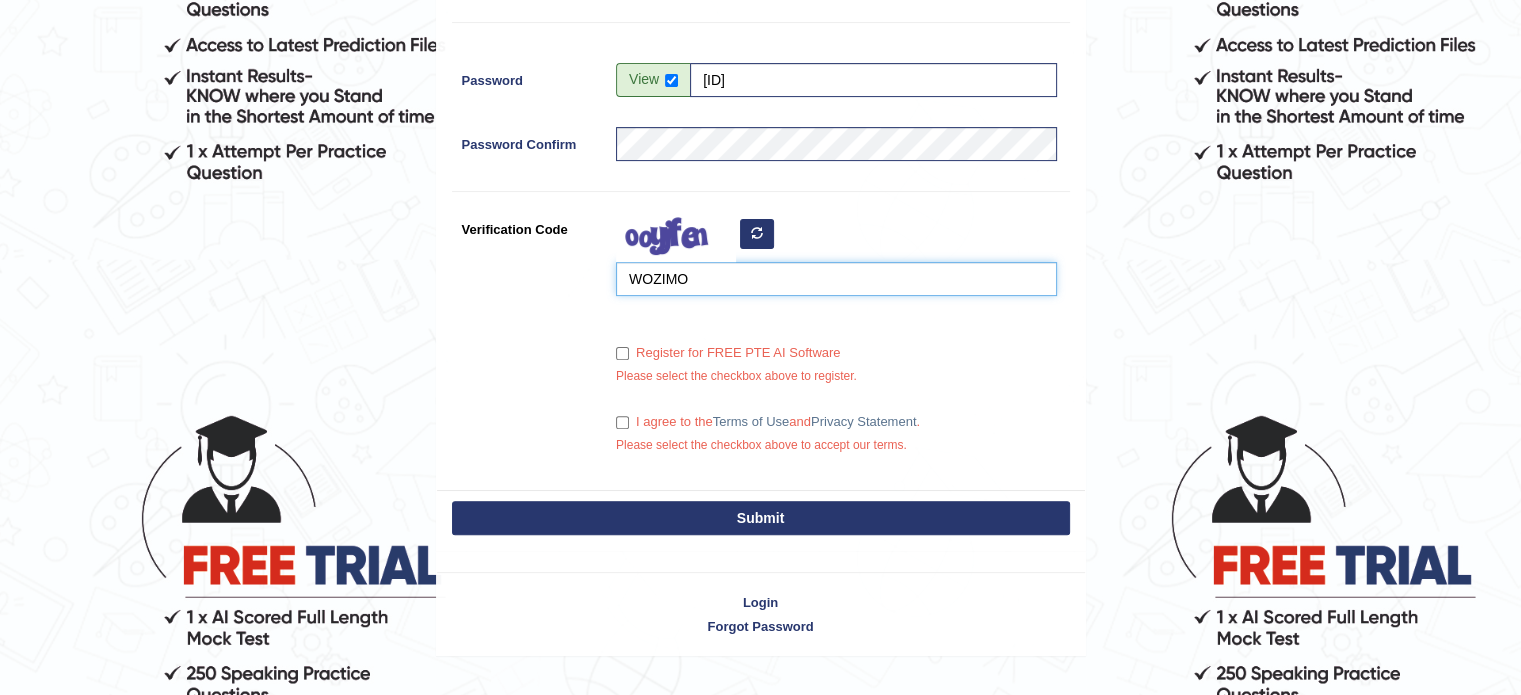 type on "WOZIMO" 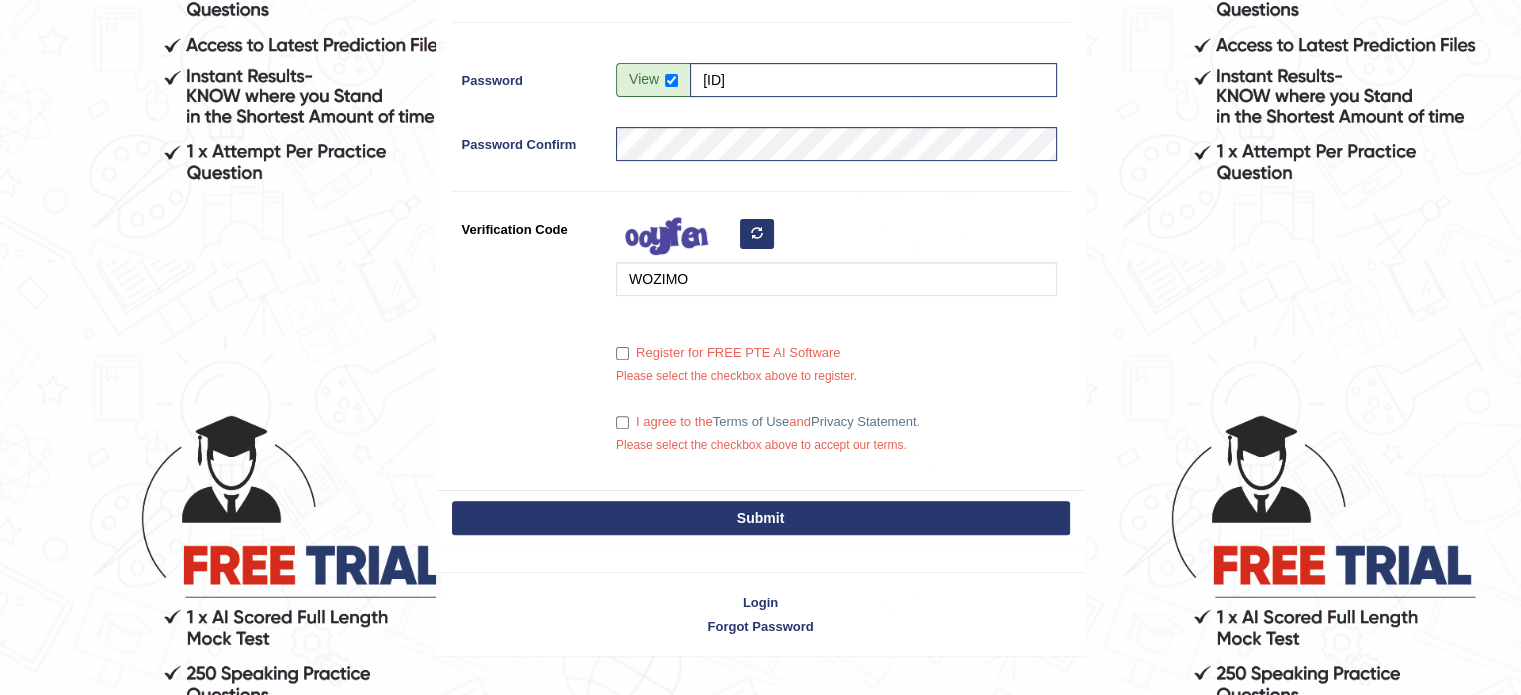 click on "Register for FREE PTE AI Software" at bounding box center [728, 353] 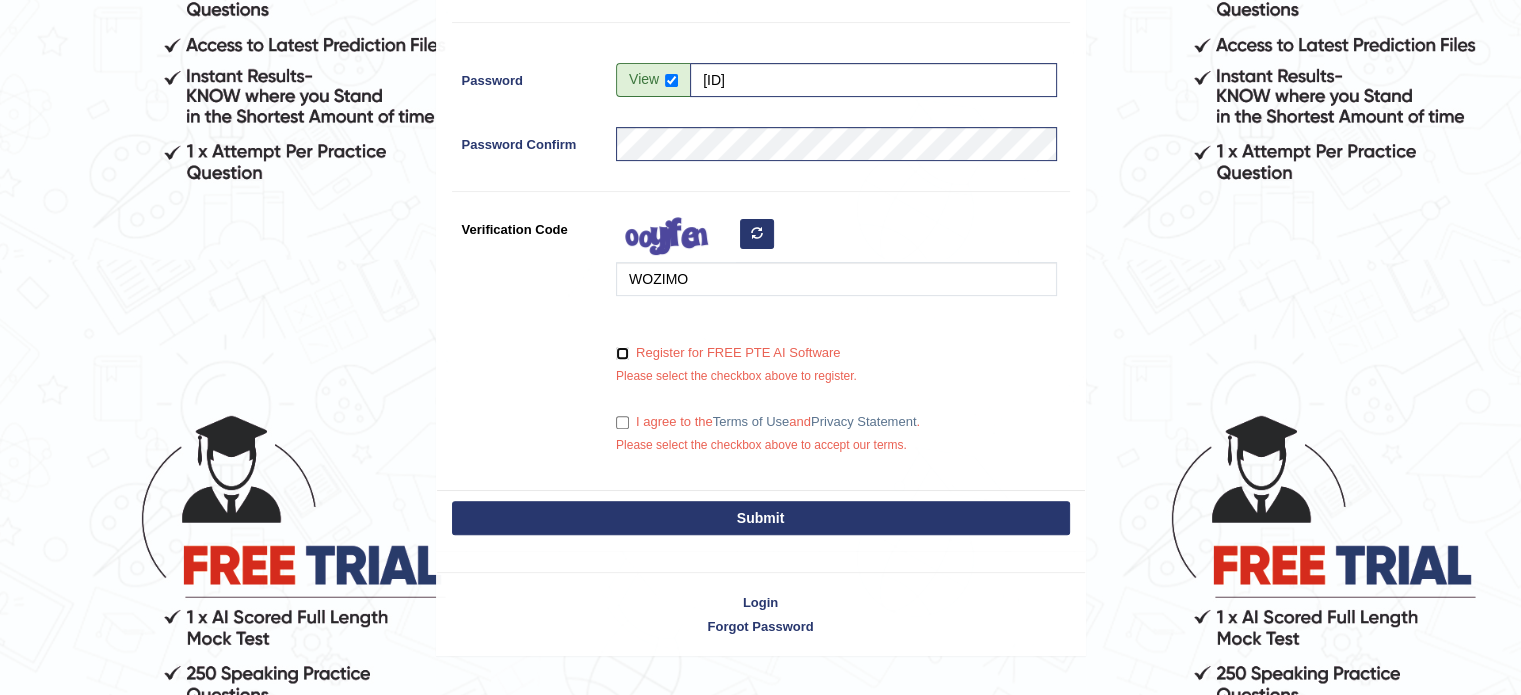 click on "Register for FREE PTE AI Software" at bounding box center (622, 353) 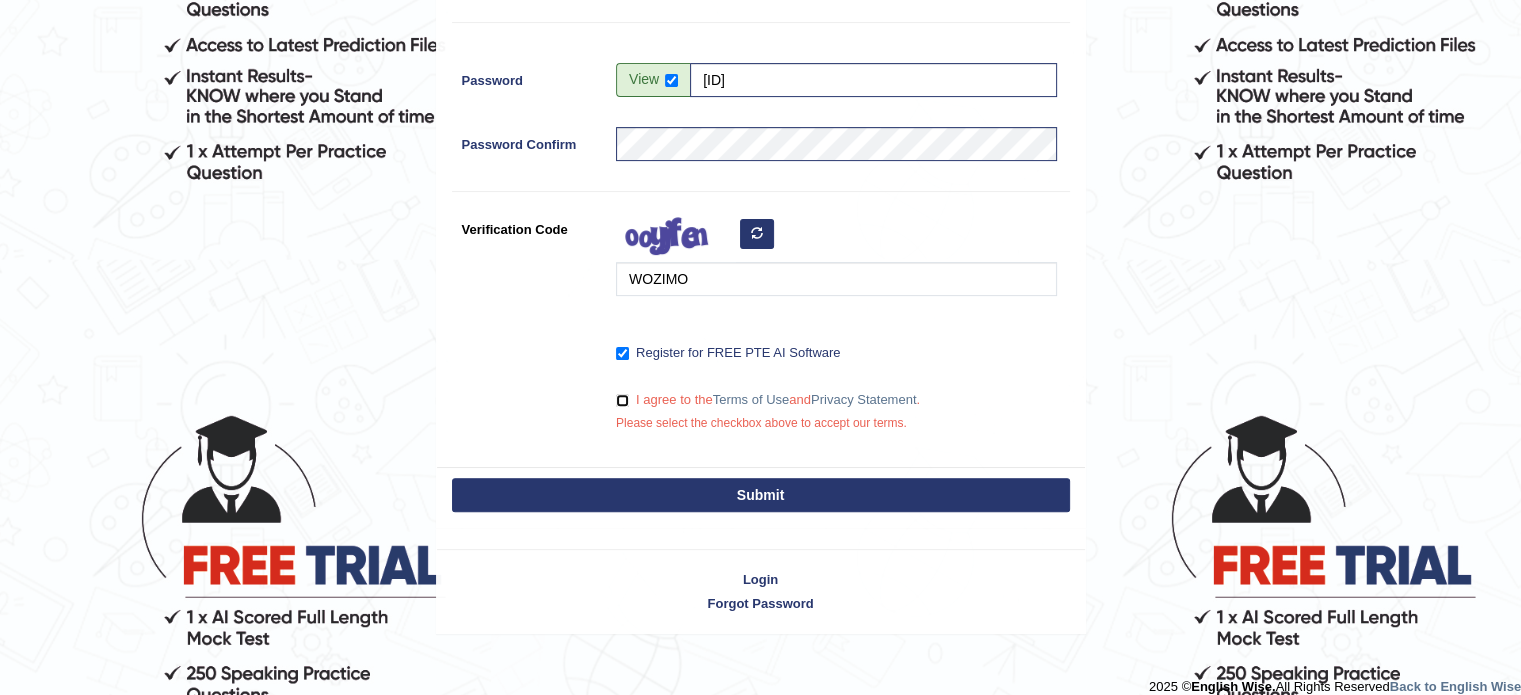 click on "I agree to the  Terms of Use  and  Privacy Statement ." at bounding box center [622, 400] 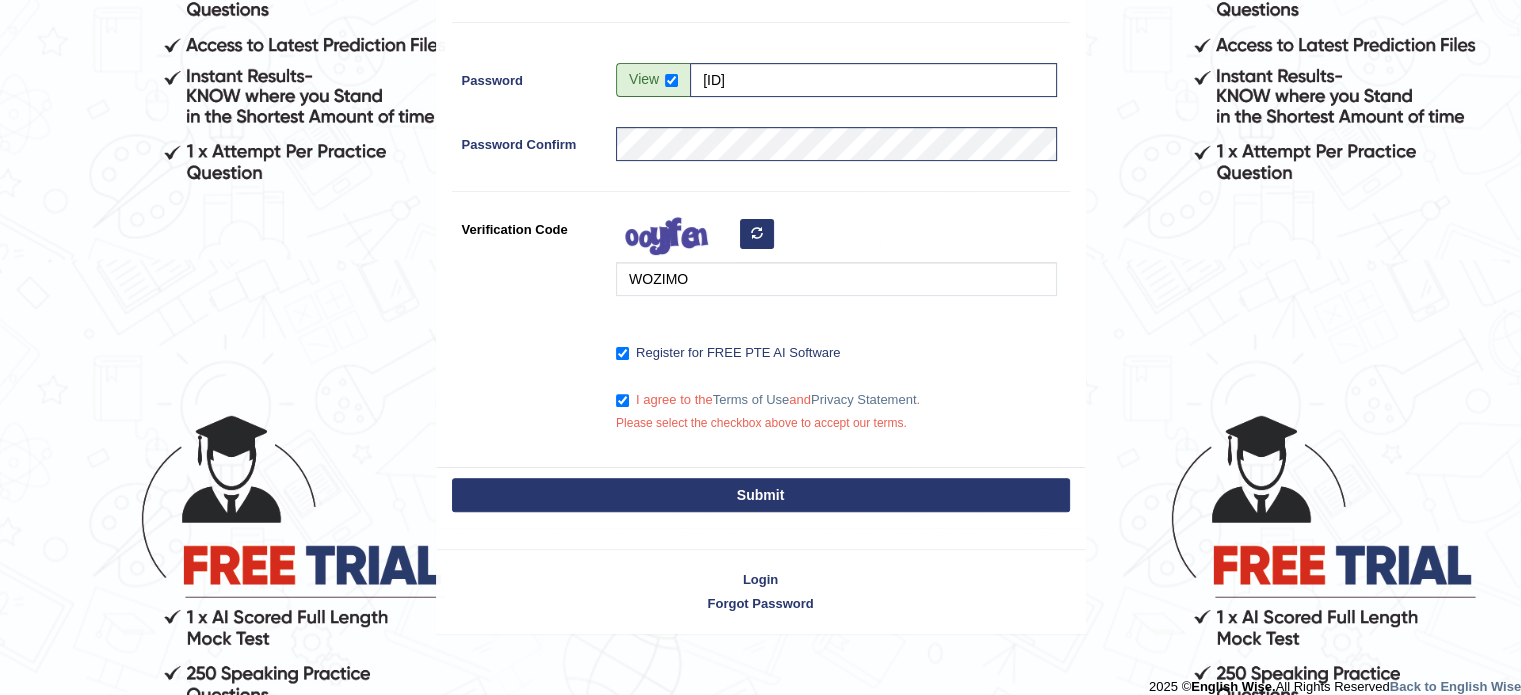 click on "Submit" at bounding box center [761, 495] 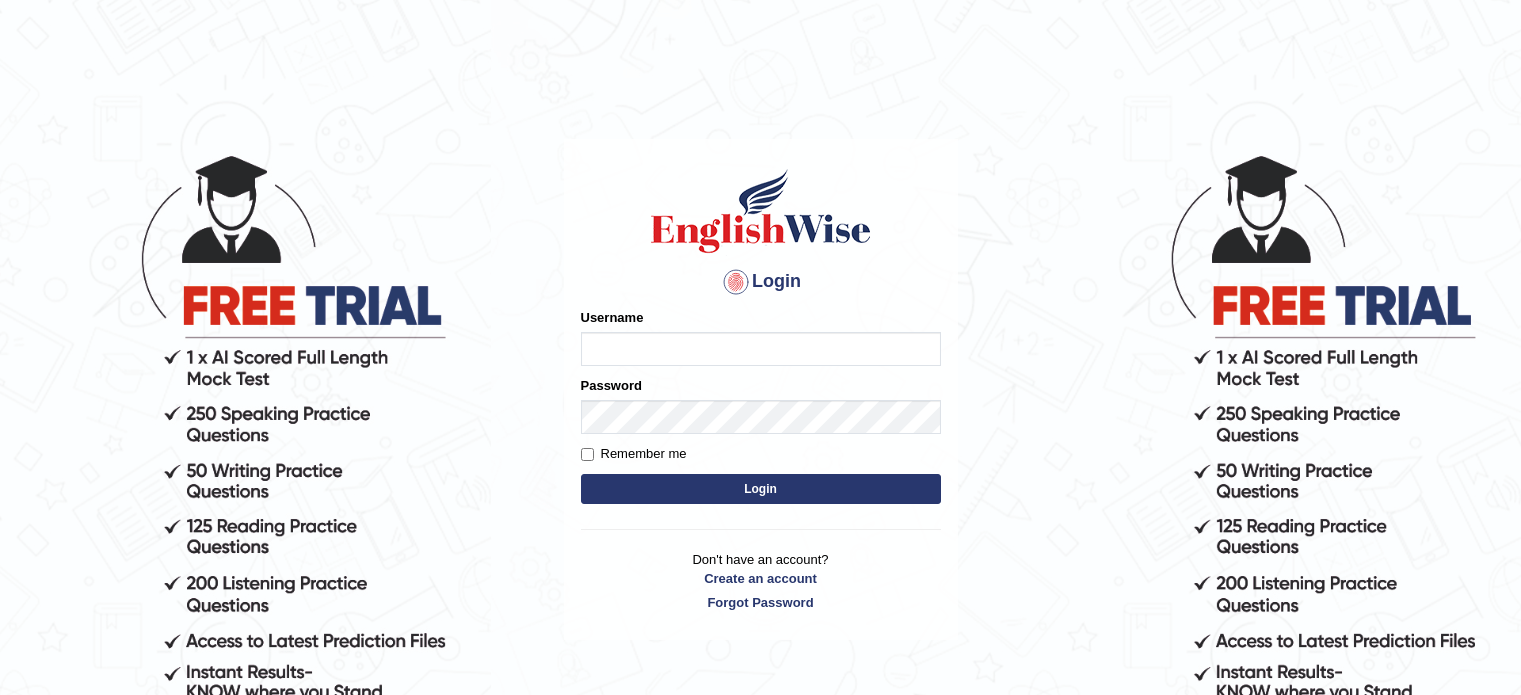 scroll, scrollTop: 0, scrollLeft: 0, axis: both 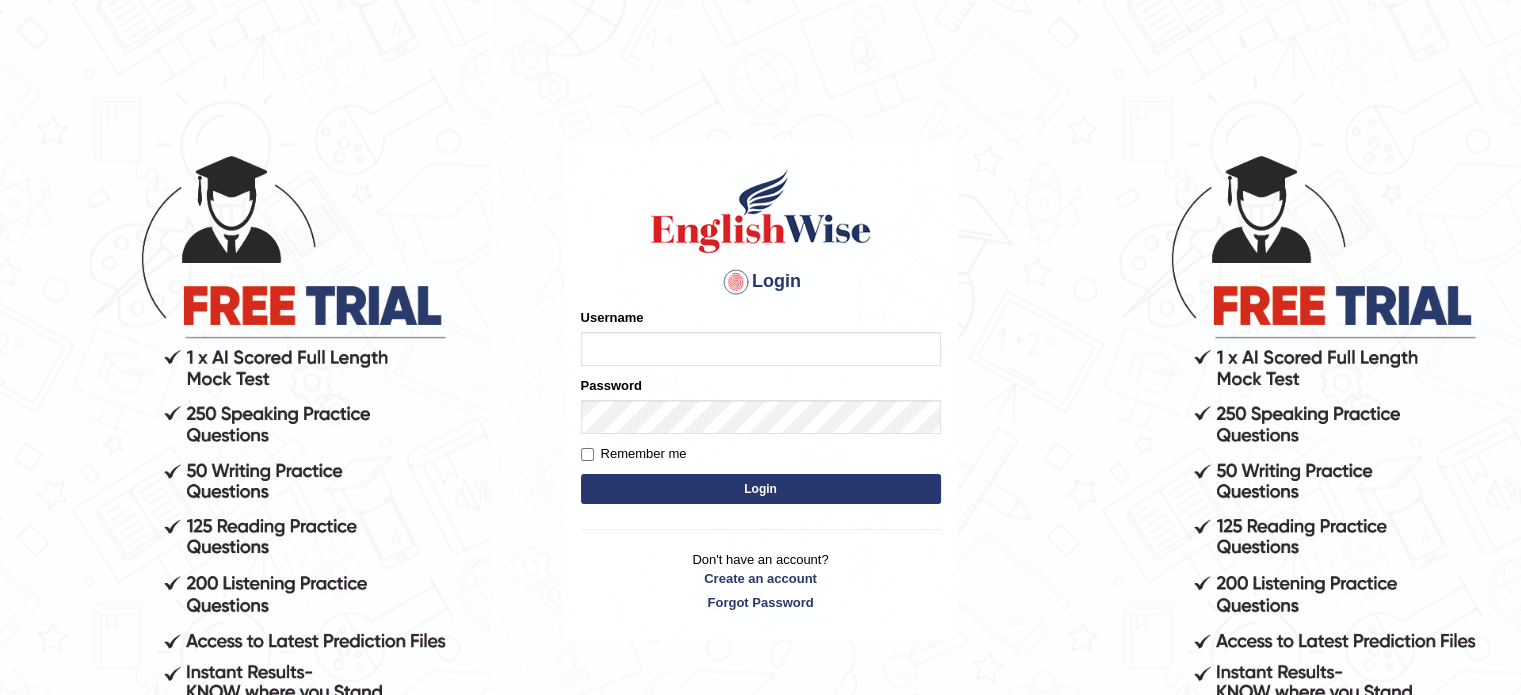 type on "SHAARK" 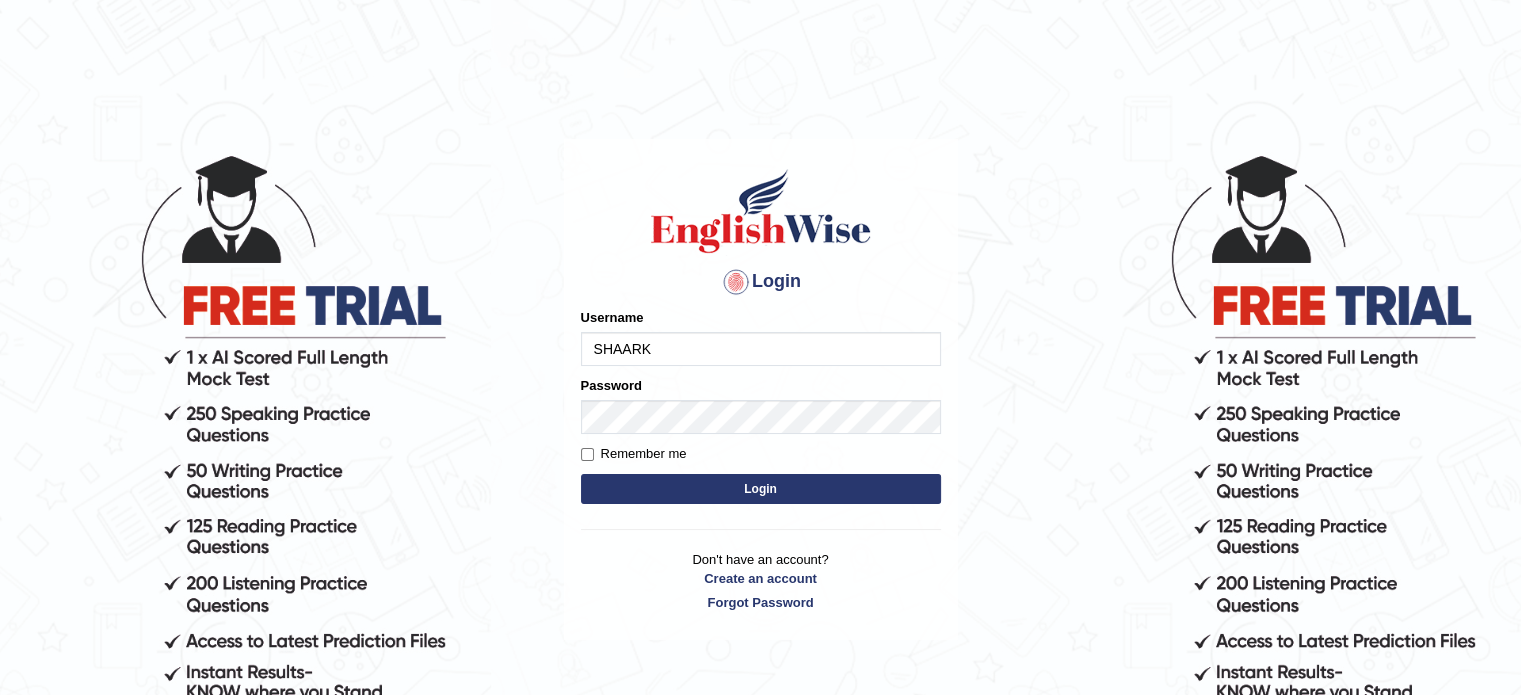 click on "Login" at bounding box center [761, 489] 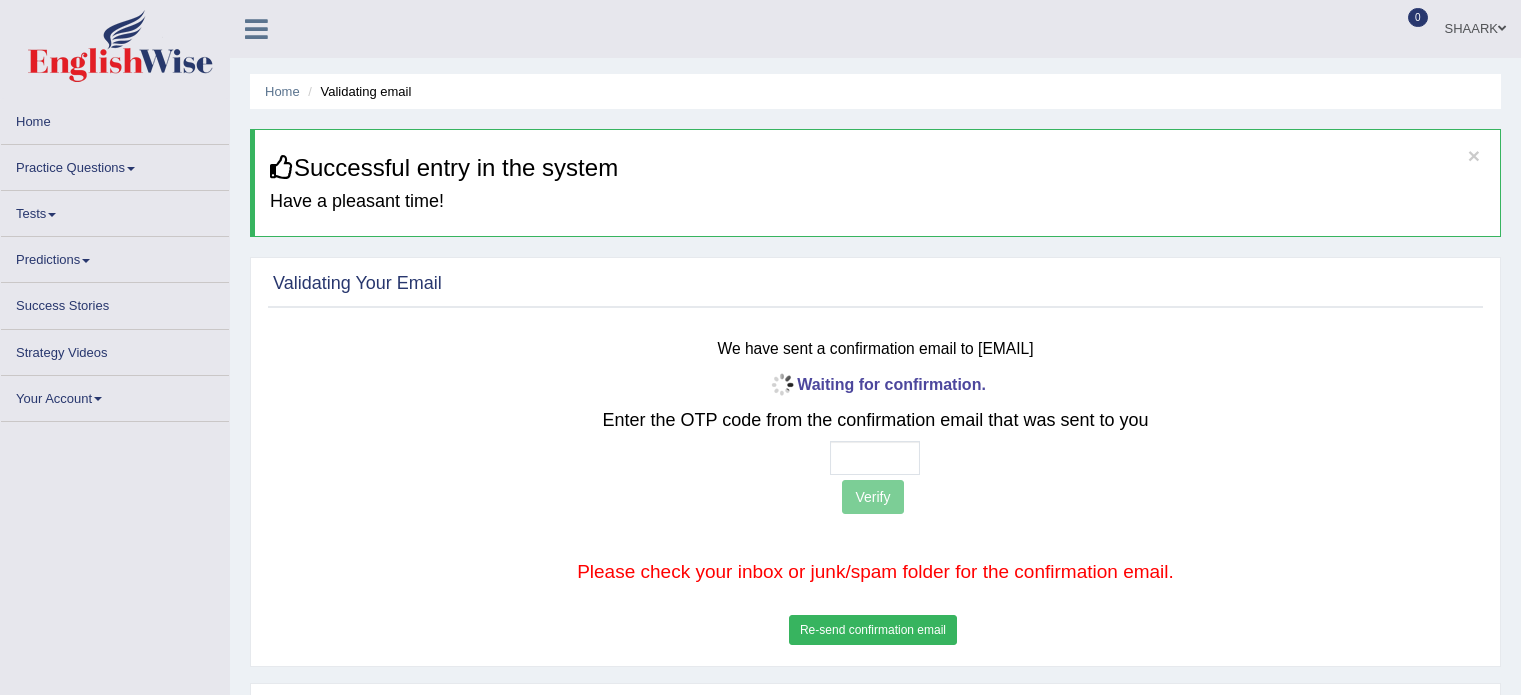 scroll, scrollTop: 0, scrollLeft: 0, axis: both 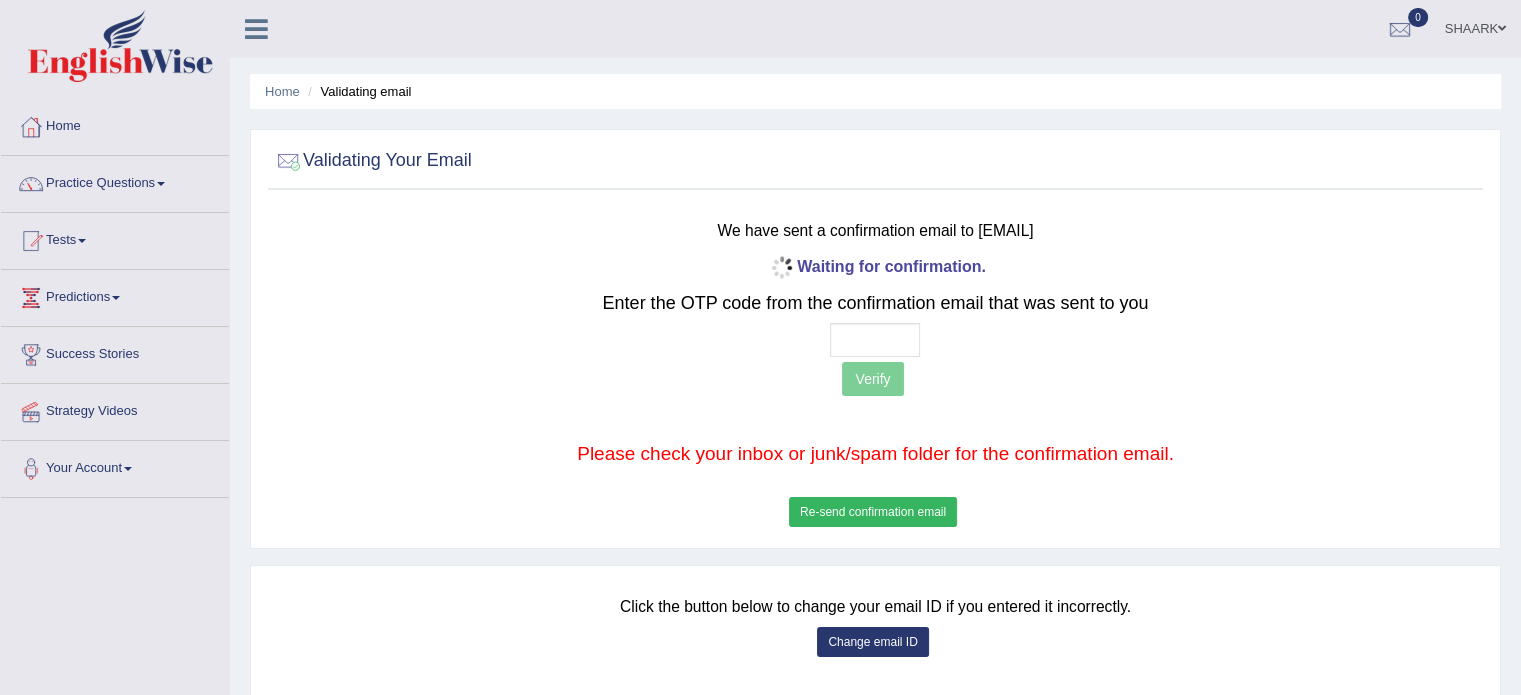 click on "Re-send confirmation email" at bounding box center [873, 512] 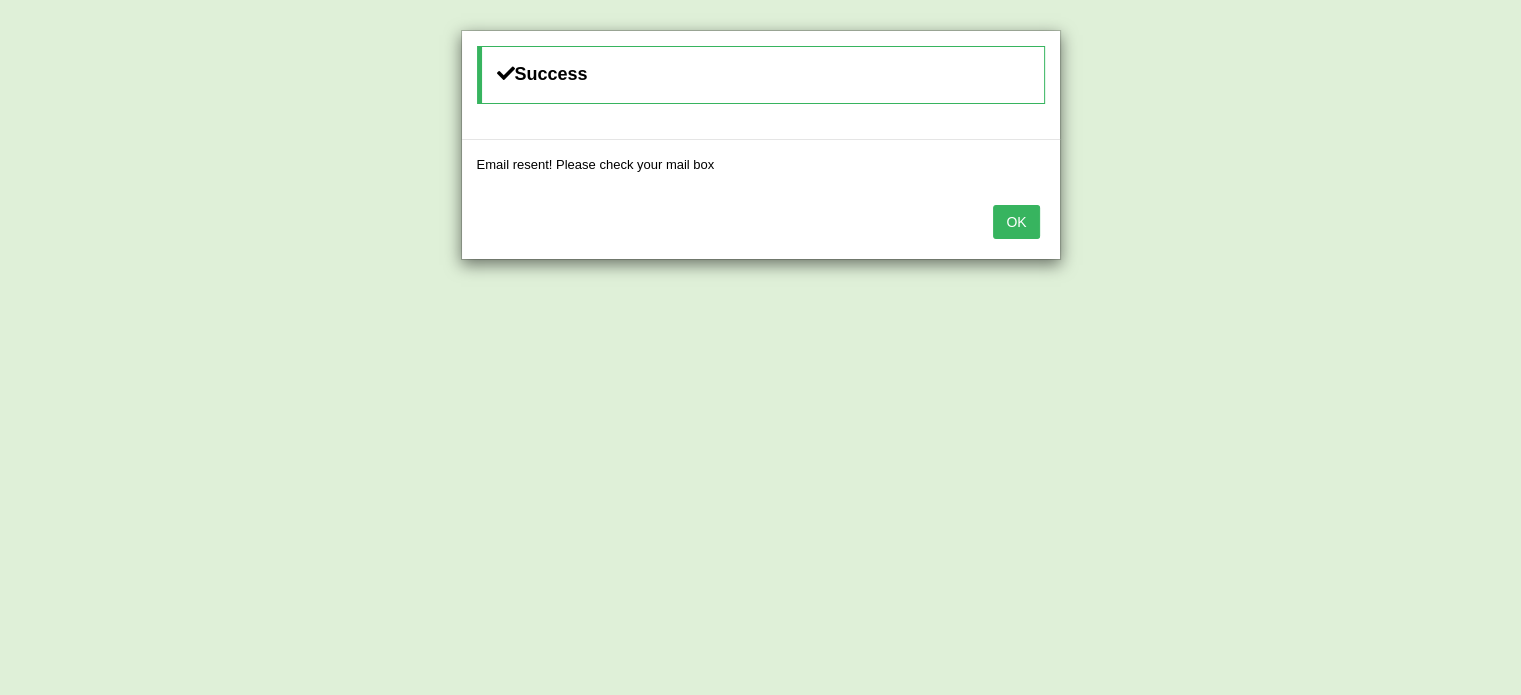 click on "OK" at bounding box center [1016, 222] 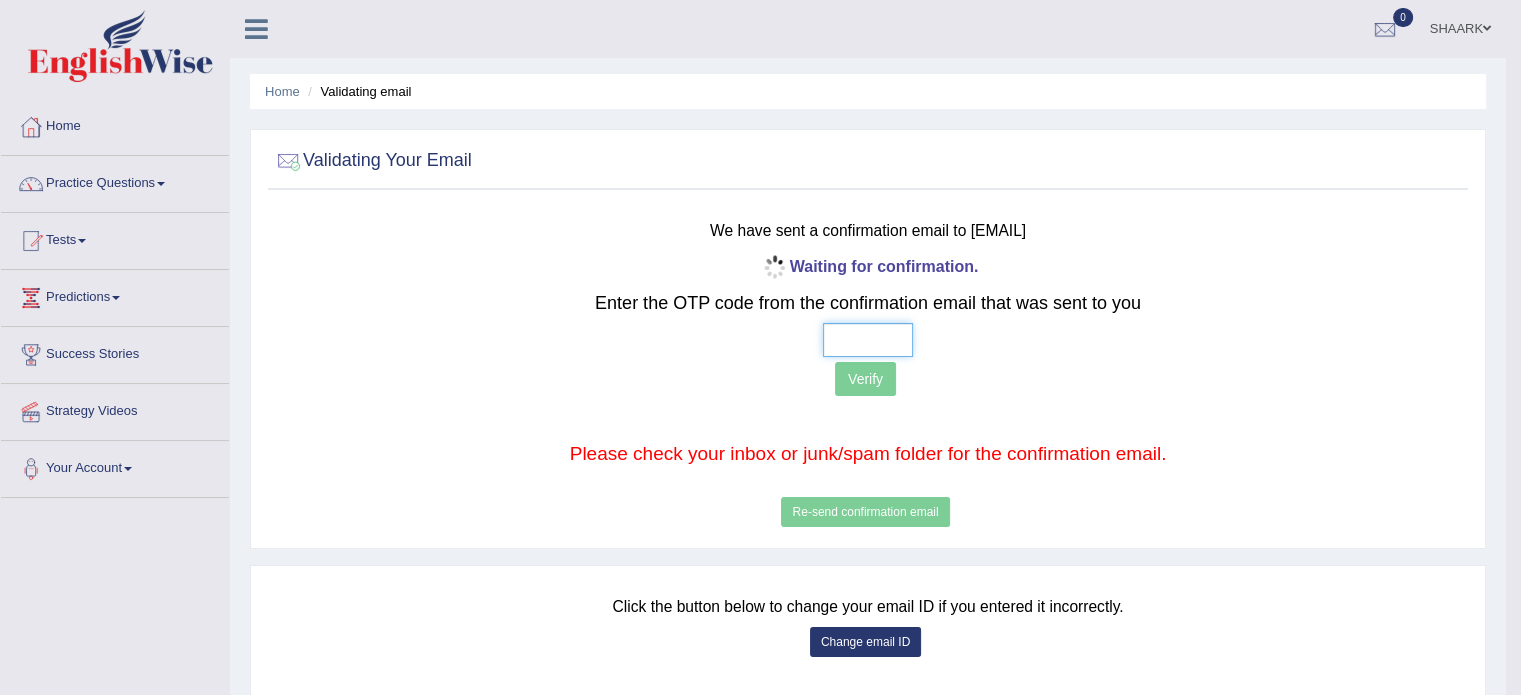 click at bounding box center [868, 340] 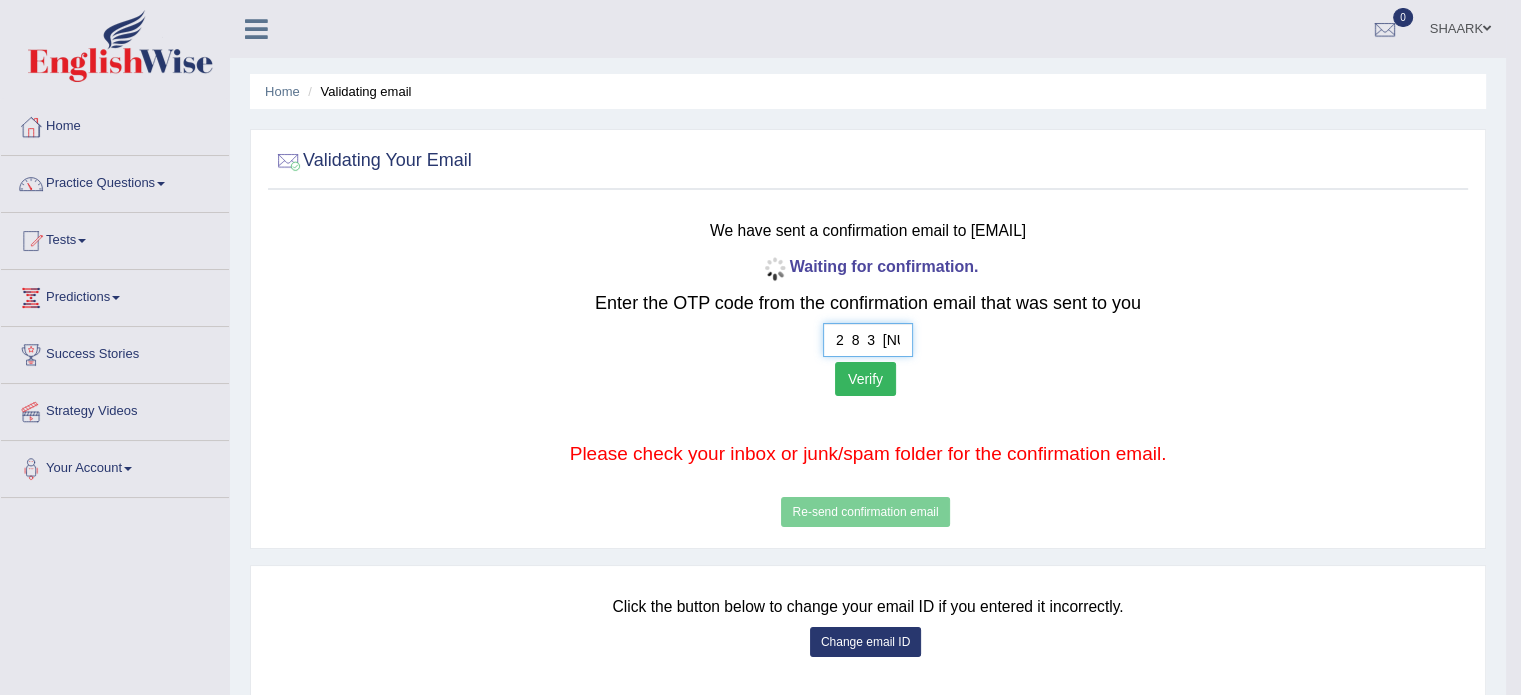 type on "2  8  3  2" 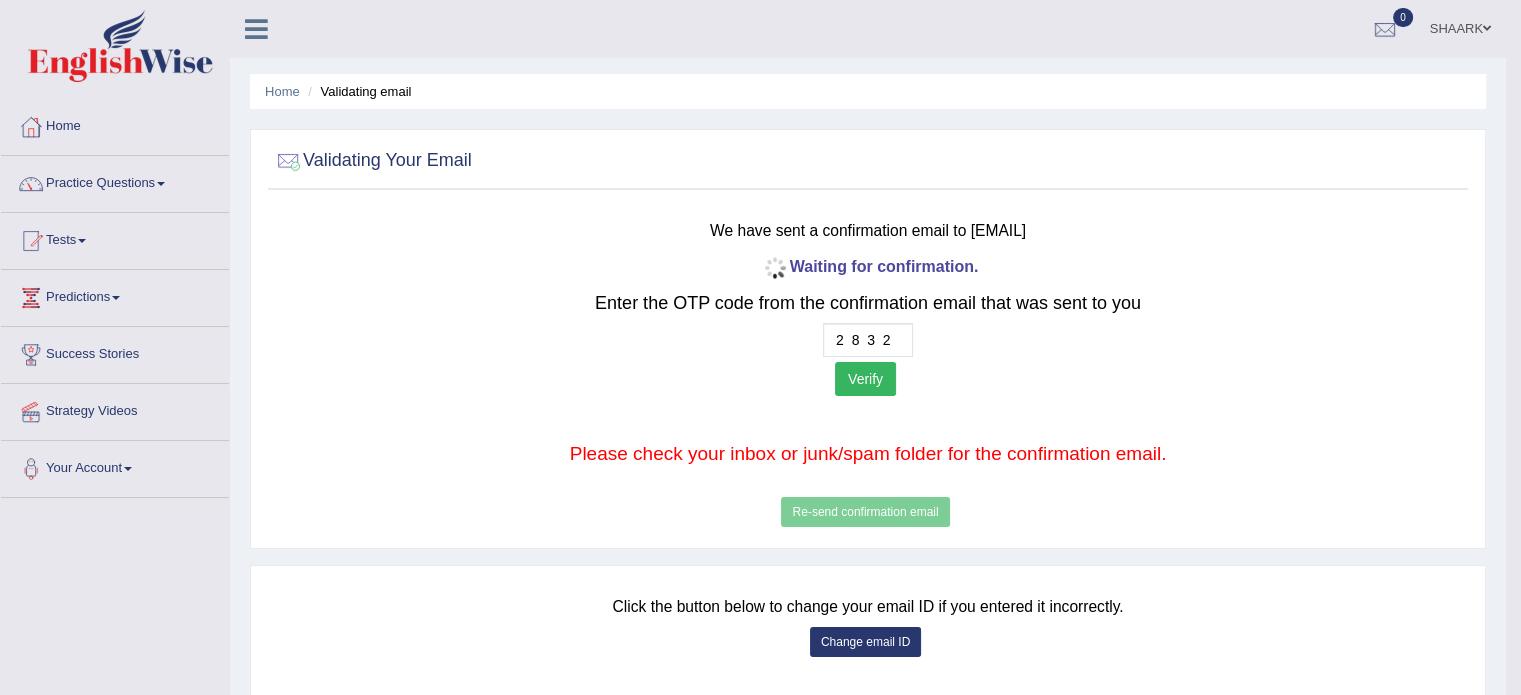 click on "Verify" at bounding box center (865, 379) 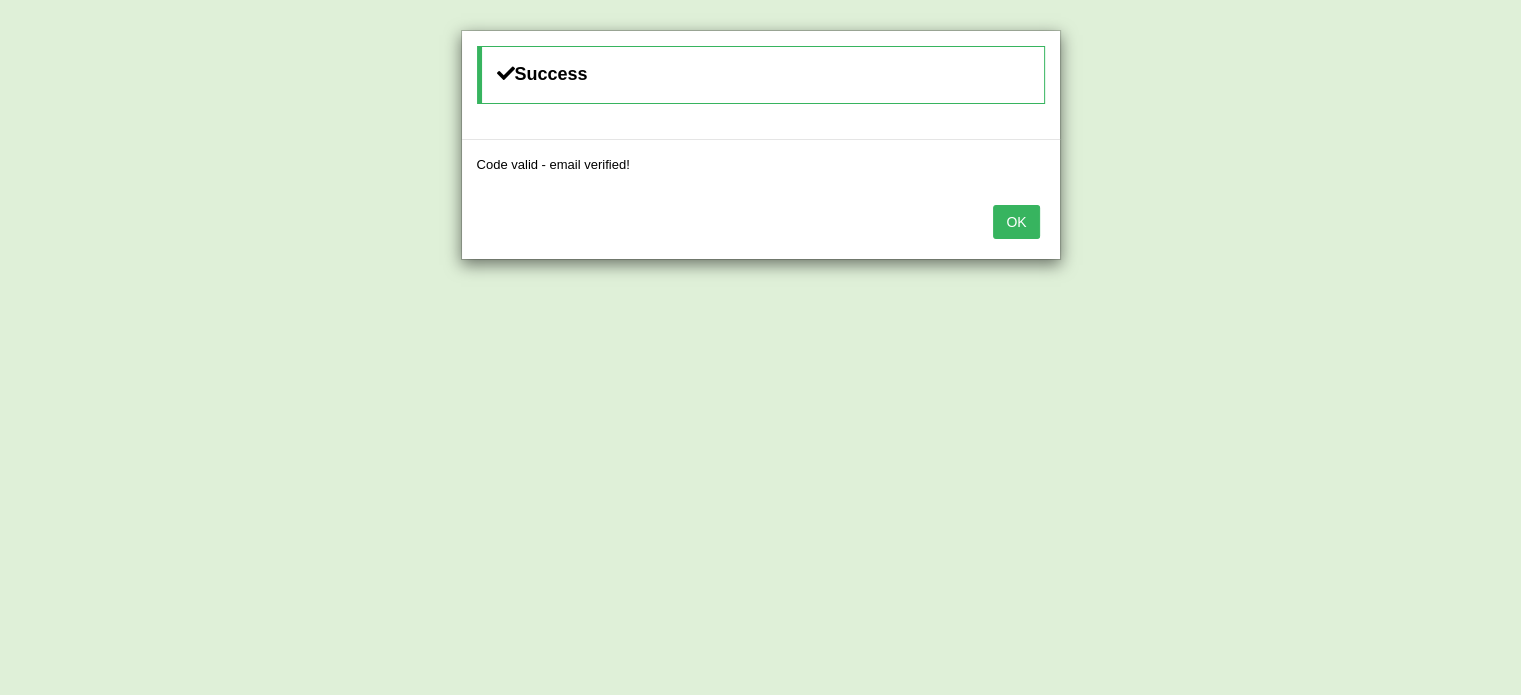 click on "OK" at bounding box center [1016, 222] 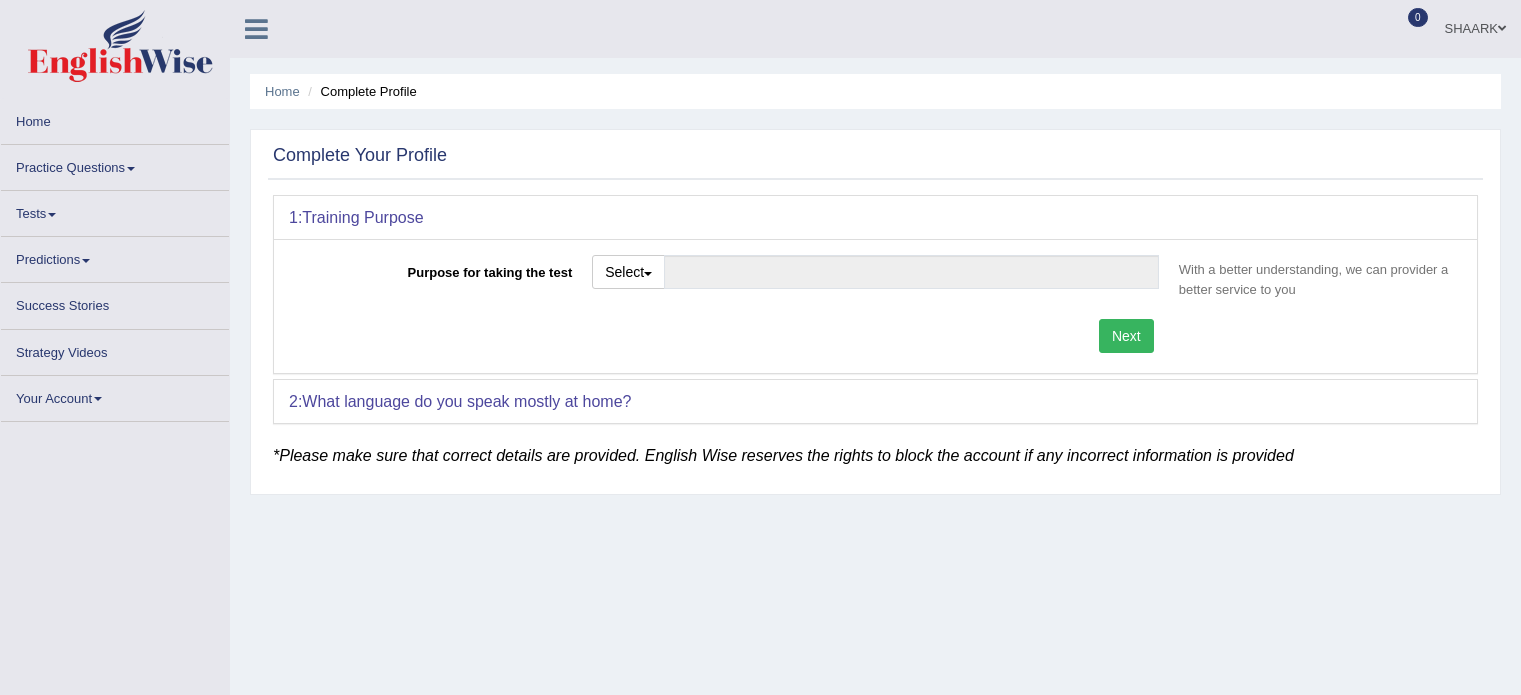 scroll, scrollTop: 0, scrollLeft: 0, axis: both 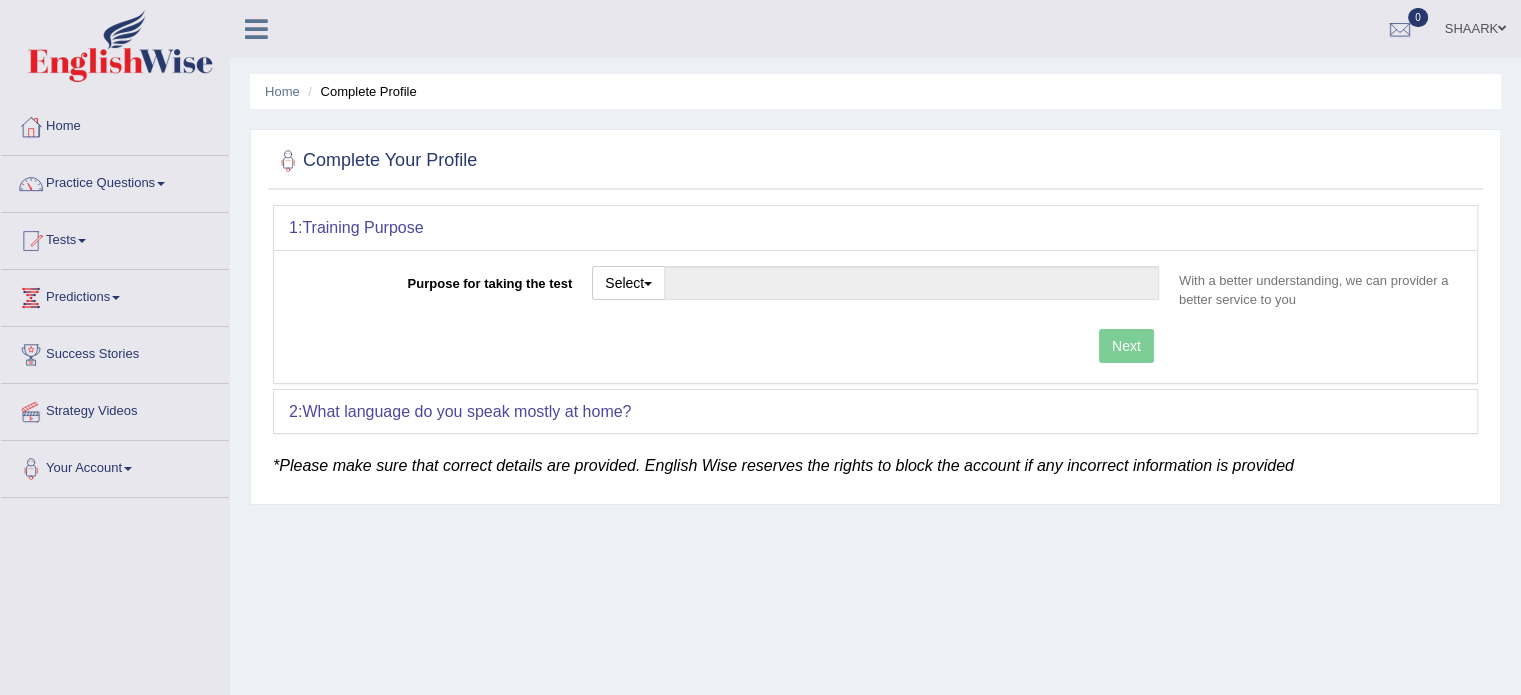 click on "Tests" at bounding box center [115, 238] 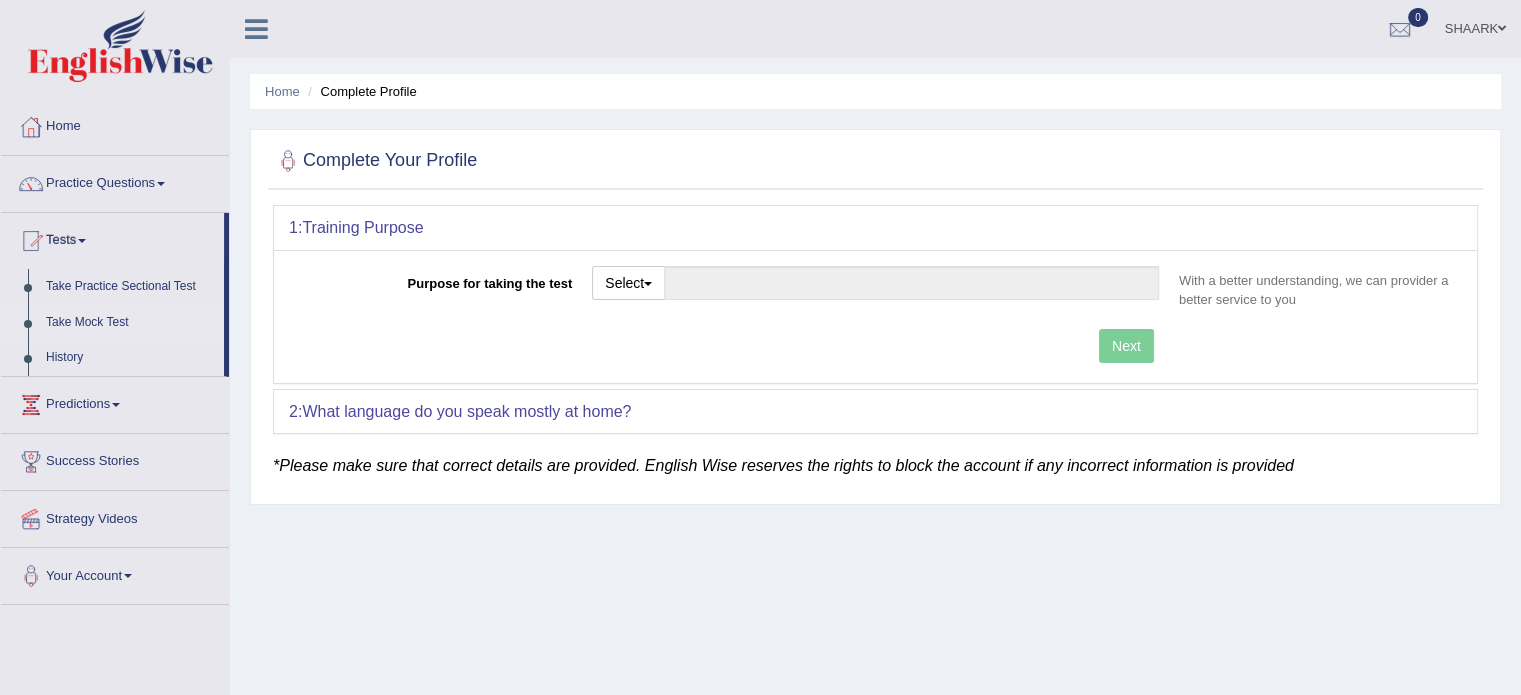 click on "Take Mock Test" at bounding box center (130, 323) 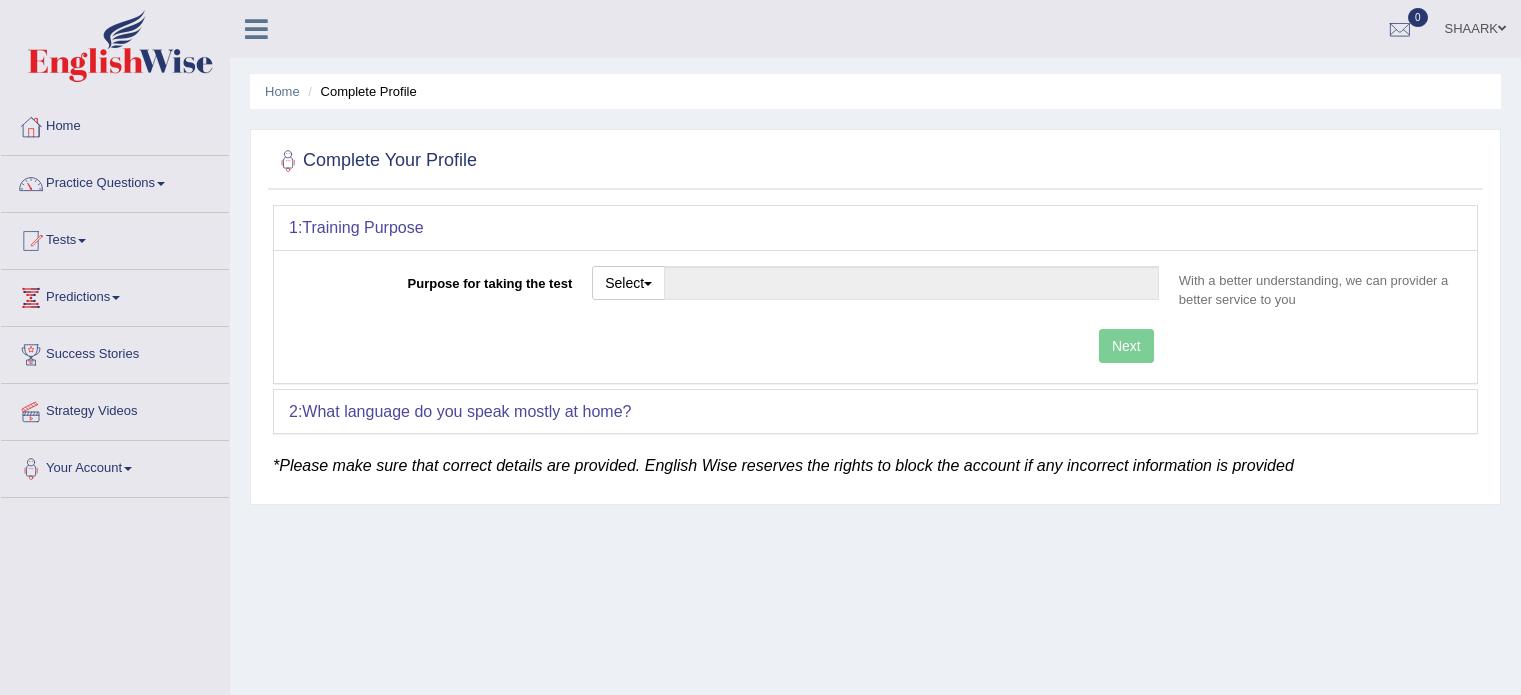 scroll, scrollTop: 0, scrollLeft: 0, axis: both 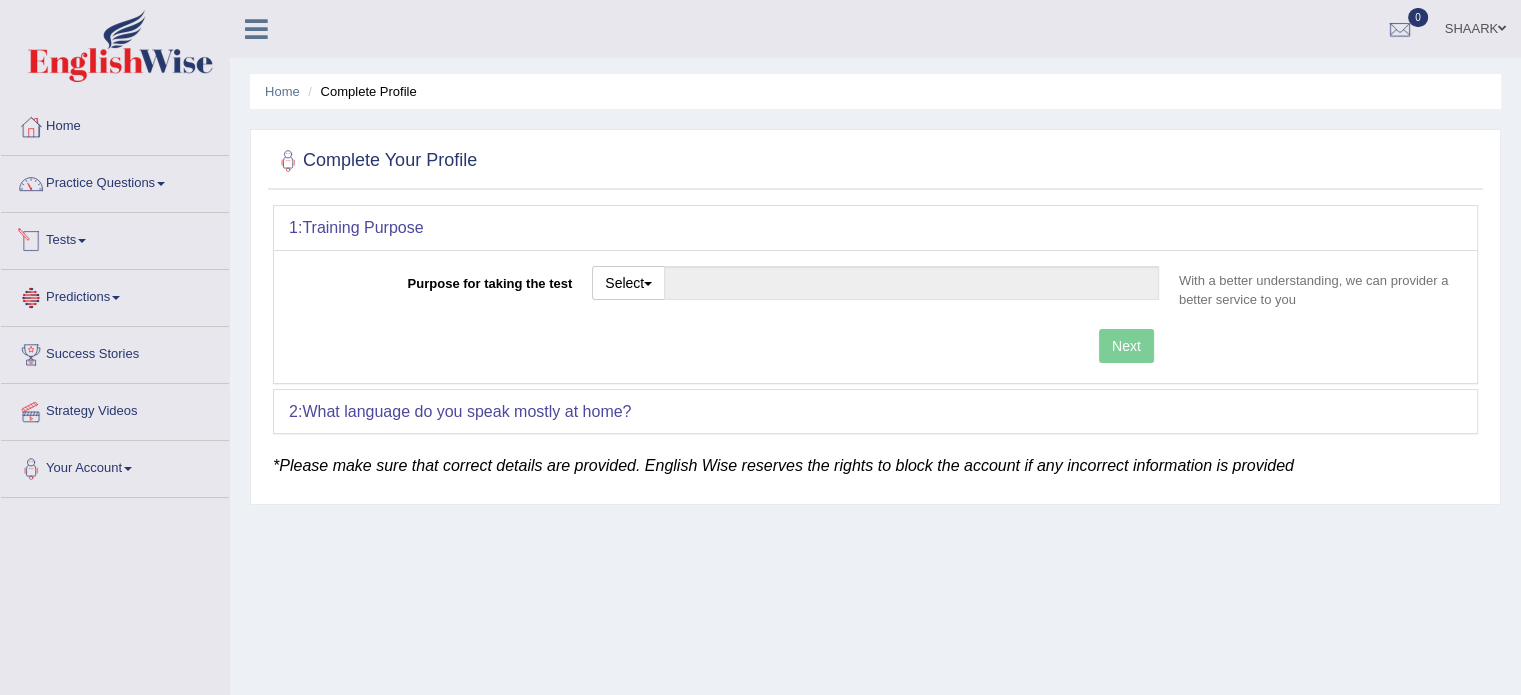 click on "Tests" at bounding box center (115, 238) 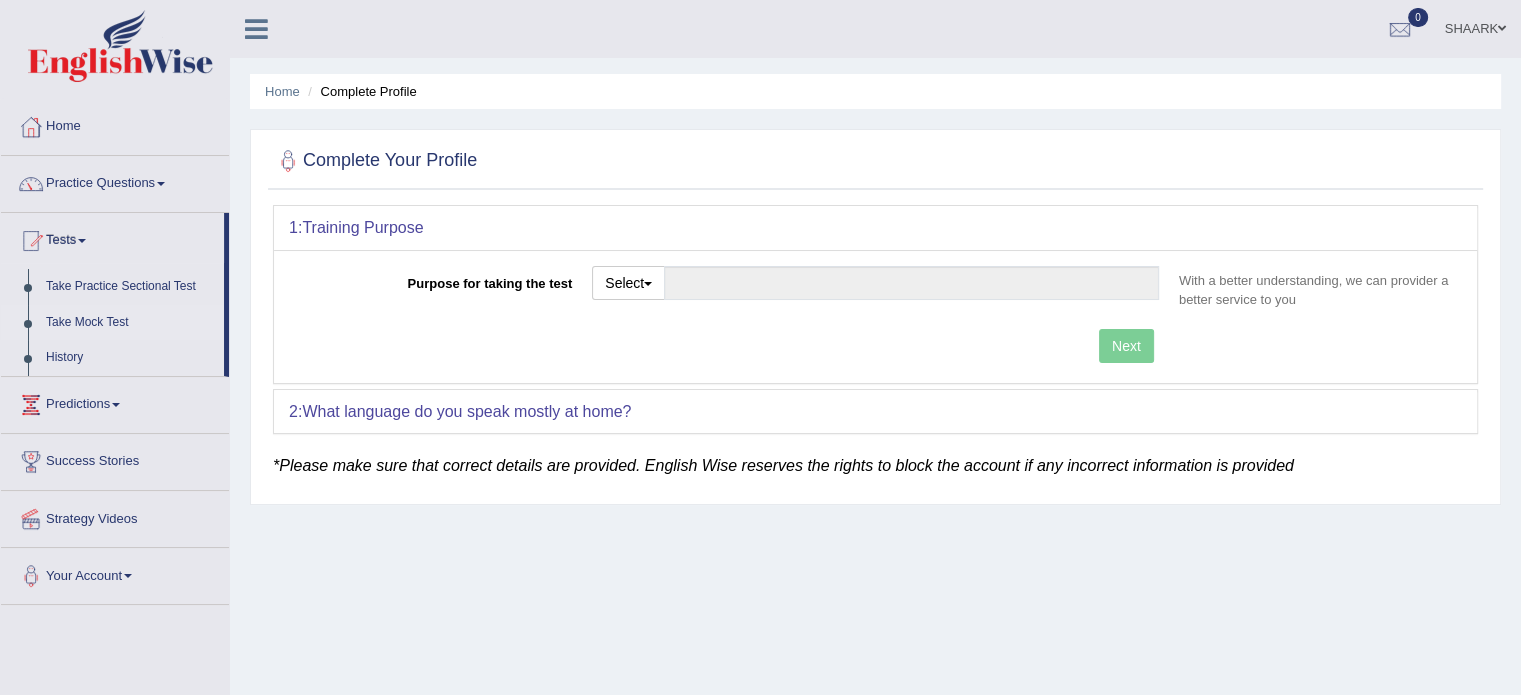 click on "Take Mock Test" at bounding box center [130, 323] 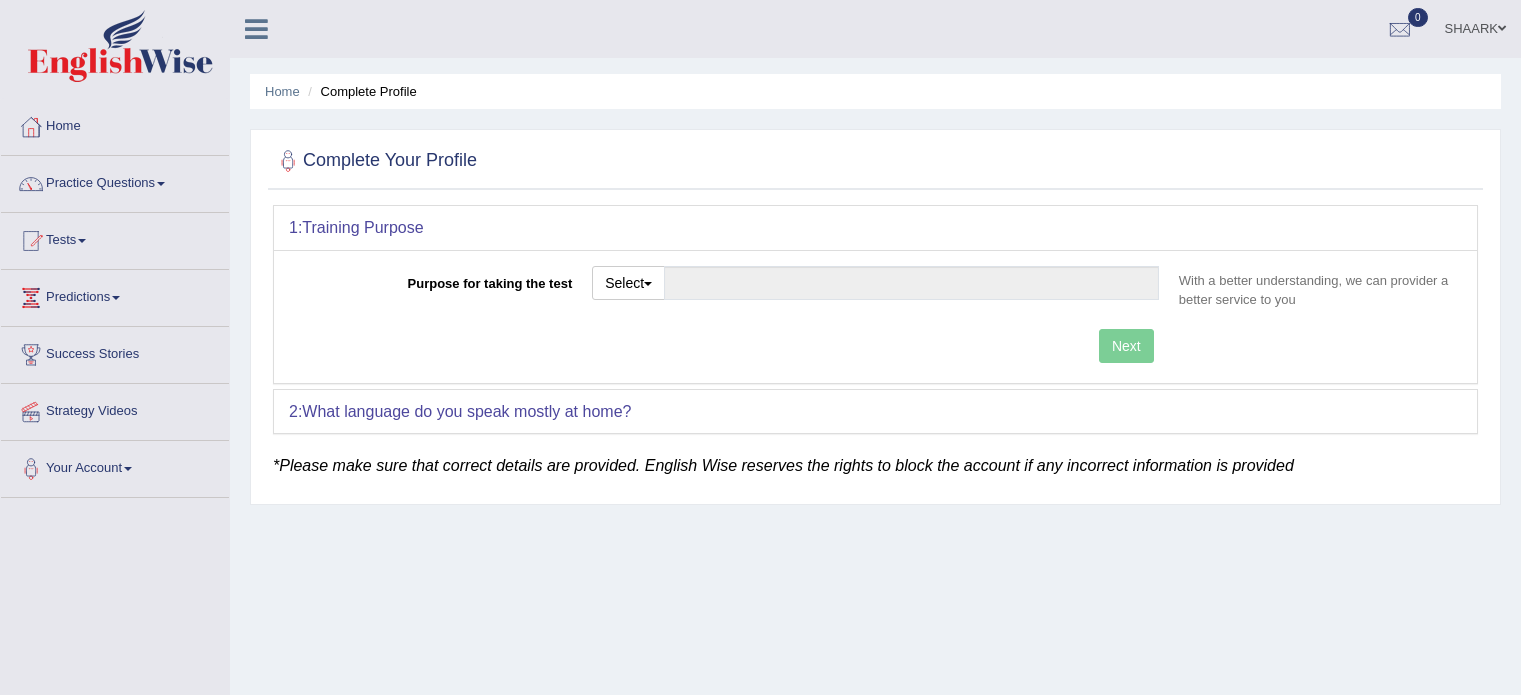 scroll, scrollTop: 0, scrollLeft: 0, axis: both 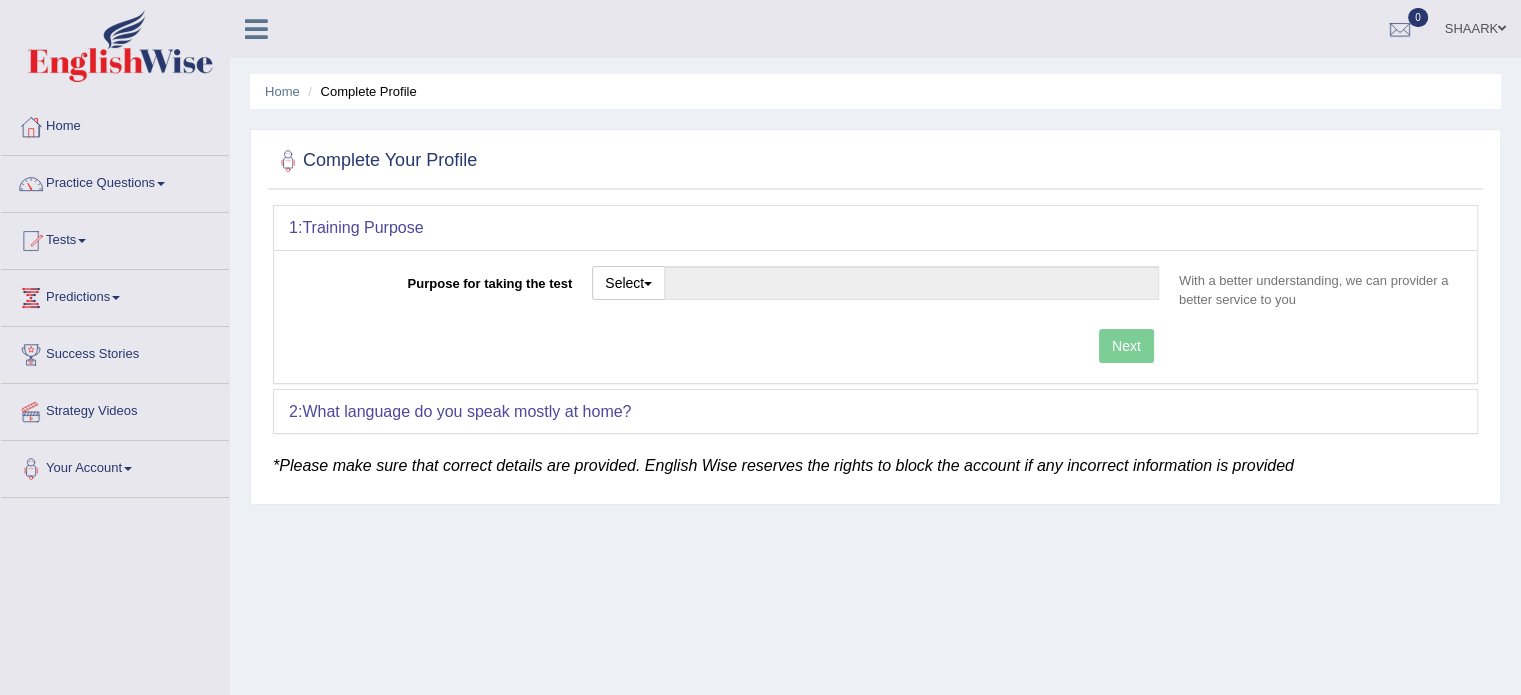 click on "Select
Student Visa
Permanent Residency
Nursing
Other" at bounding box center (875, 285) 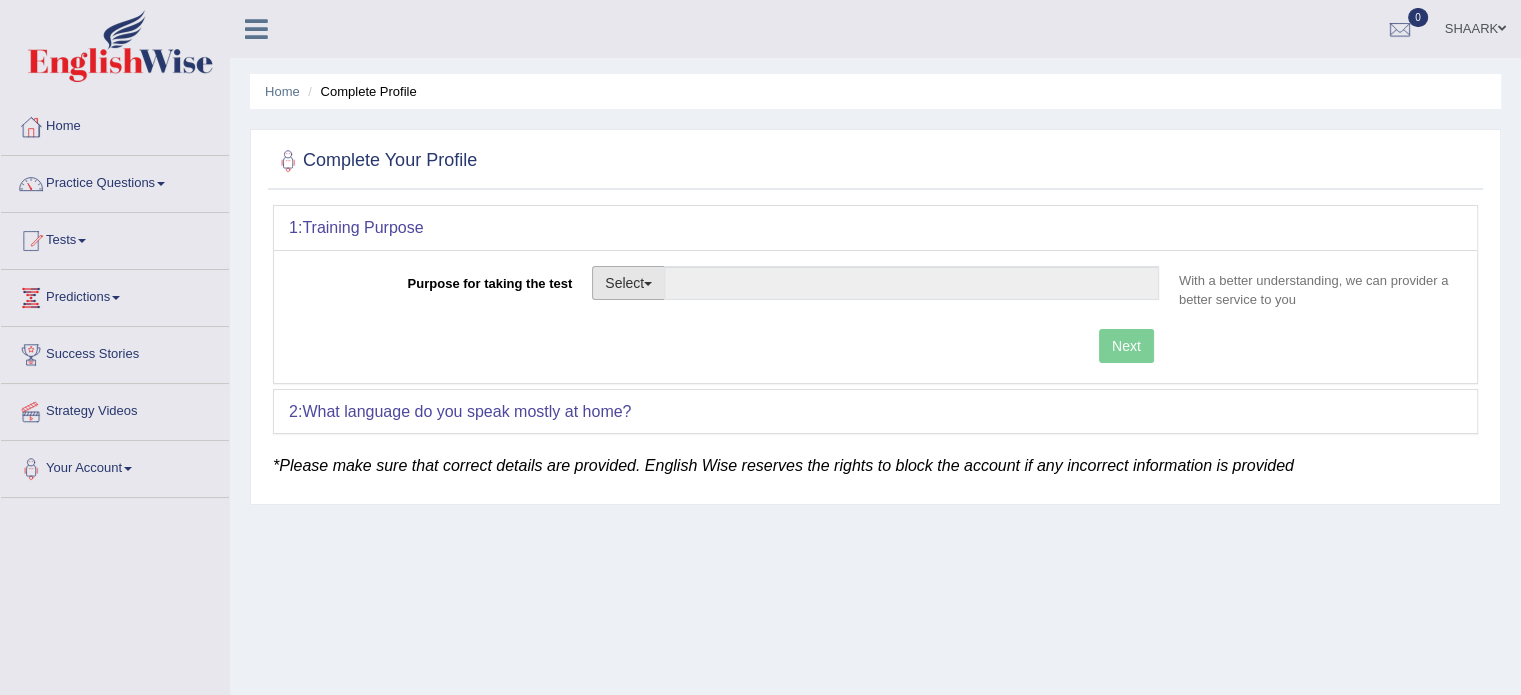 click at bounding box center [648, 284] 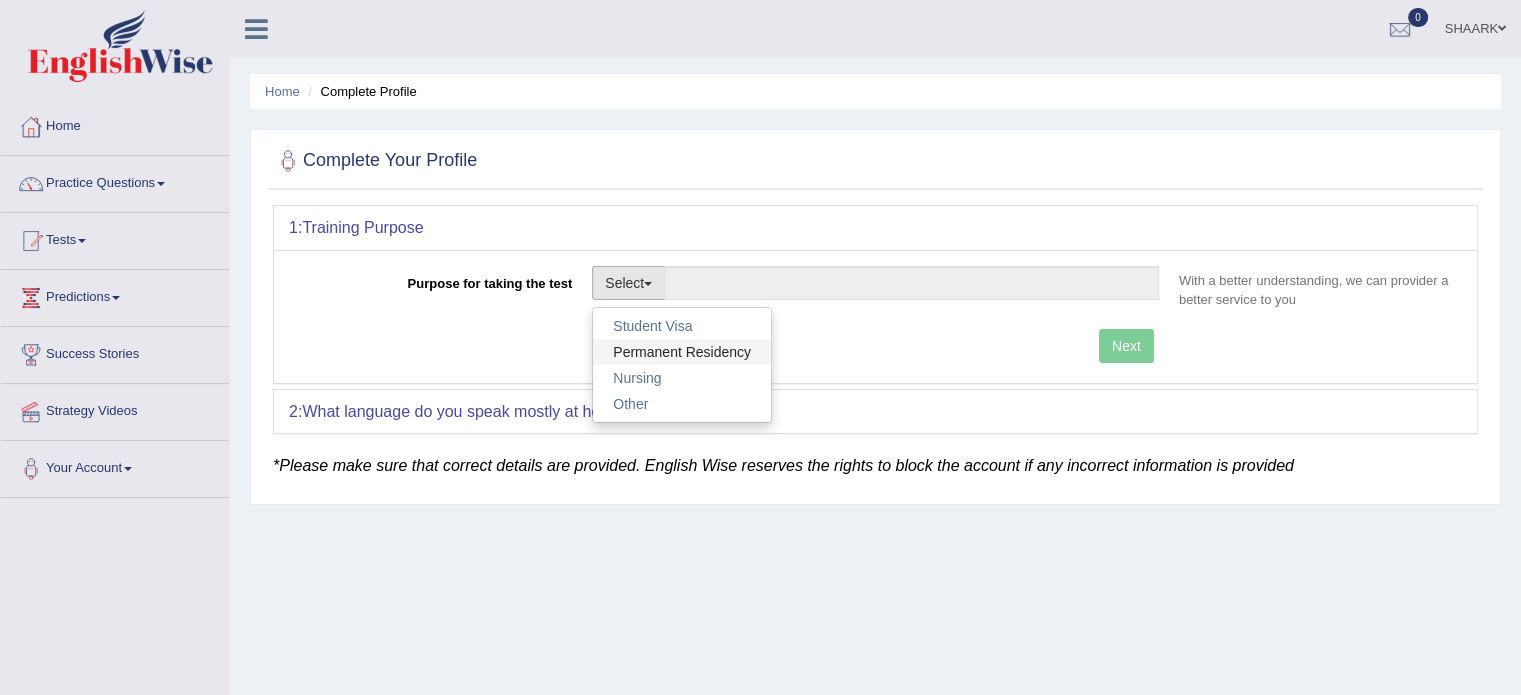 click on "Permanent Residency" at bounding box center (682, 352) 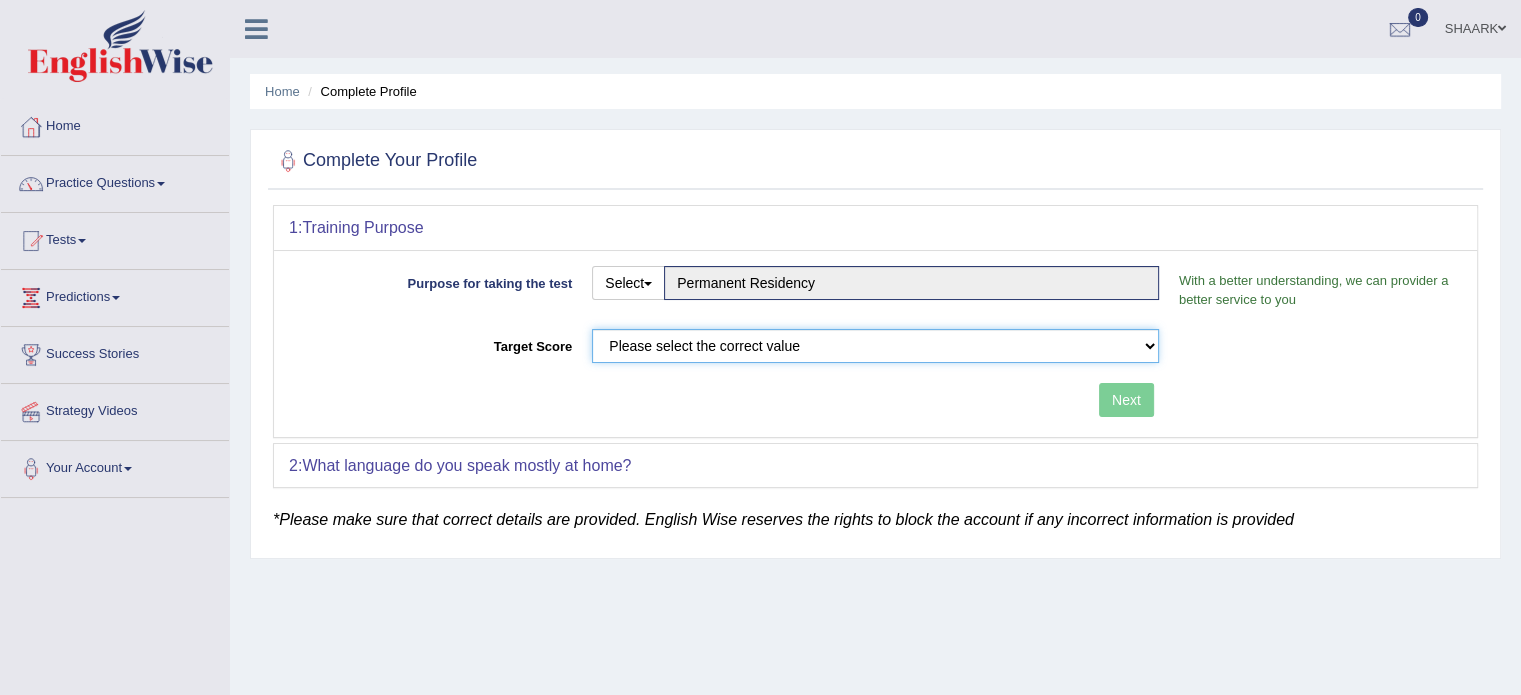 click on "Please select the correct value
50 (6 bands)
58 (6.5 bands)
65 (7 bands)
79 (8 bands)" at bounding box center [875, 346] 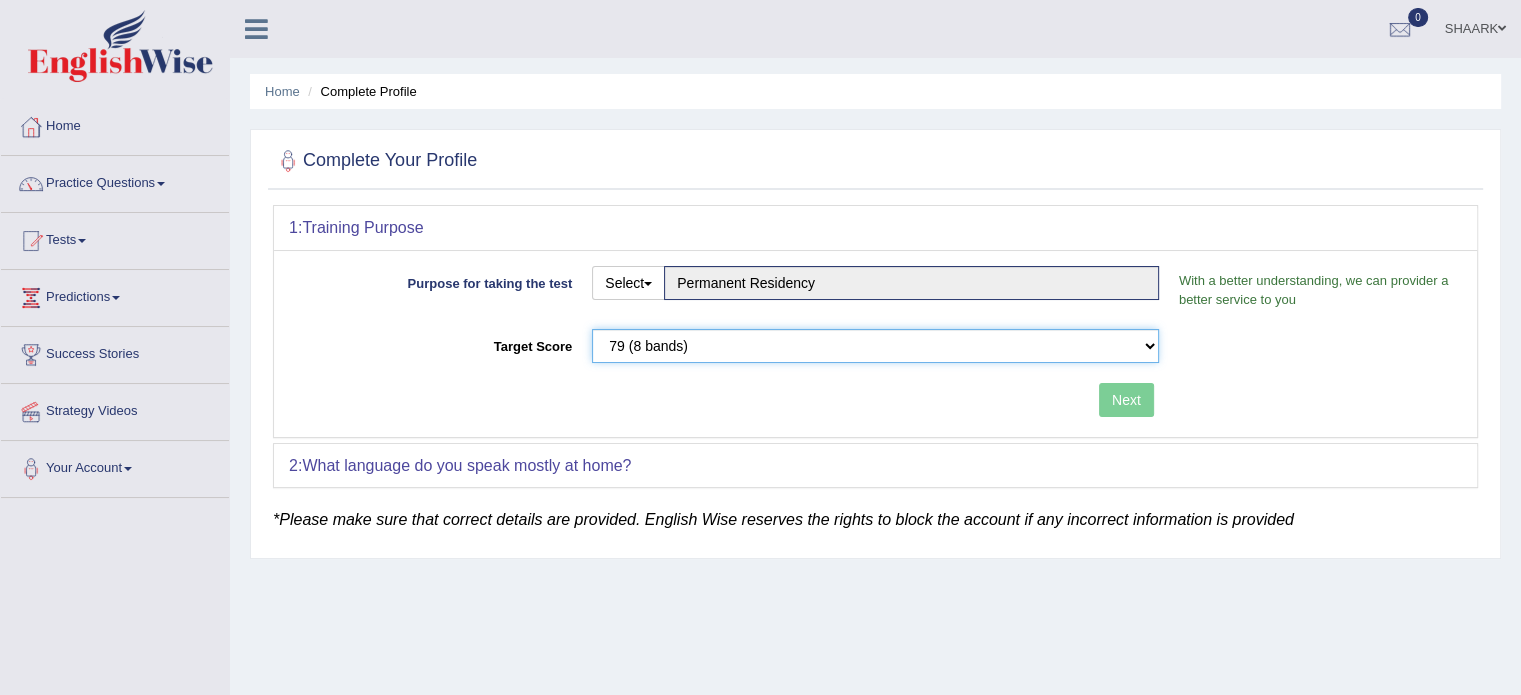 click on "Please select the correct value
50 (6 bands)
58 (6.5 bands)
65 (7 bands)
79 (8 bands)" at bounding box center (875, 346) 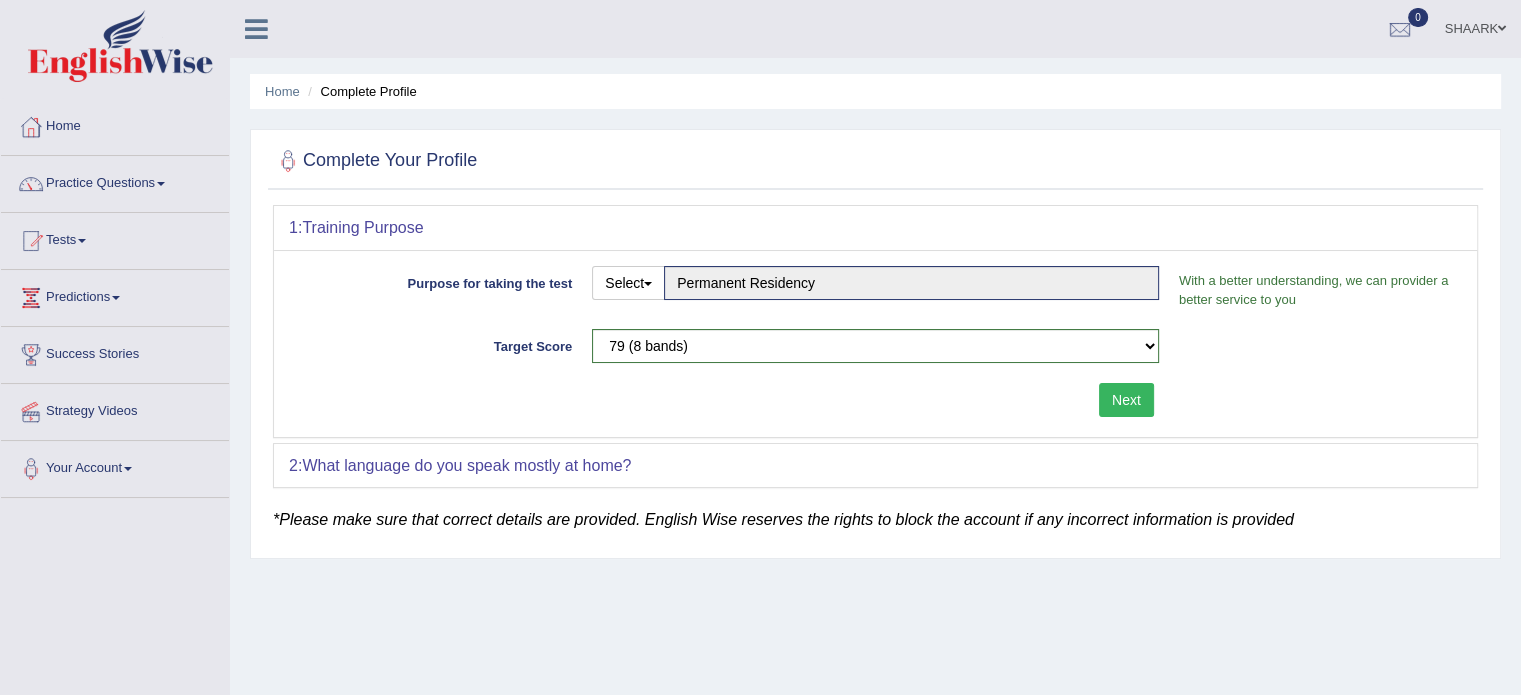 click on "Next" at bounding box center (1126, 400) 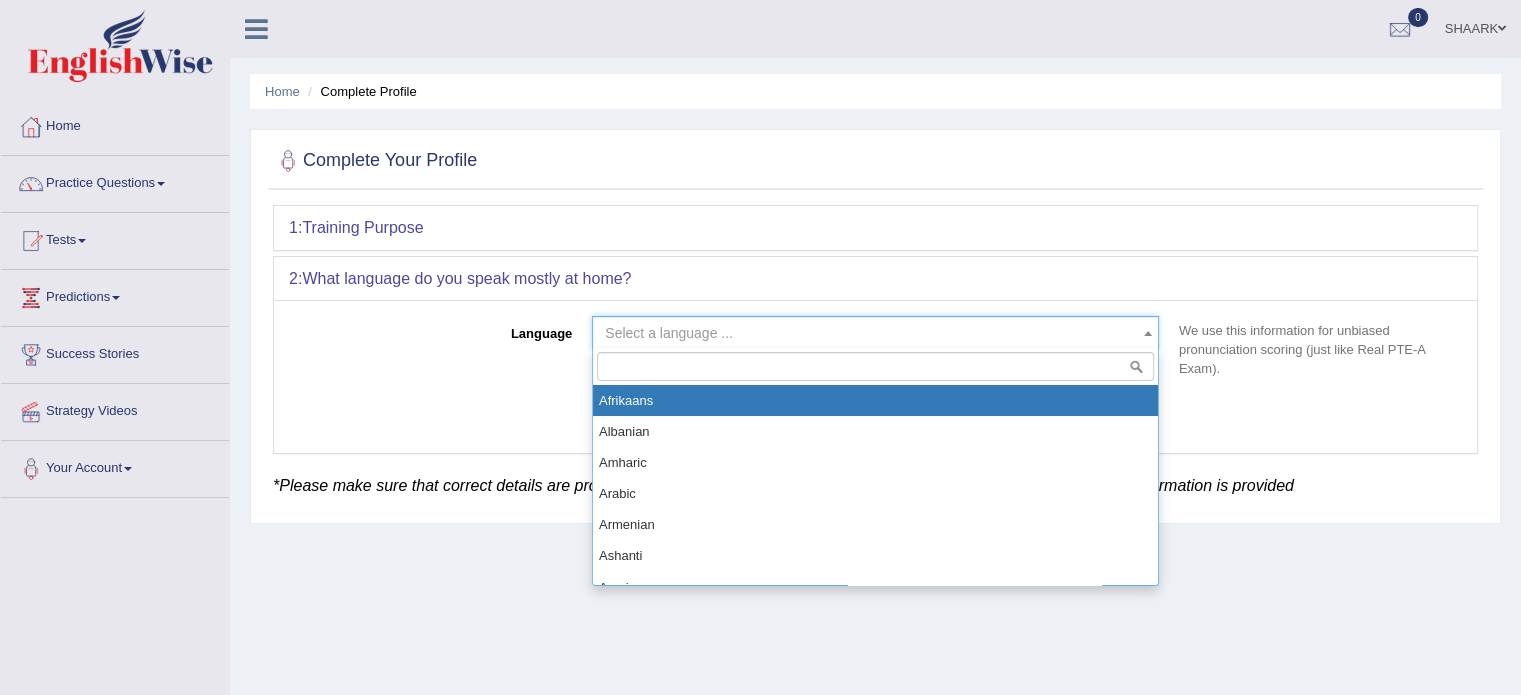 click on "Select a language ..." at bounding box center [869, 333] 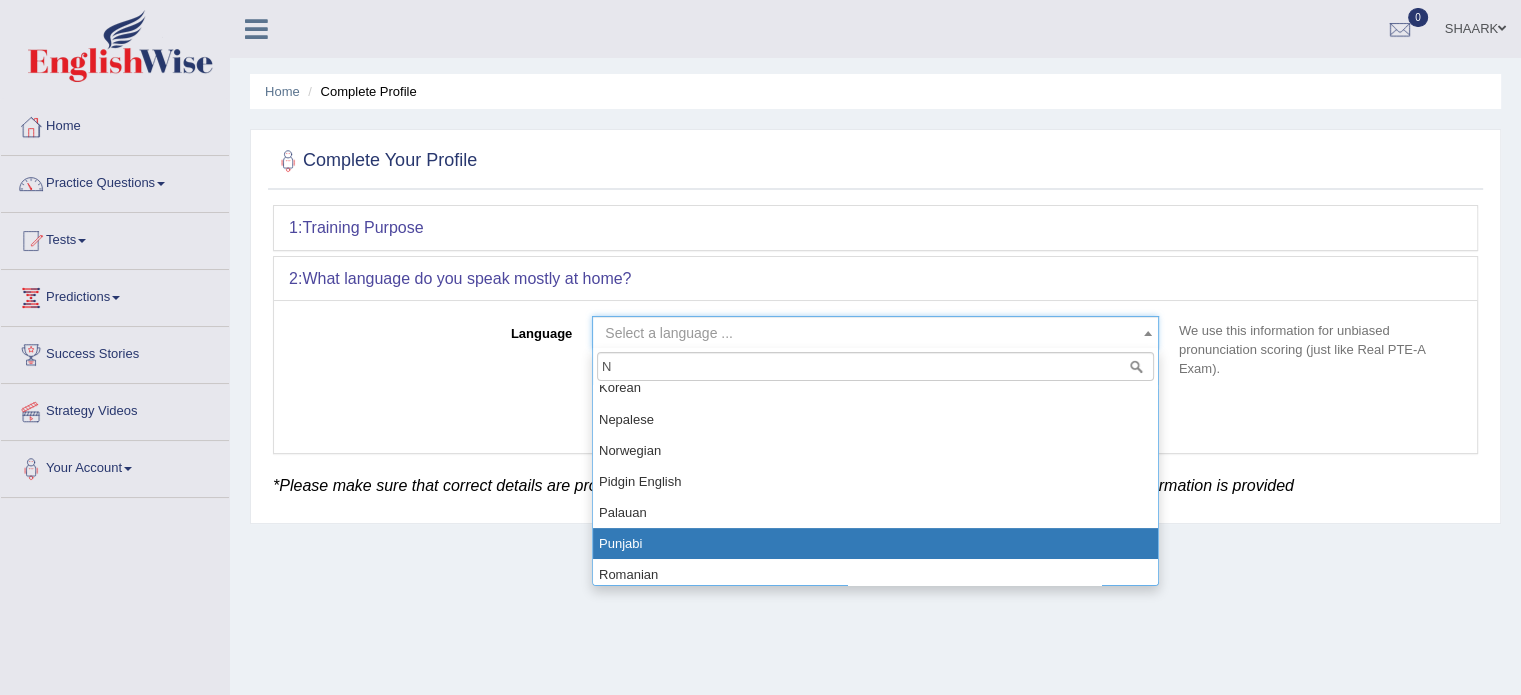 scroll, scrollTop: 760, scrollLeft: 0, axis: vertical 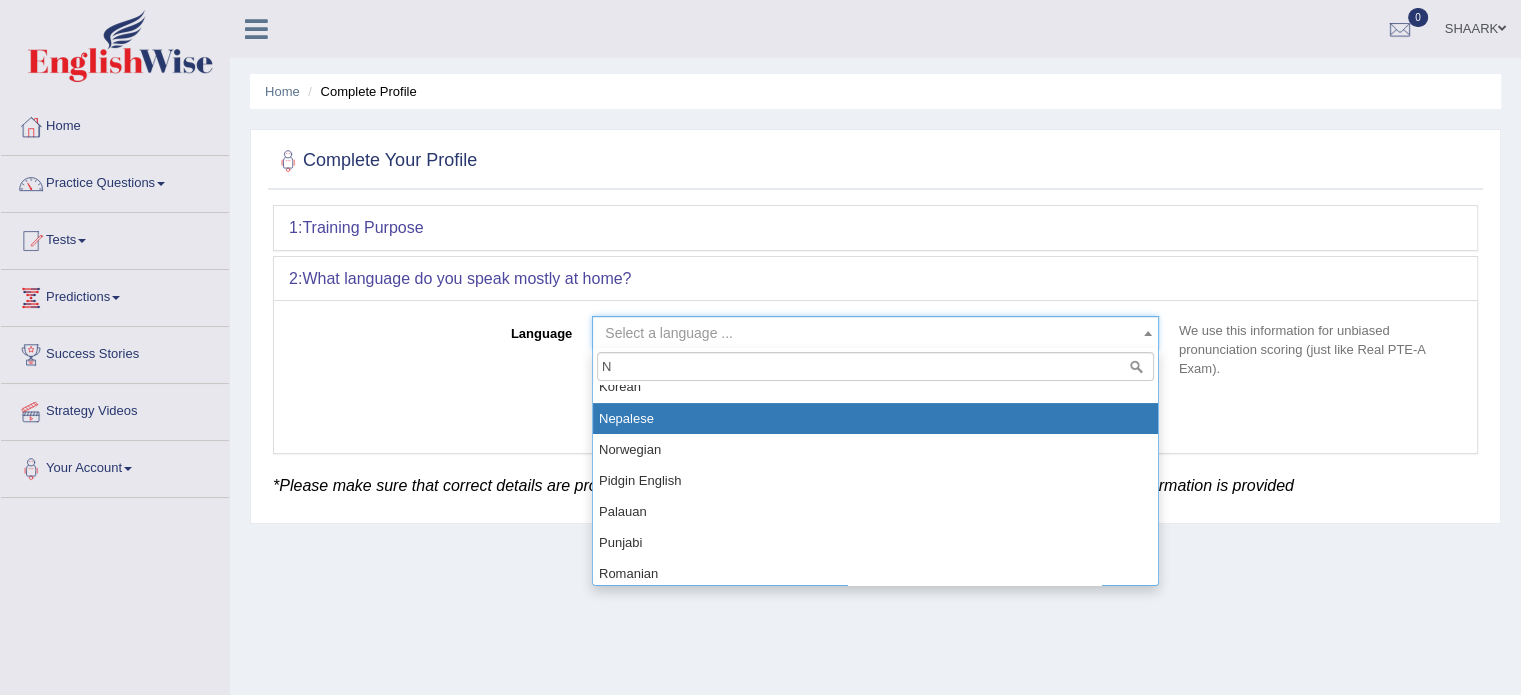 type on "N" 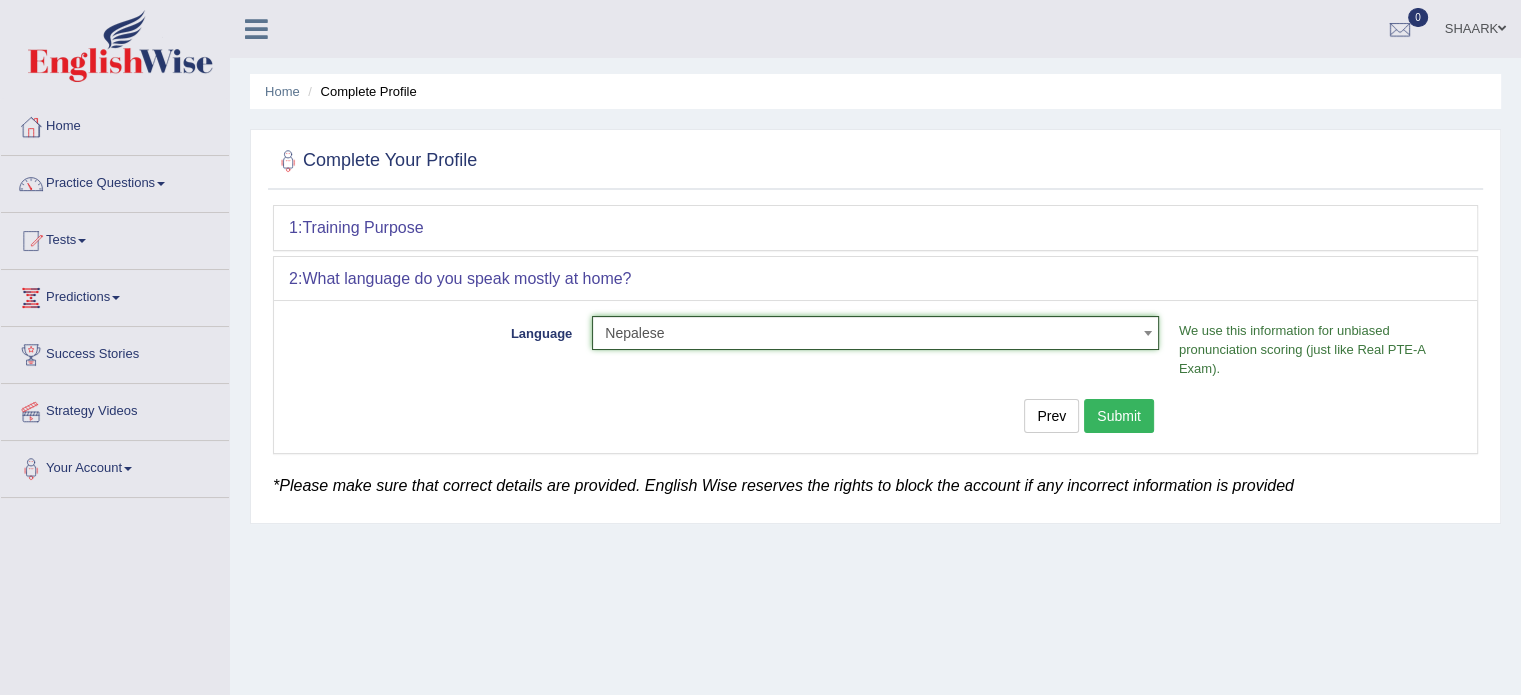 click on "Submit" at bounding box center (1119, 416) 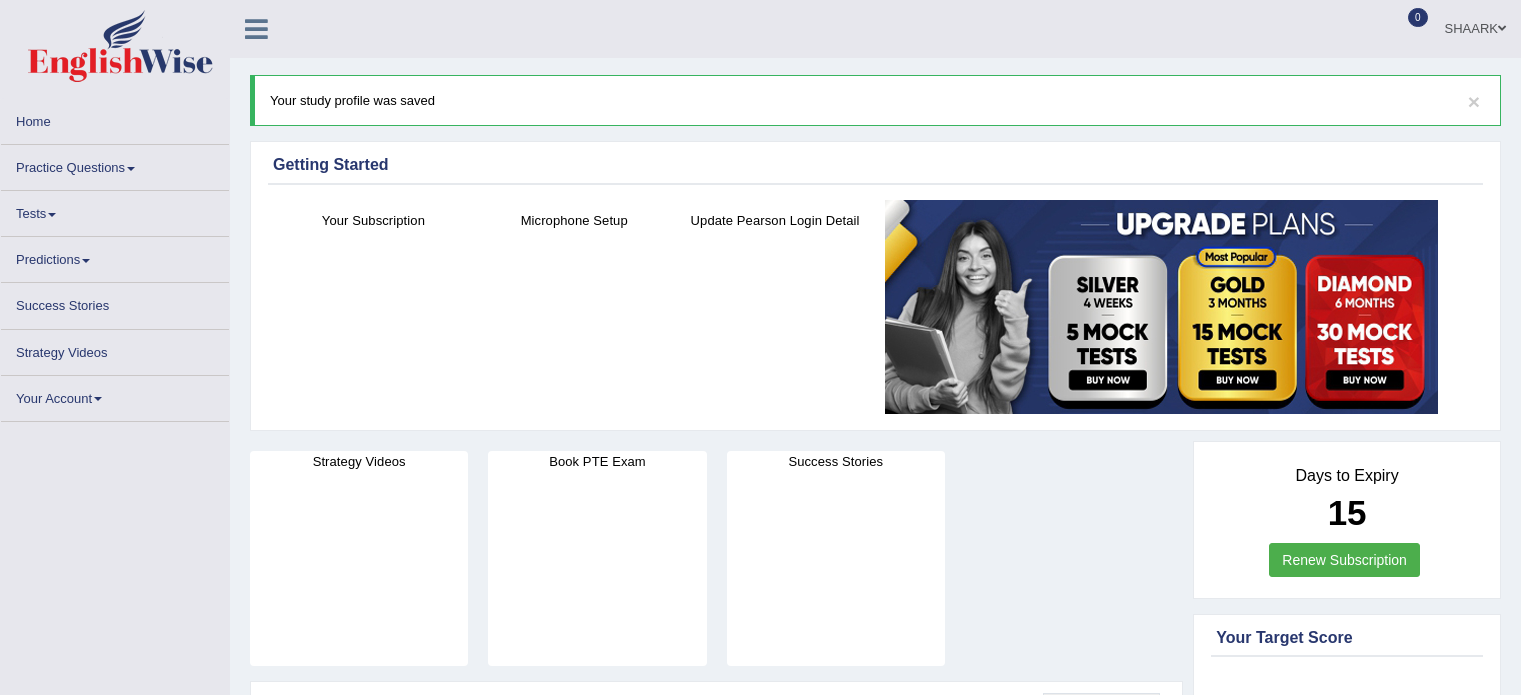 scroll, scrollTop: 0, scrollLeft: 0, axis: both 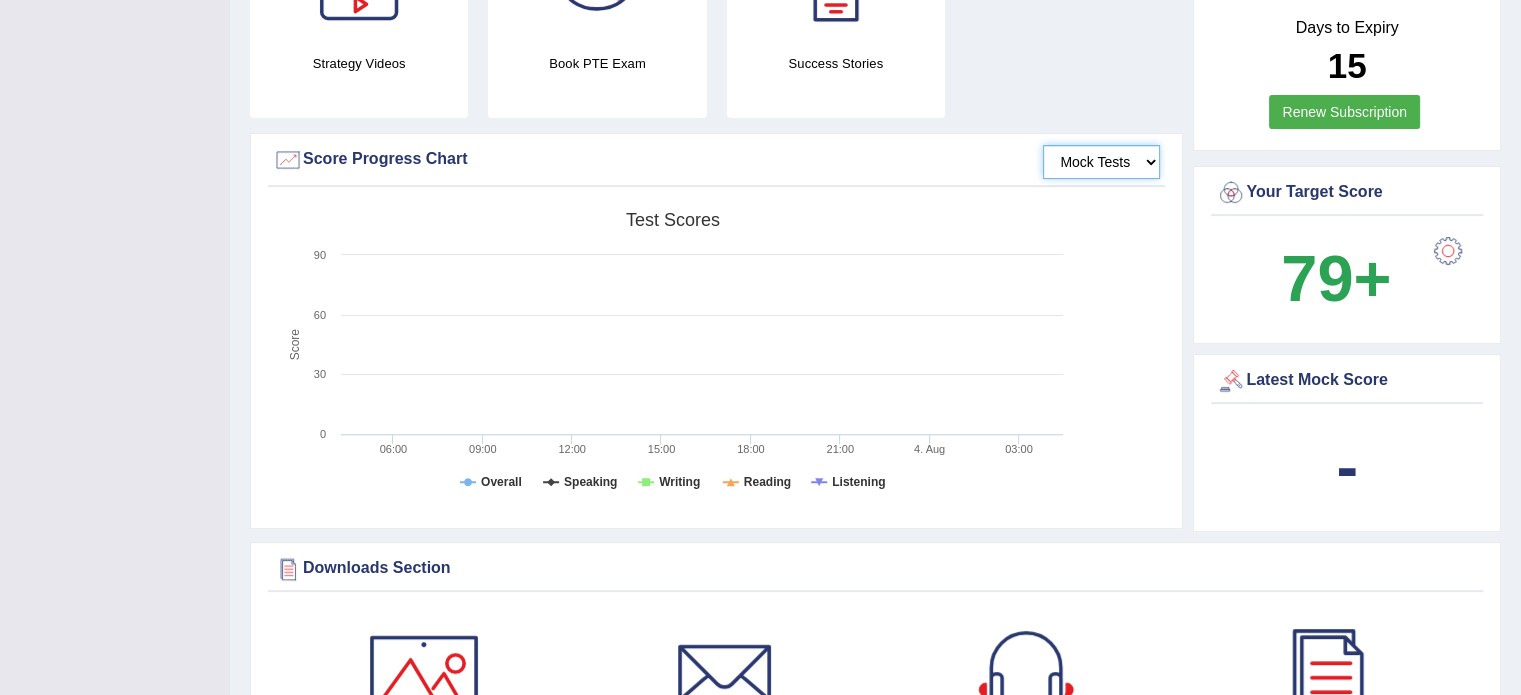 click on "Mock Tests" at bounding box center (1101, 162) 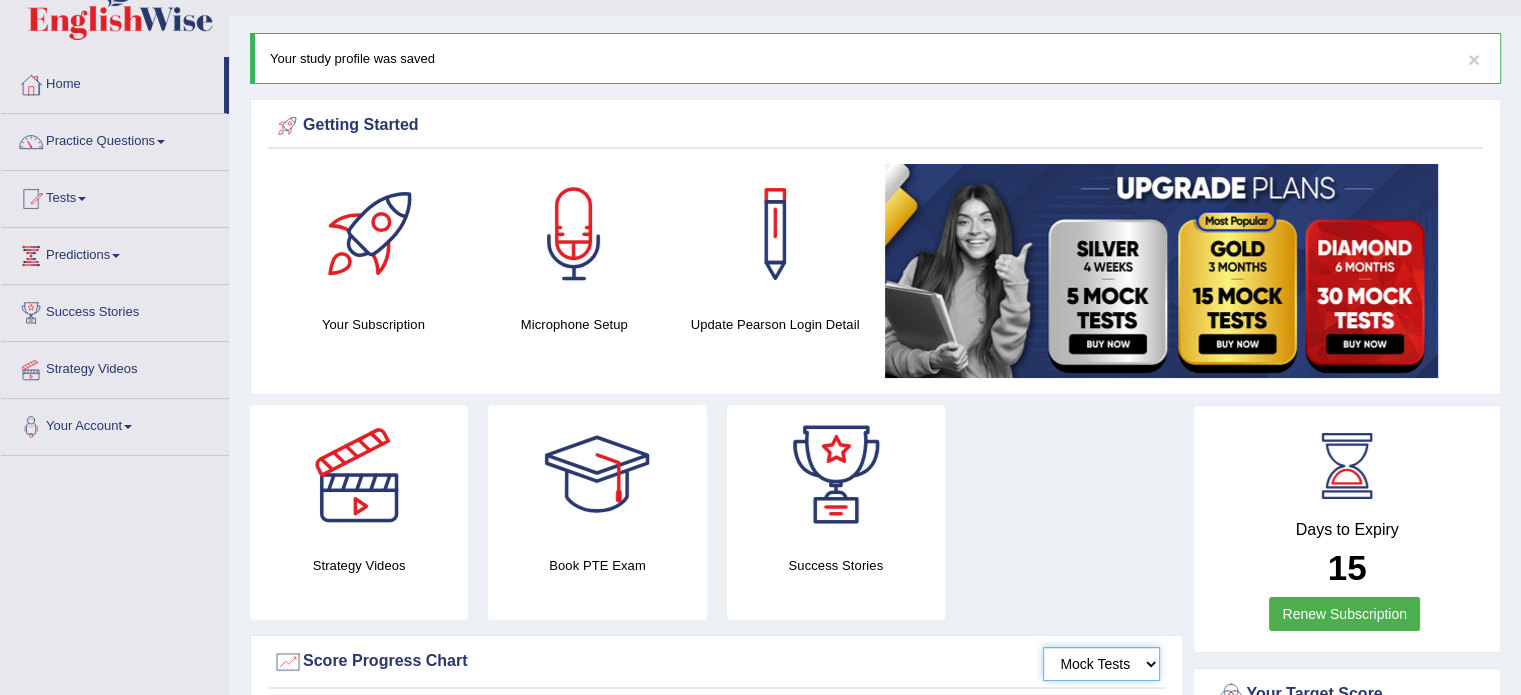 scroll, scrollTop: 41, scrollLeft: 0, axis: vertical 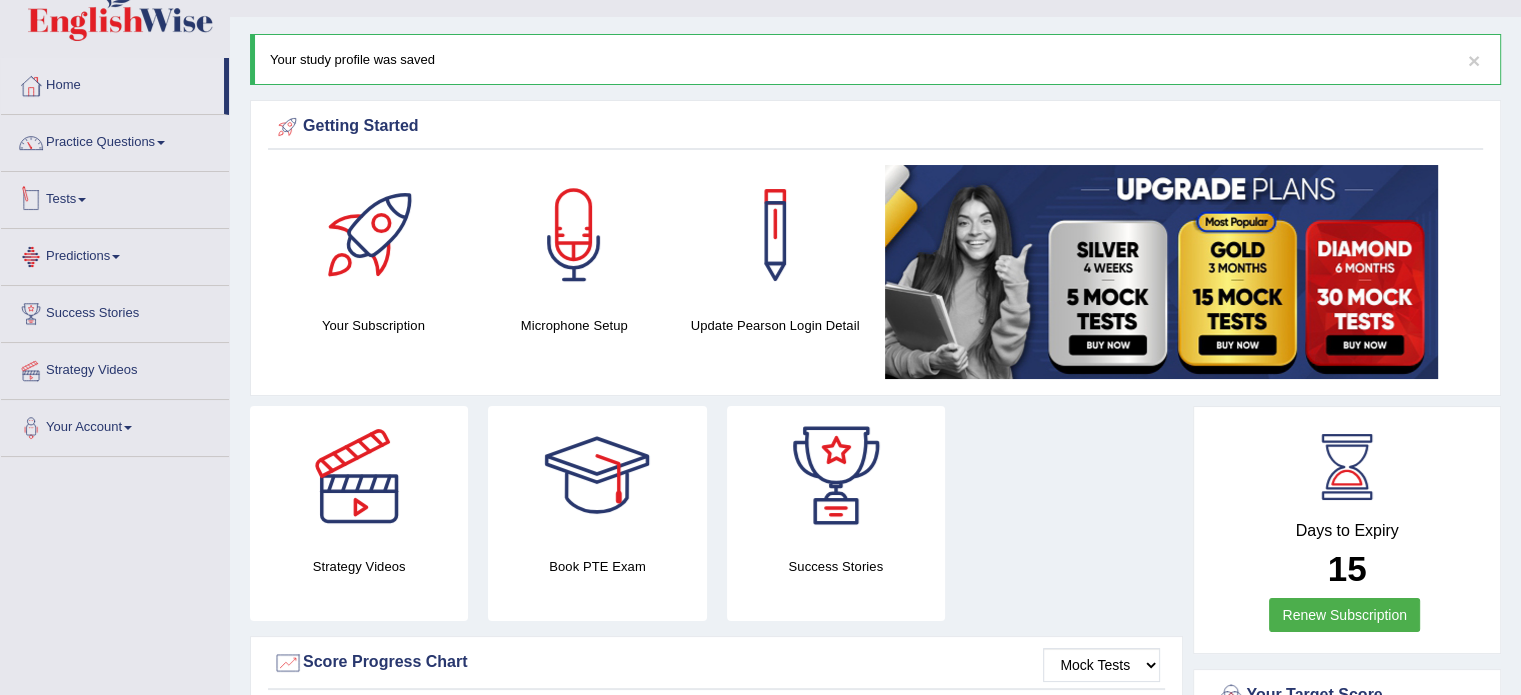 click on "Tests" at bounding box center [115, 197] 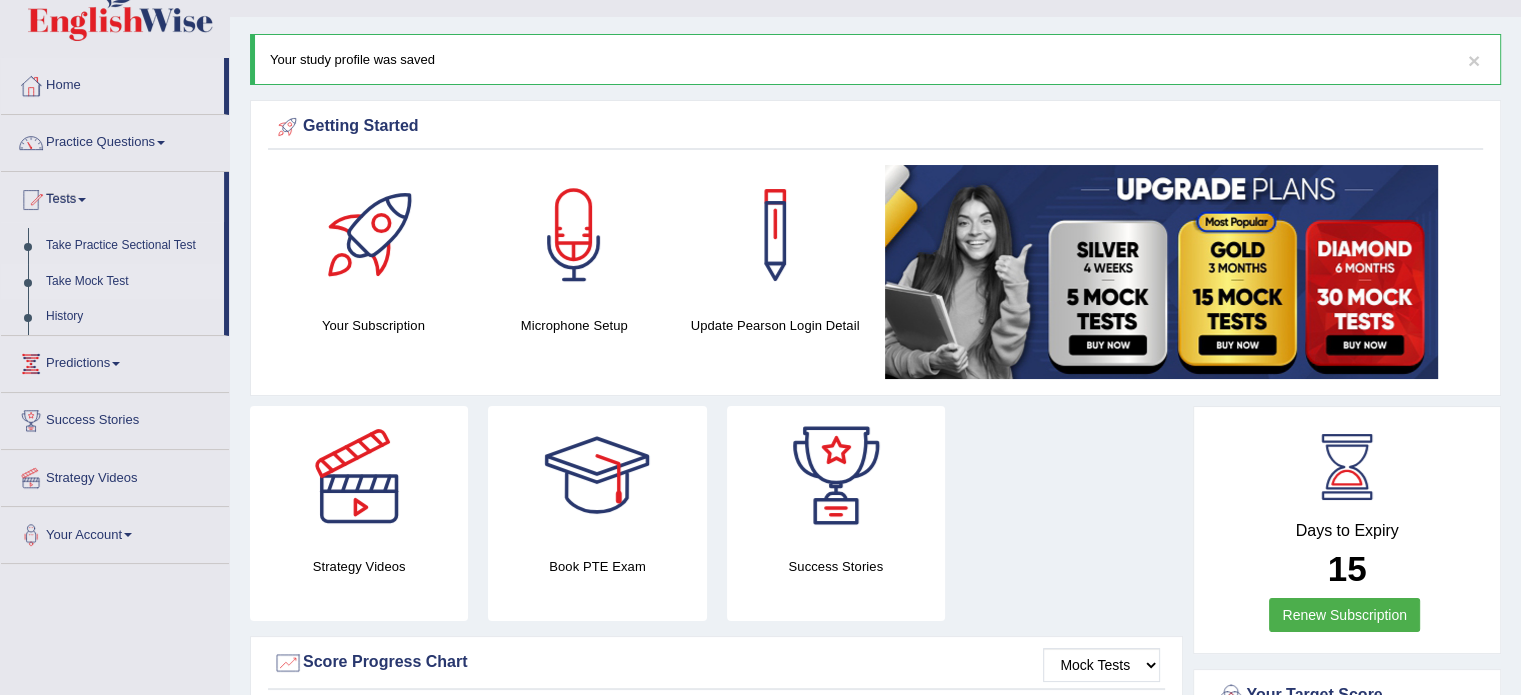click on "Take Mock Test" at bounding box center [130, 282] 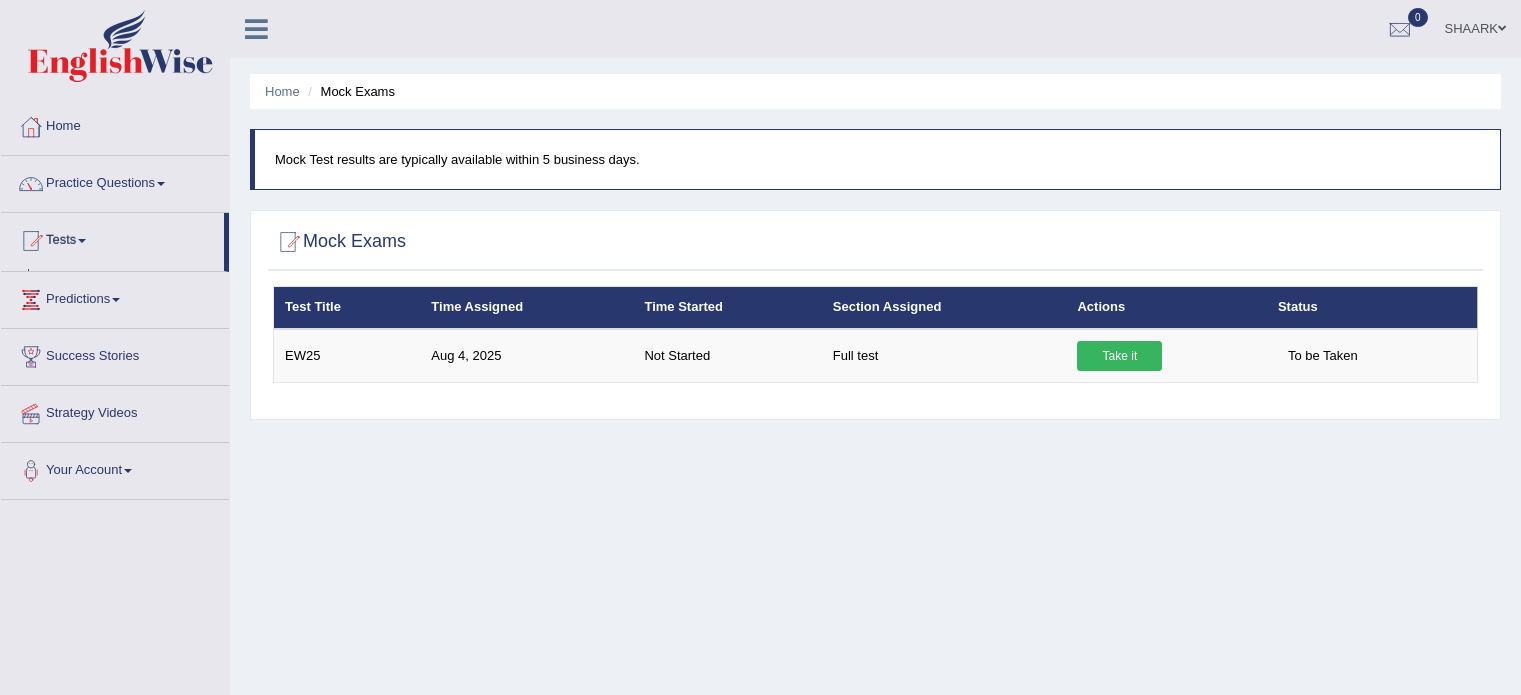 scroll, scrollTop: 0, scrollLeft: 0, axis: both 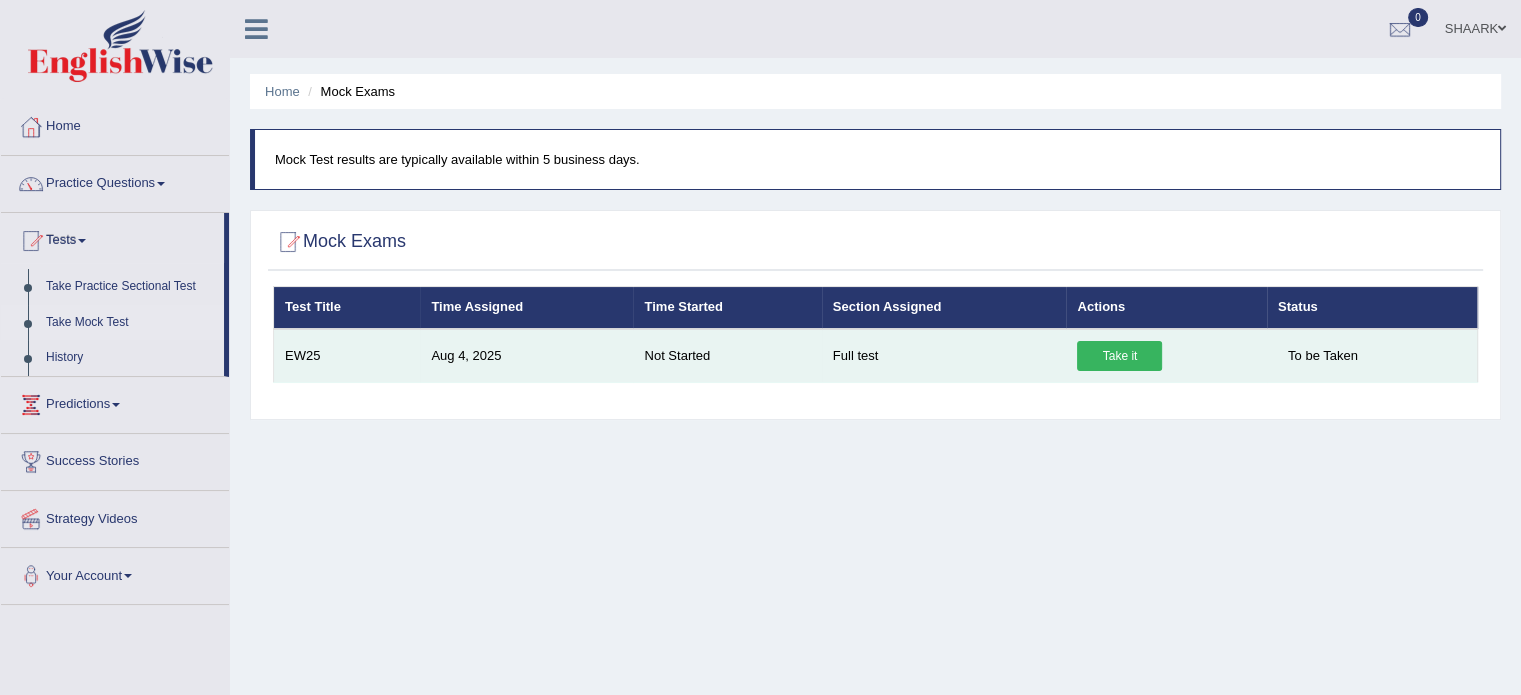 click on "Take it" at bounding box center [1119, 356] 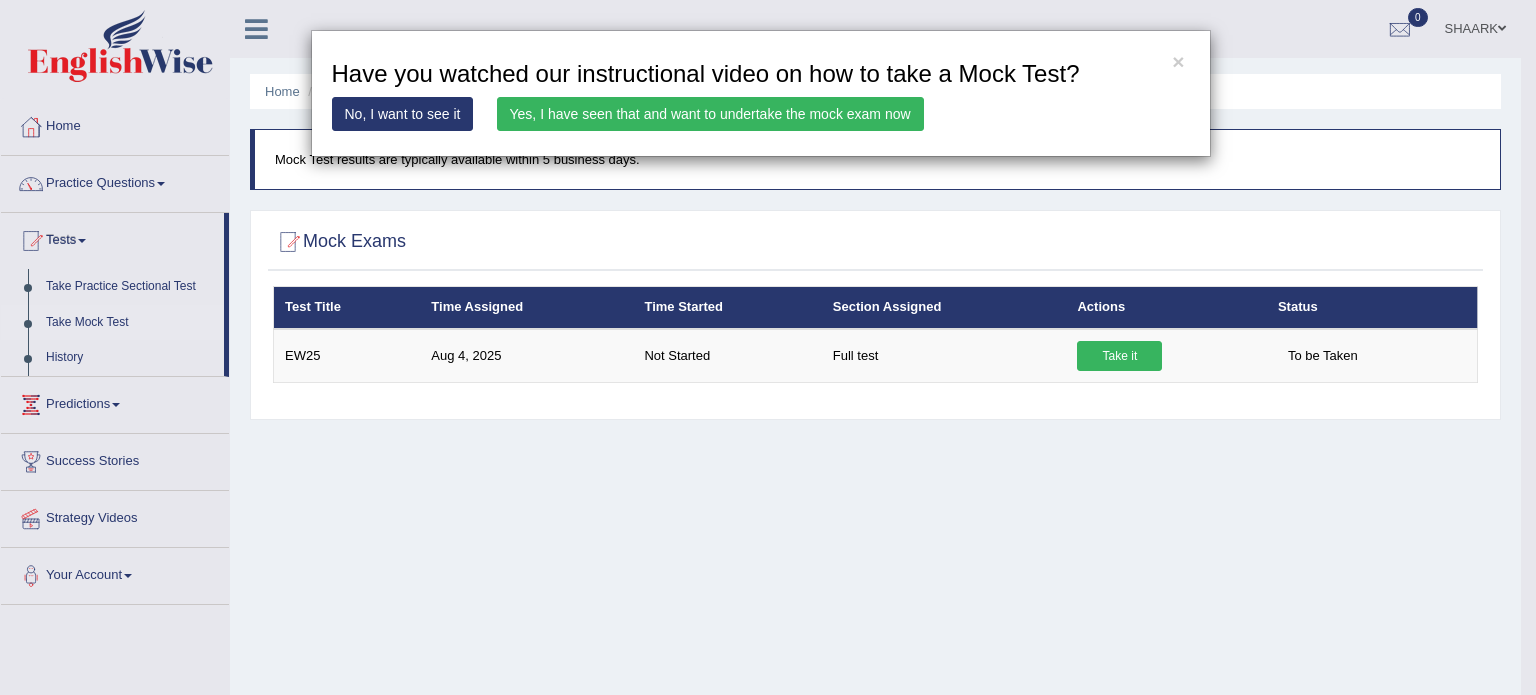 click on "Yes, I have seen that and want to undertake the mock exam now" at bounding box center [710, 114] 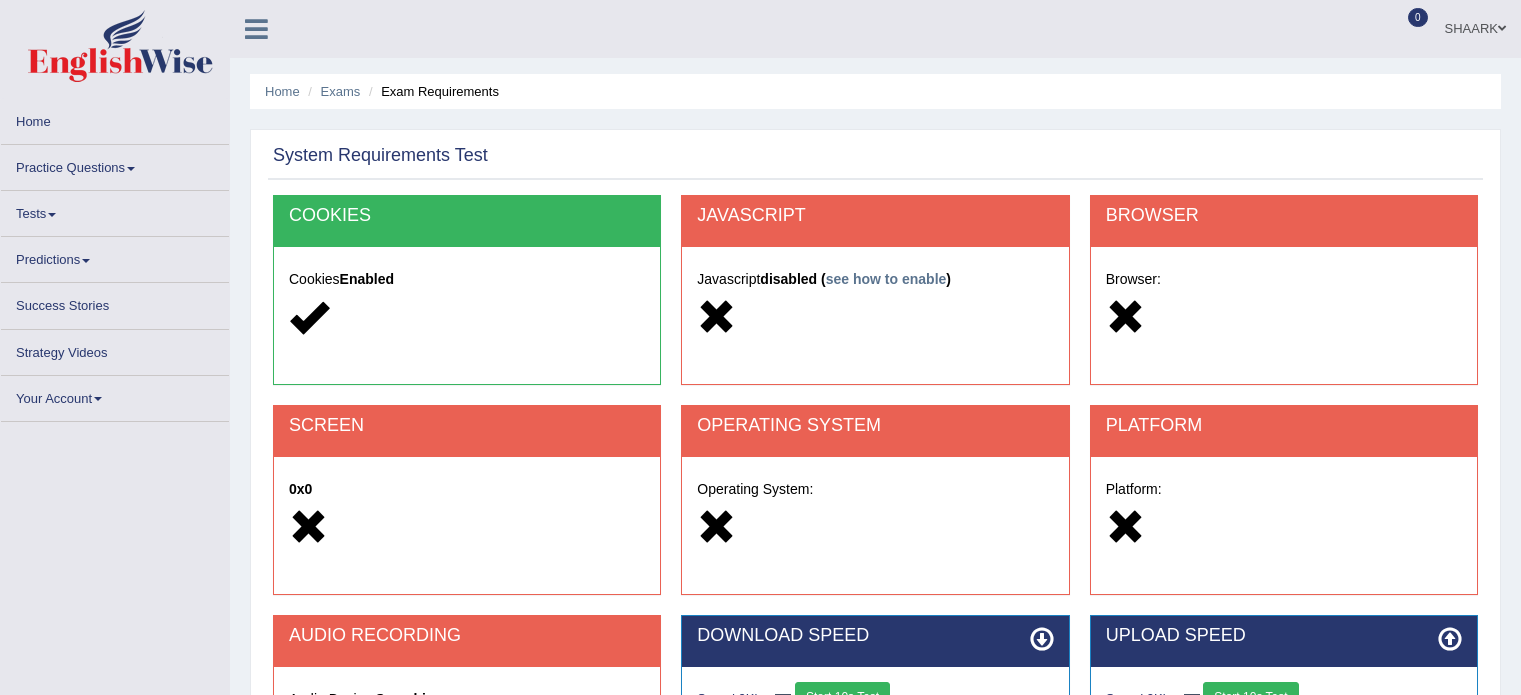scroll, scrollTop: 0, scrollLeft: 0, axis: both 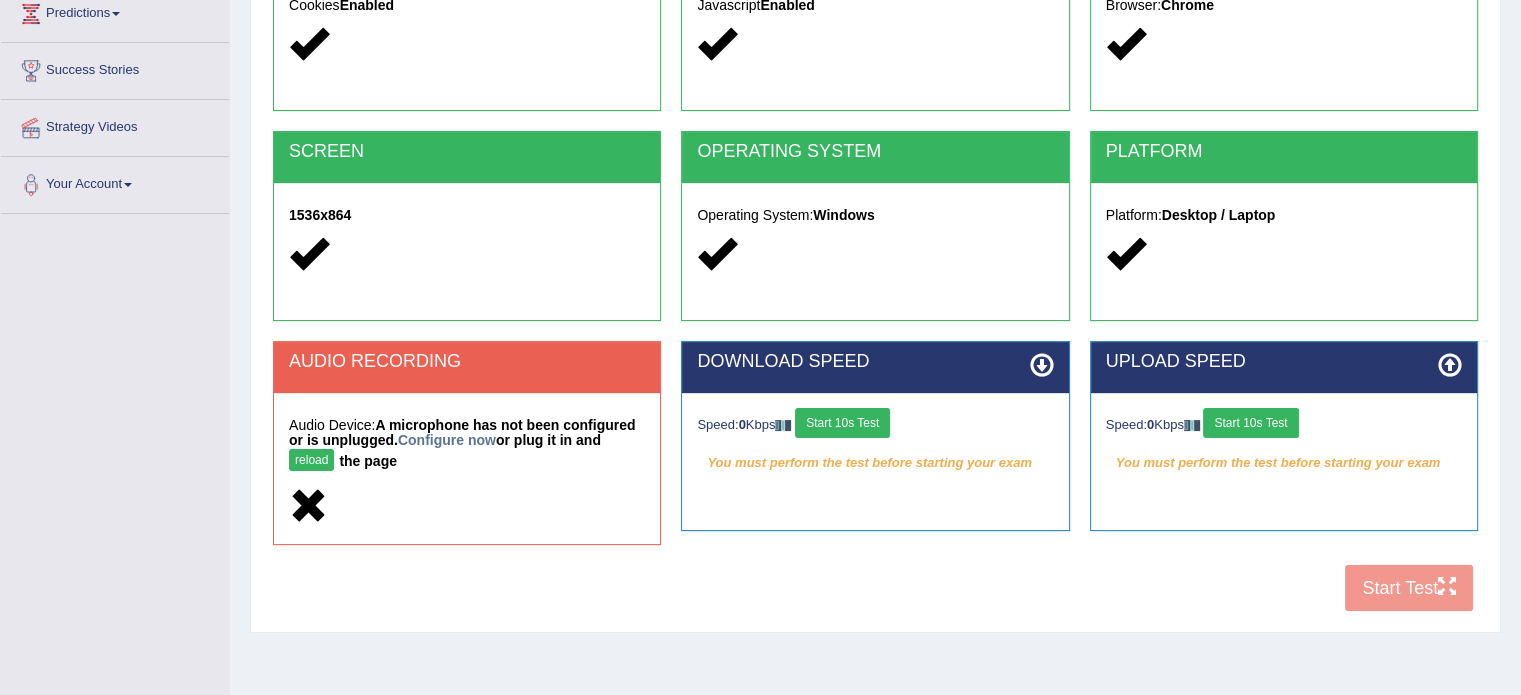 click on "Start 10s Test" at bounding box center [842, 423] 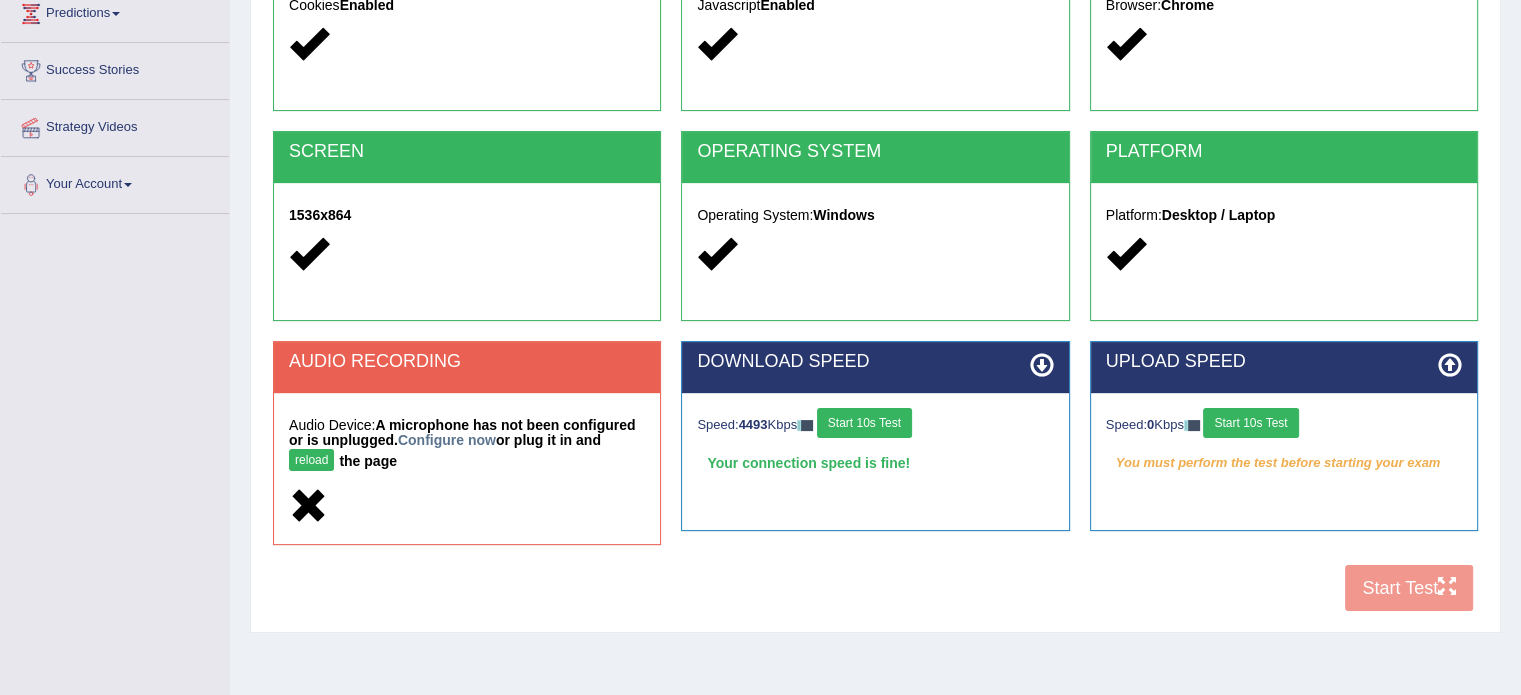 click on "Start 10s Test" at bounding box center (1250, 423) 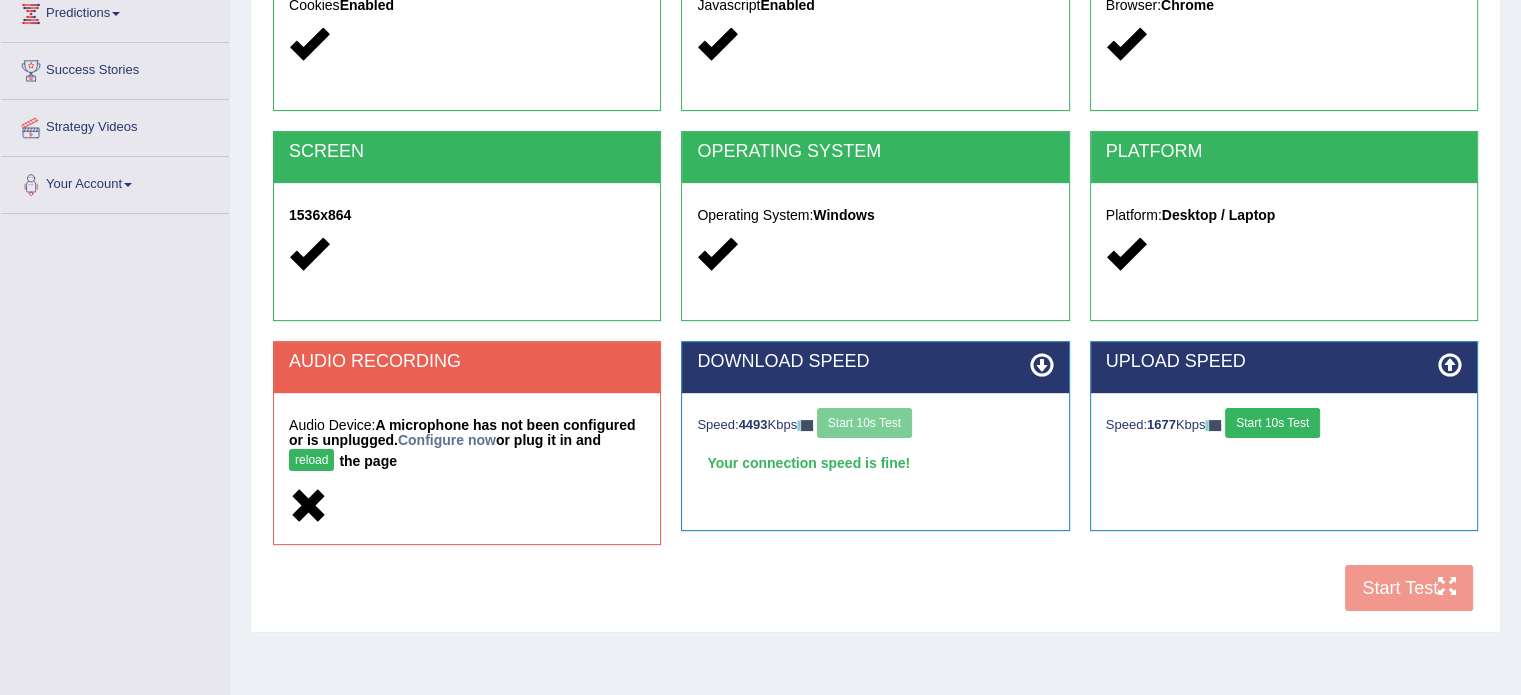 click on "reload" at bounding box center (311, 460) 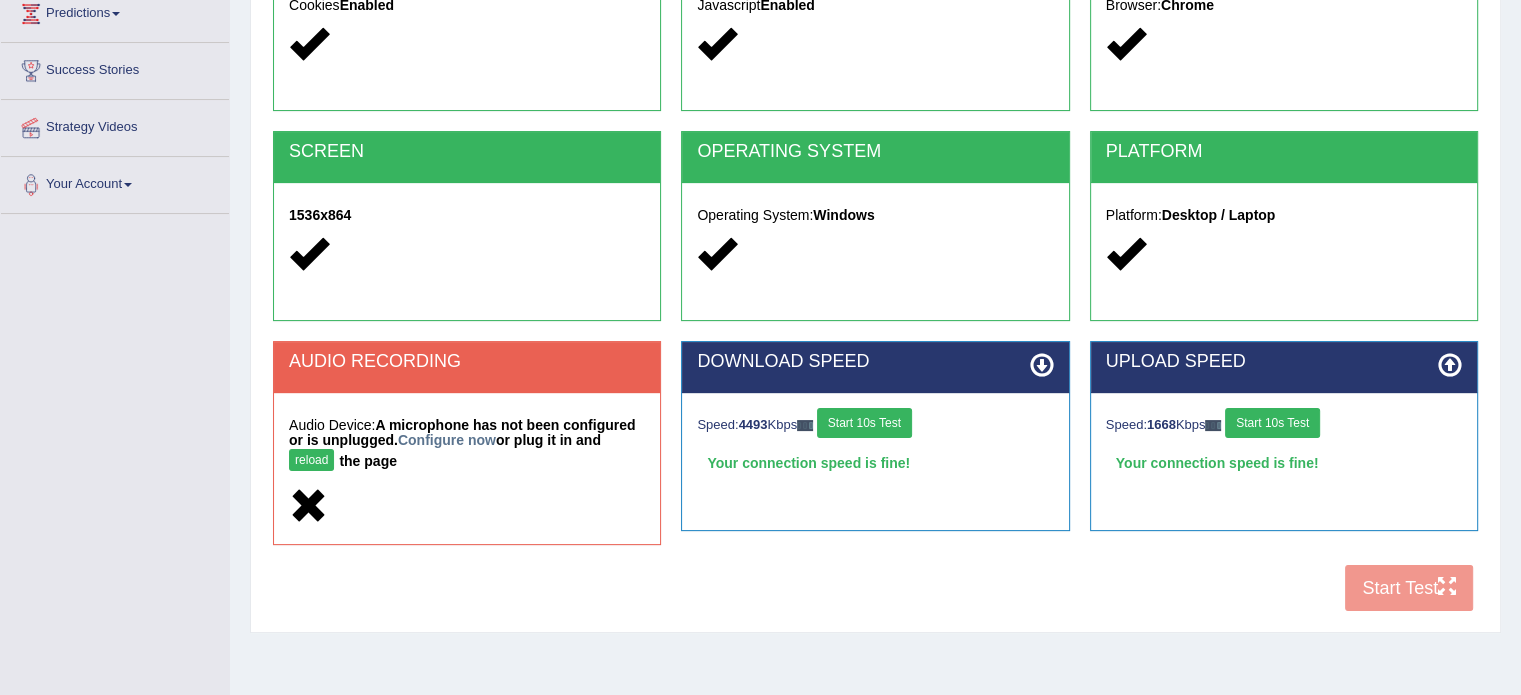click on "reload" at bounding box center [311, 460] 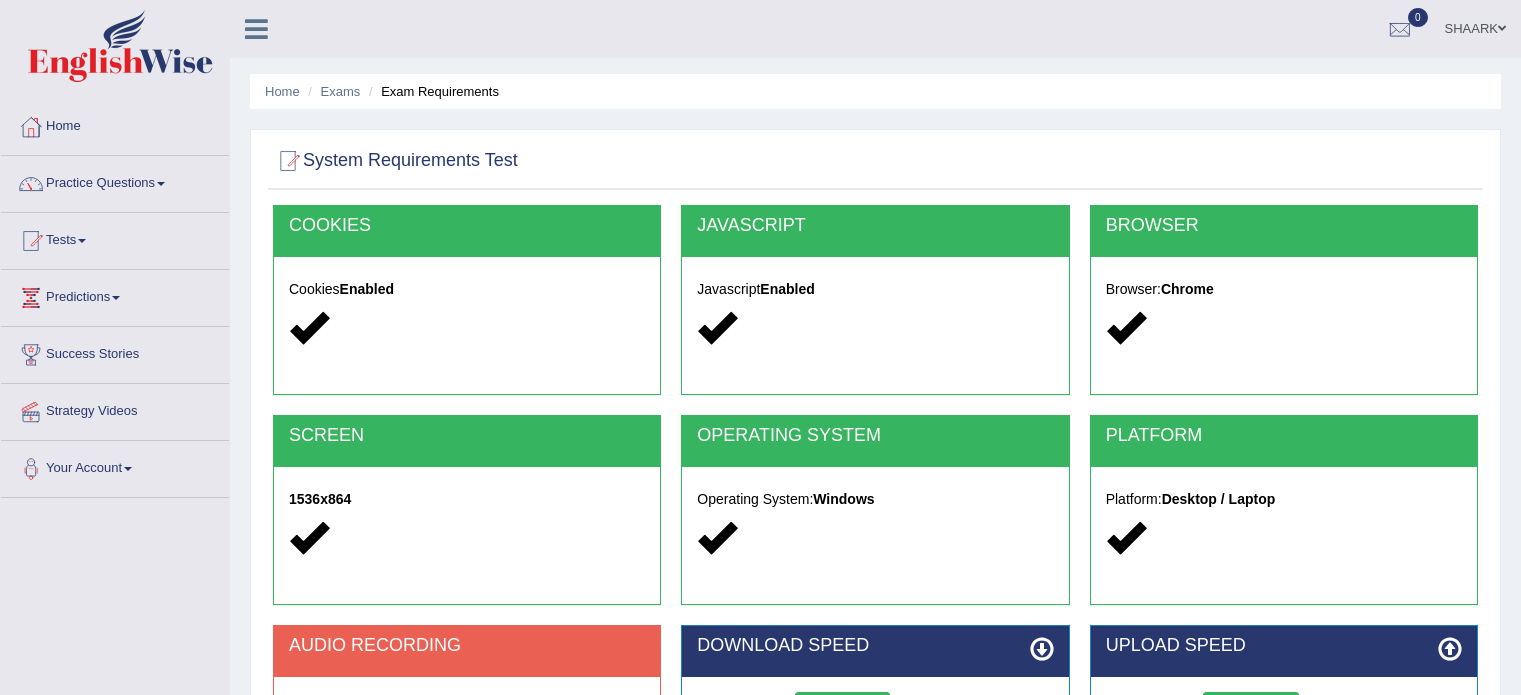 scroll, scrollTop: 332, scrollLeft: 0, axis: vertical 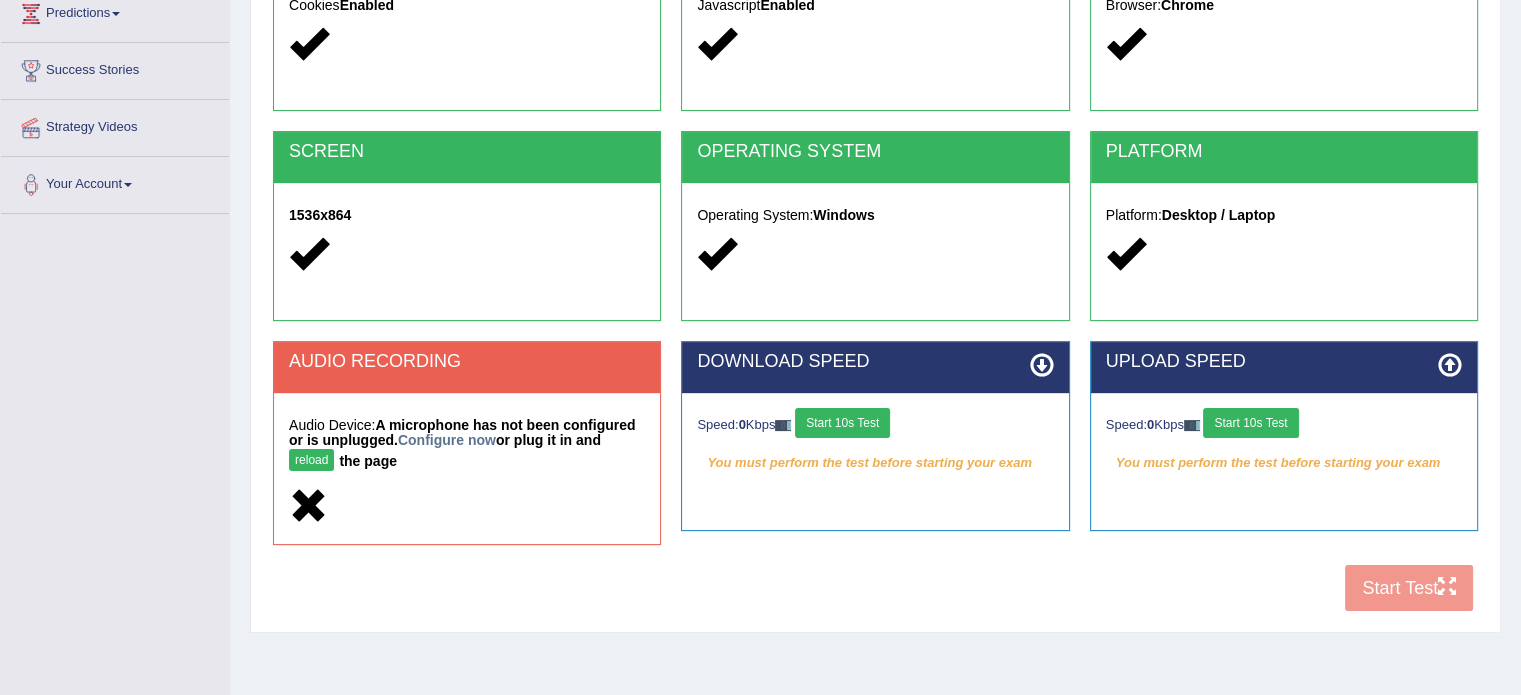 click on "reload" at bounding box center [311, 460] 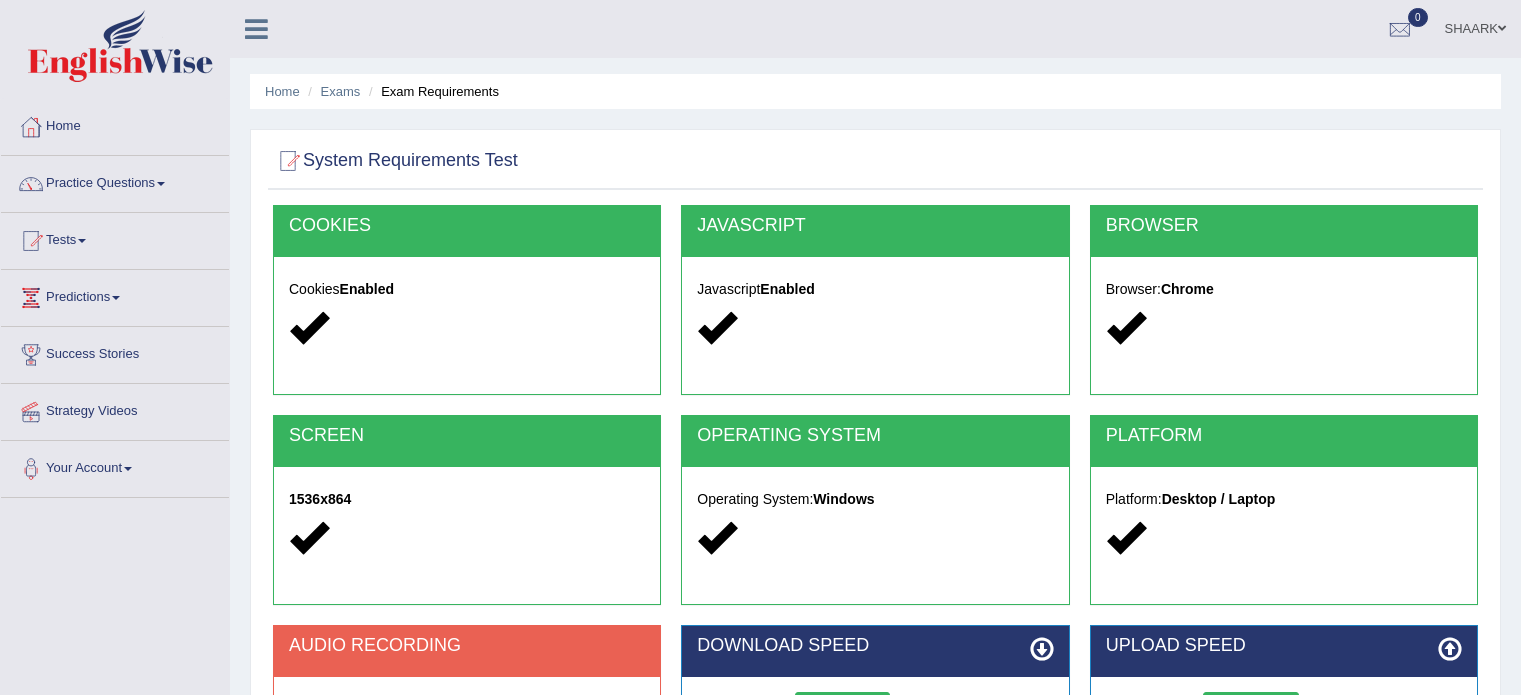 scroll, scrollTop: 284, scrollLeft: 0, axis: vertical 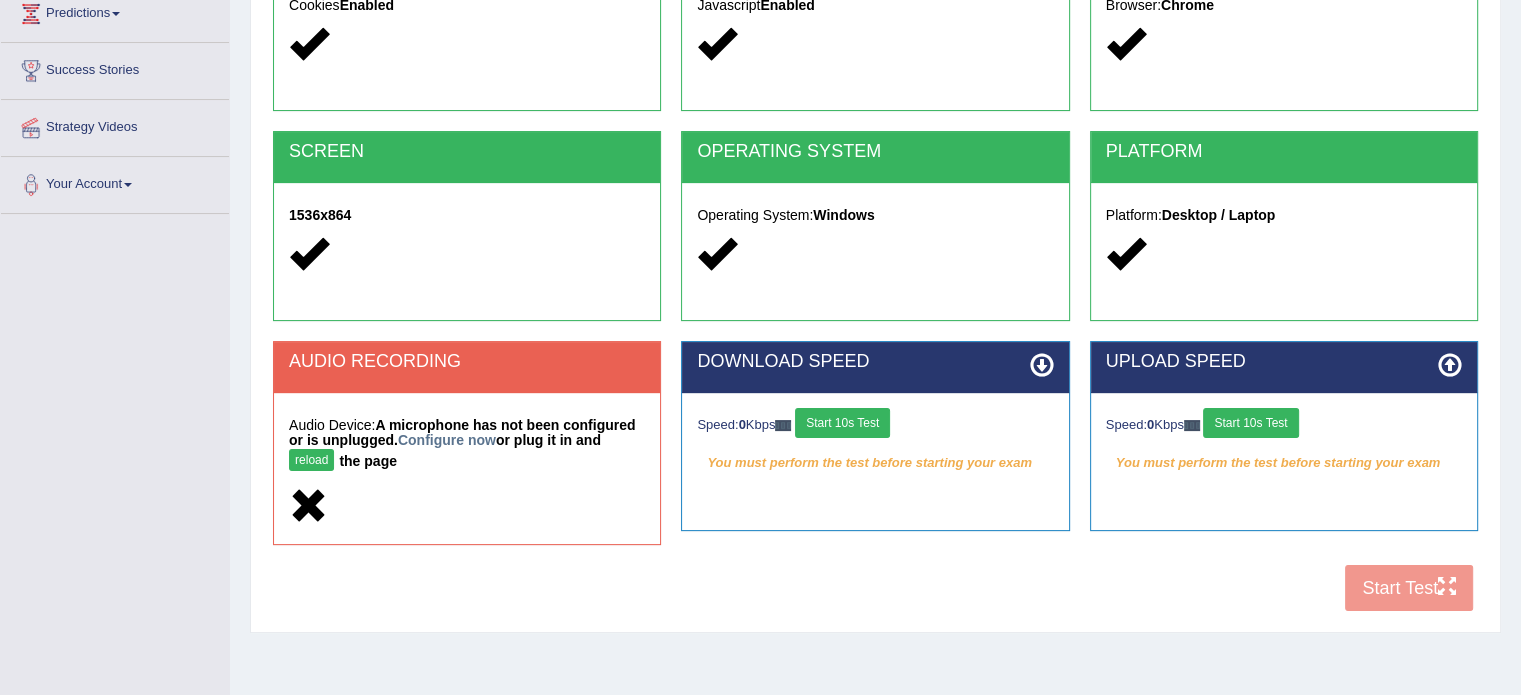 click on "reload" at bounding box center [311, 460] 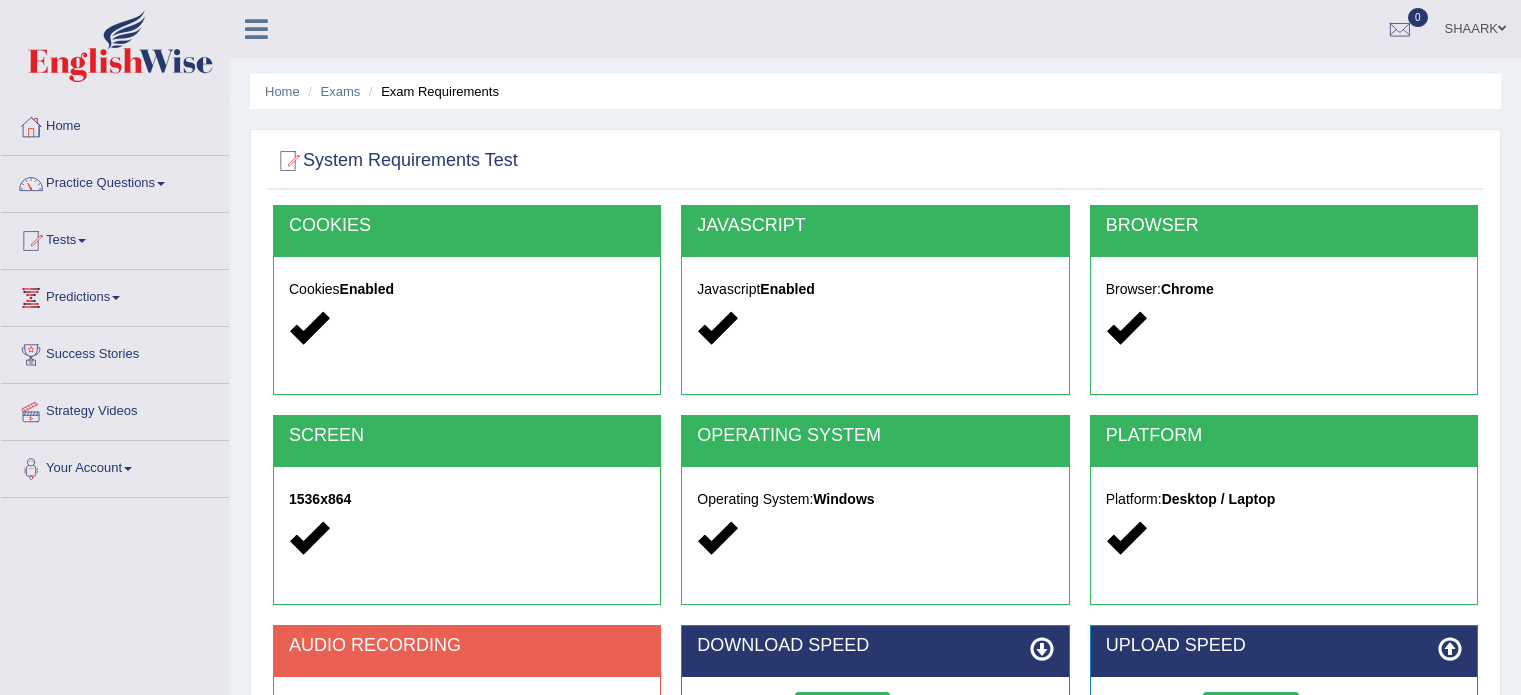 scroll, scrollTop: 284, scrollLeft: 0, axis: vertical 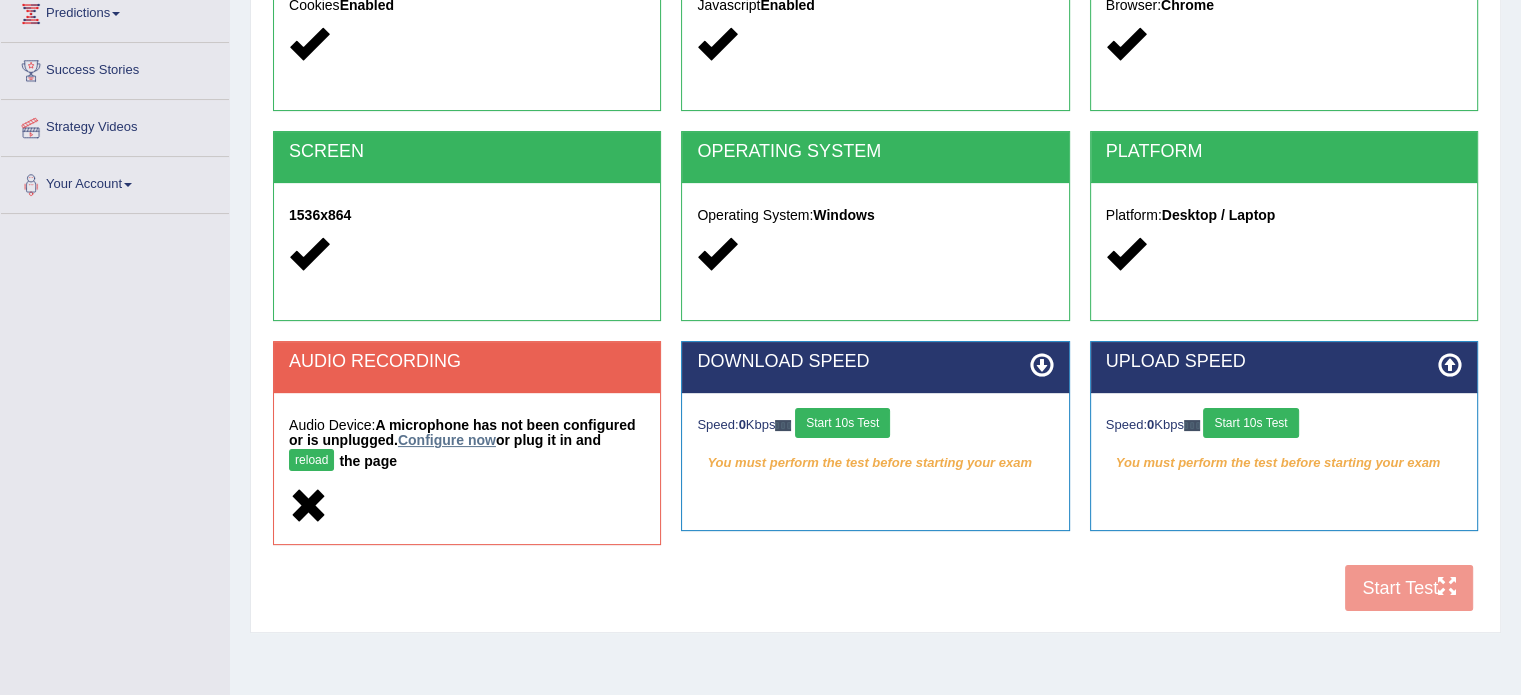 click on "Configure now" at bounding box center (447, 440) 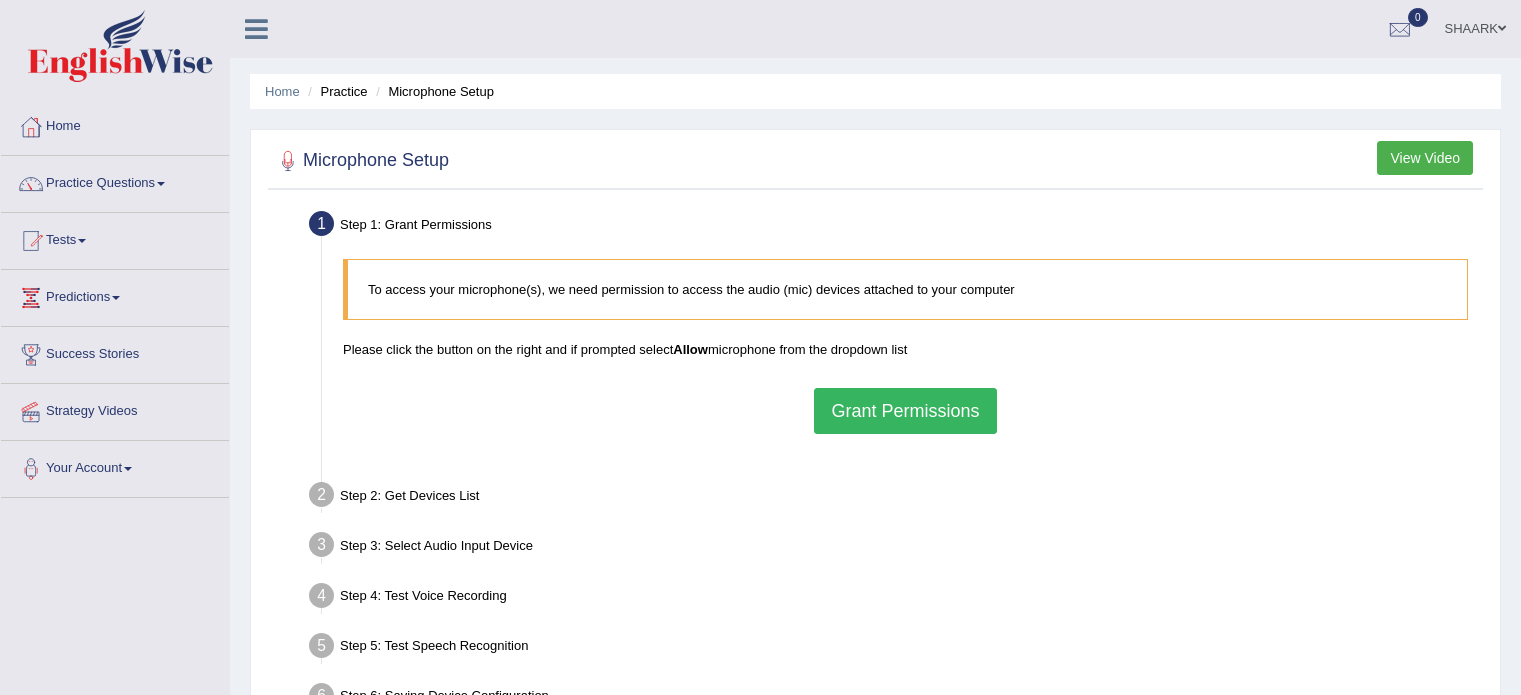 scroll, scrollTop: 0, scrollLeft: 0, axis: both 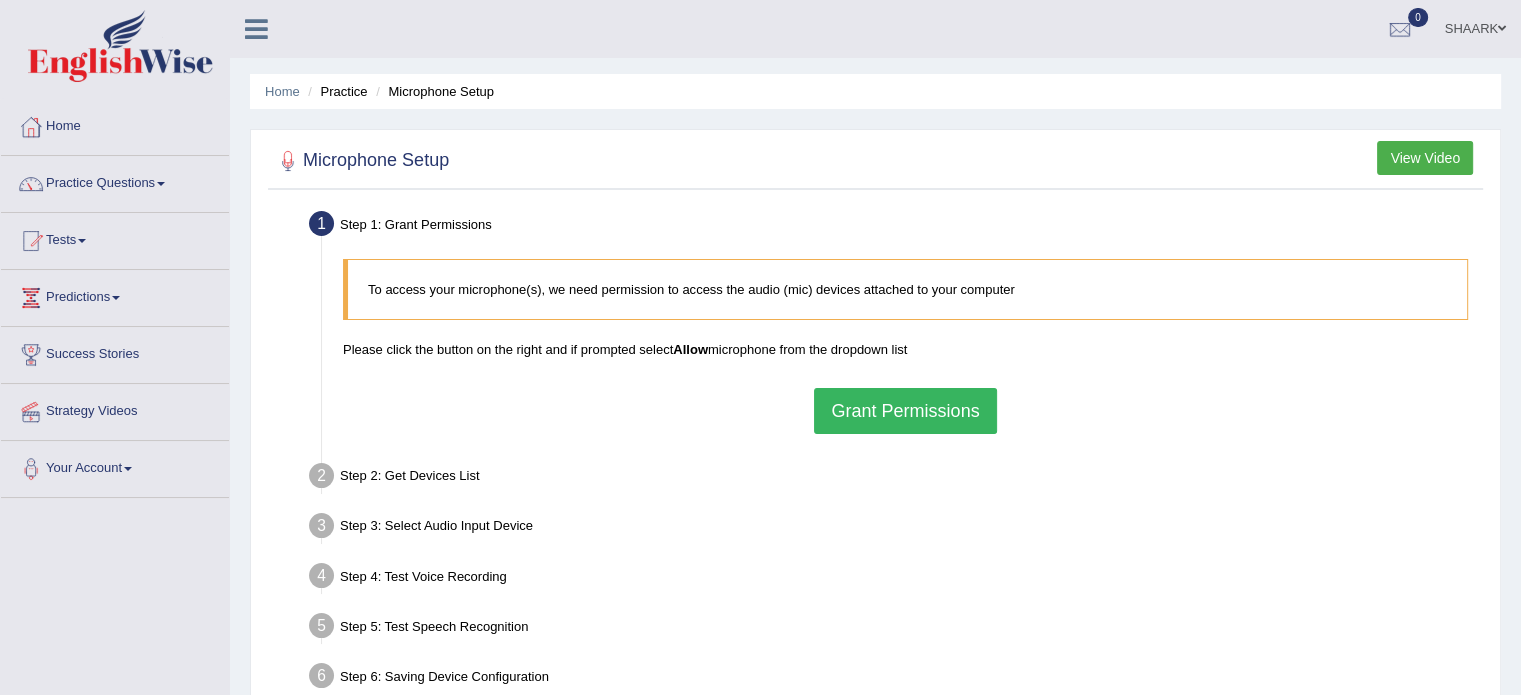 click on "Grant Permissions" at bounding box center (905, 411) 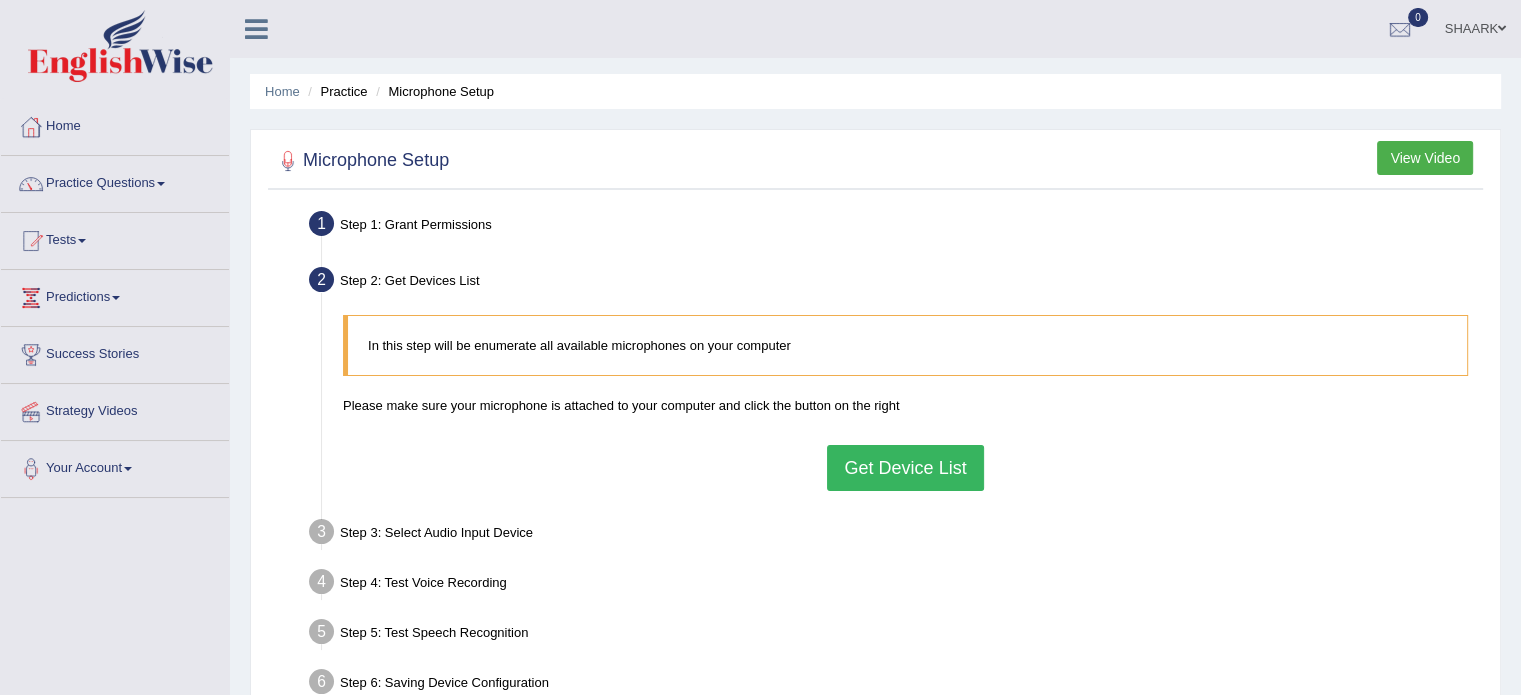 click on "Get Device List" at bounding box center (905, 468) 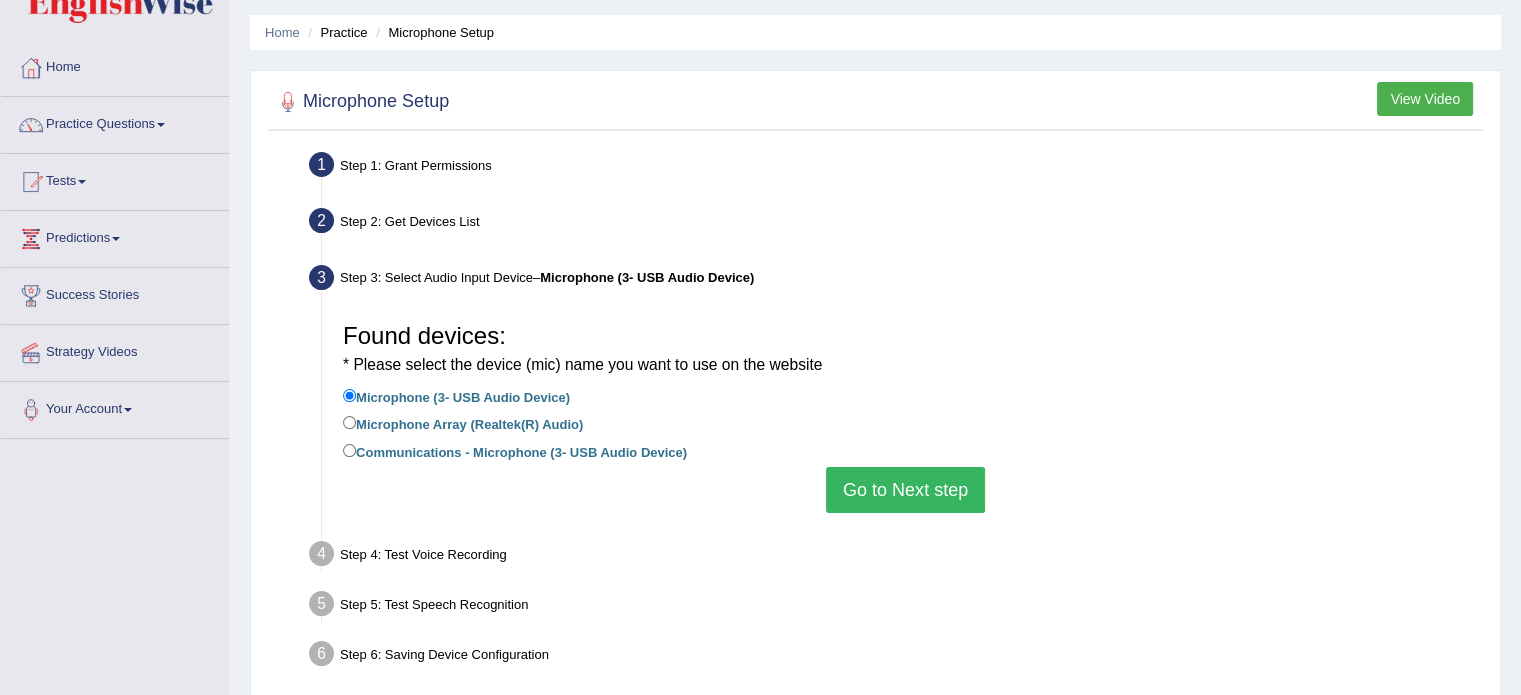 scroll, scrollTop: 60, scrollLeft: 0, axis: vertical 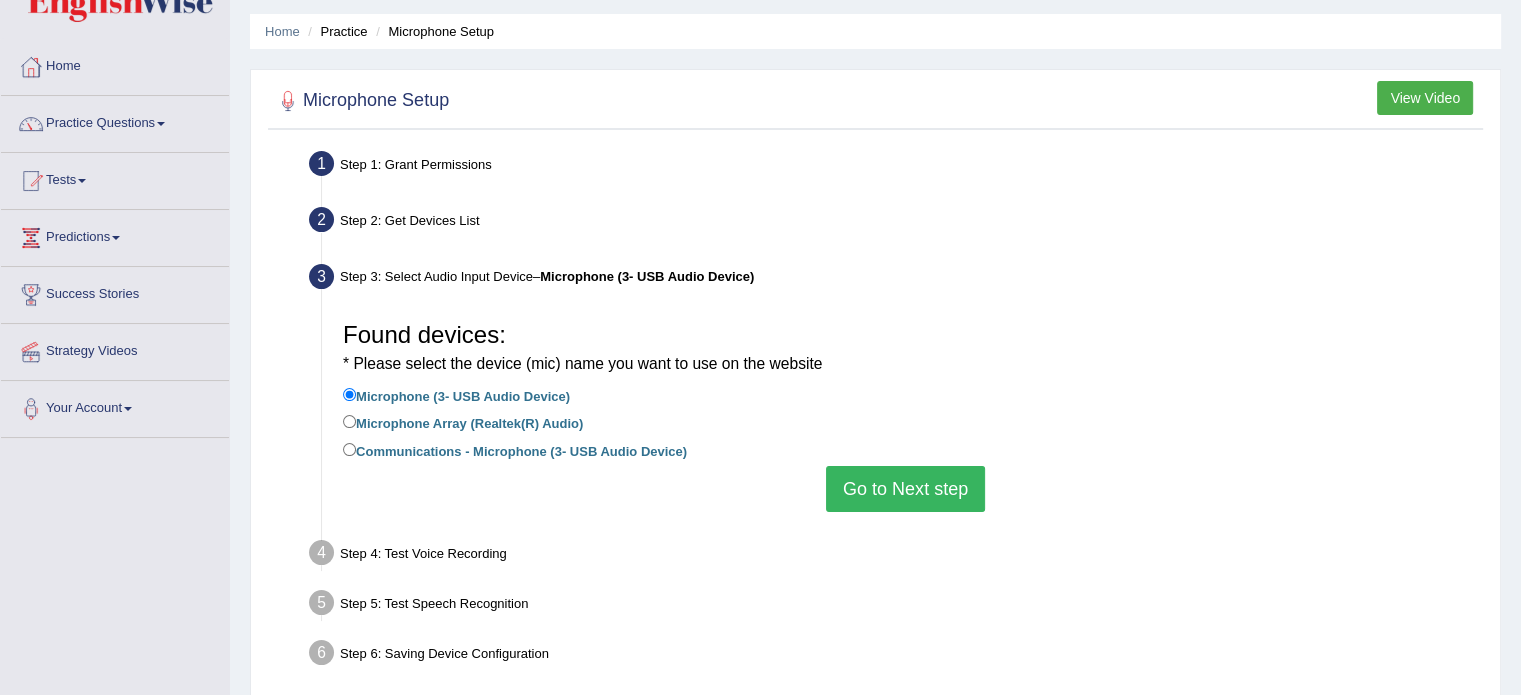 click on "Go to Next step" at bounding box center [905, 489] 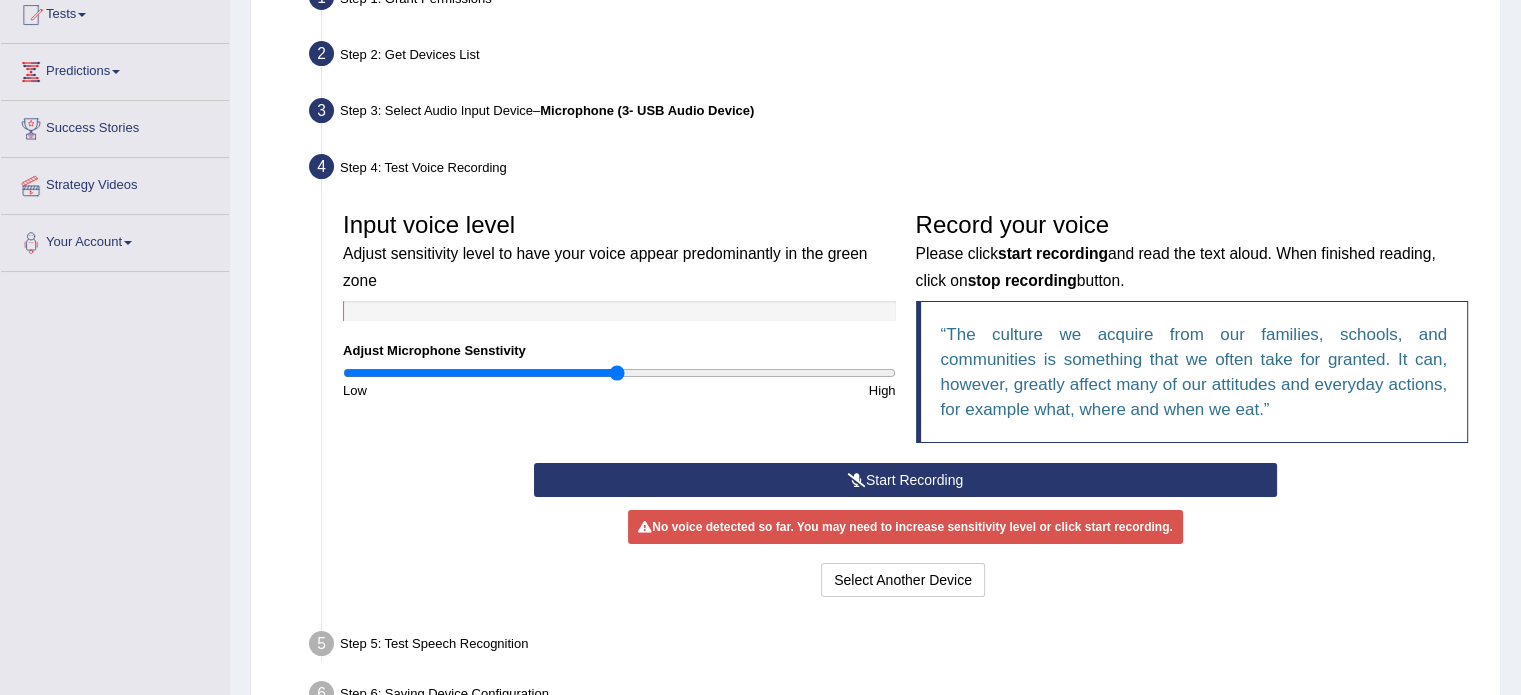 scroll, scrollTop: 232, scrollLeft: 0, axis: vertical 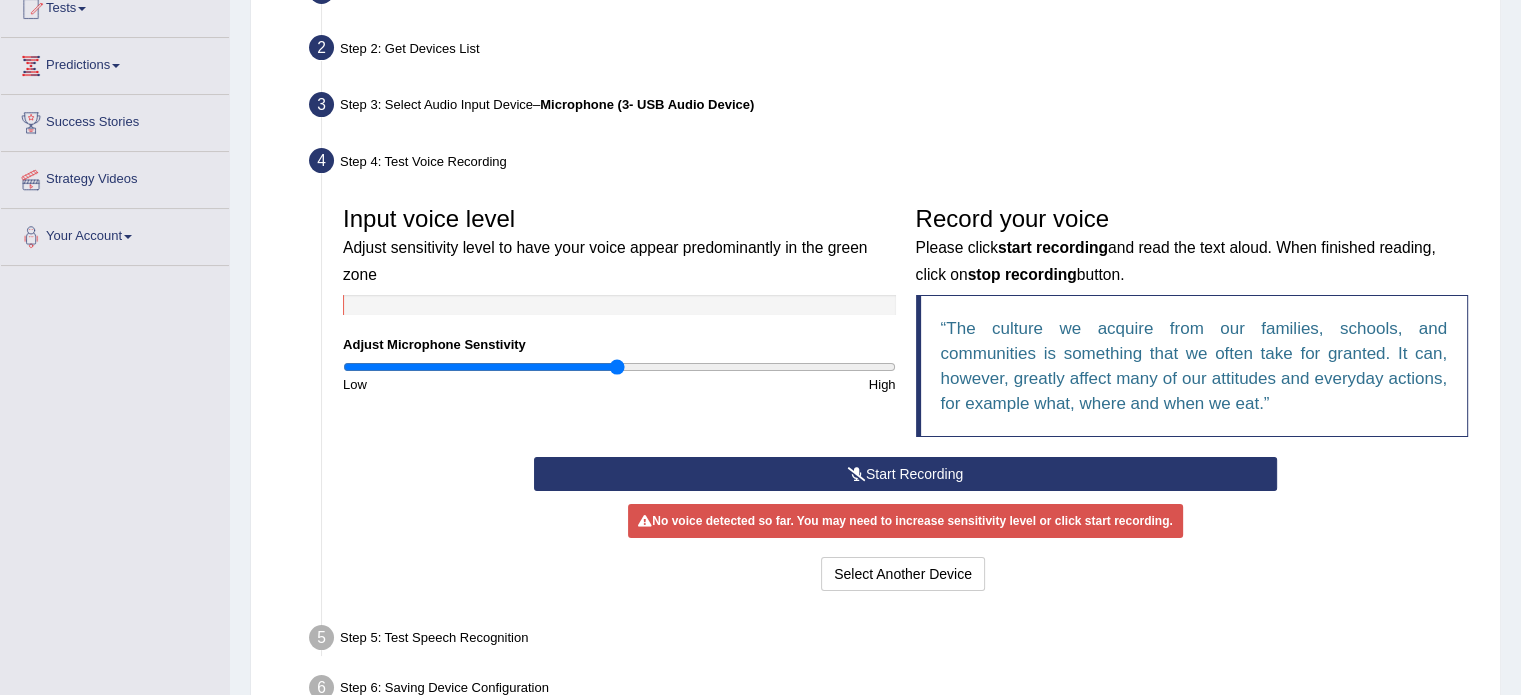 click on "Start Recording" at bounding box center [905, 474] 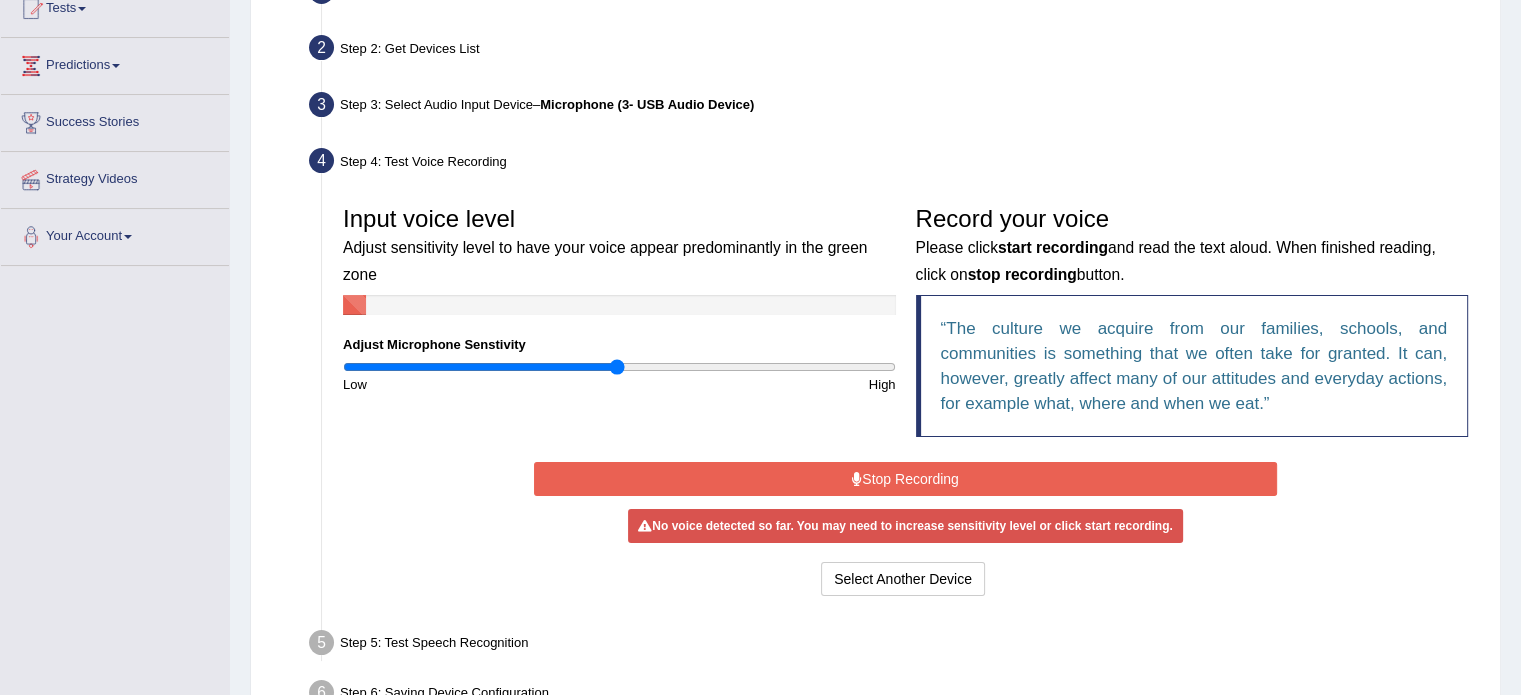 click on "Stop Recording" at bounding box center (905, 479) 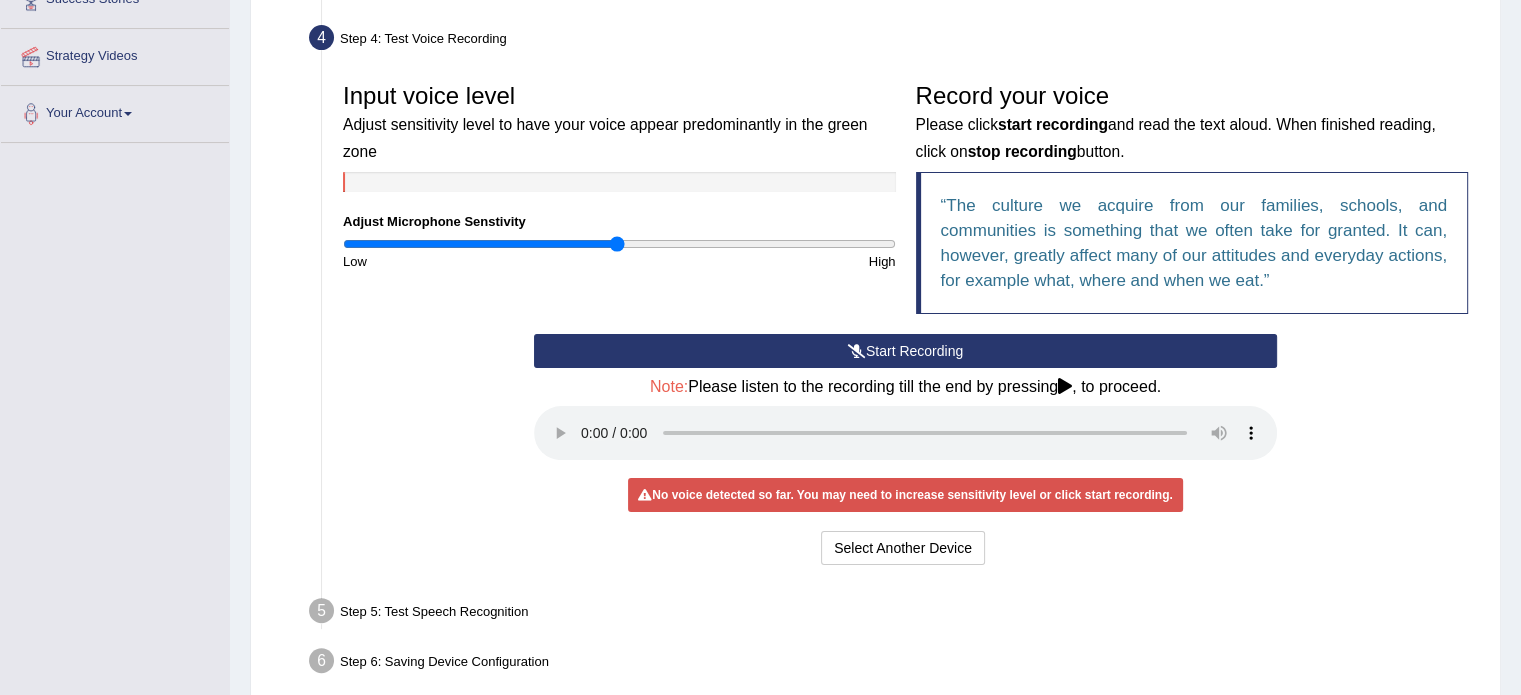 scroll, scrollTop: 356, scrollLeft: 0, axis: vertical 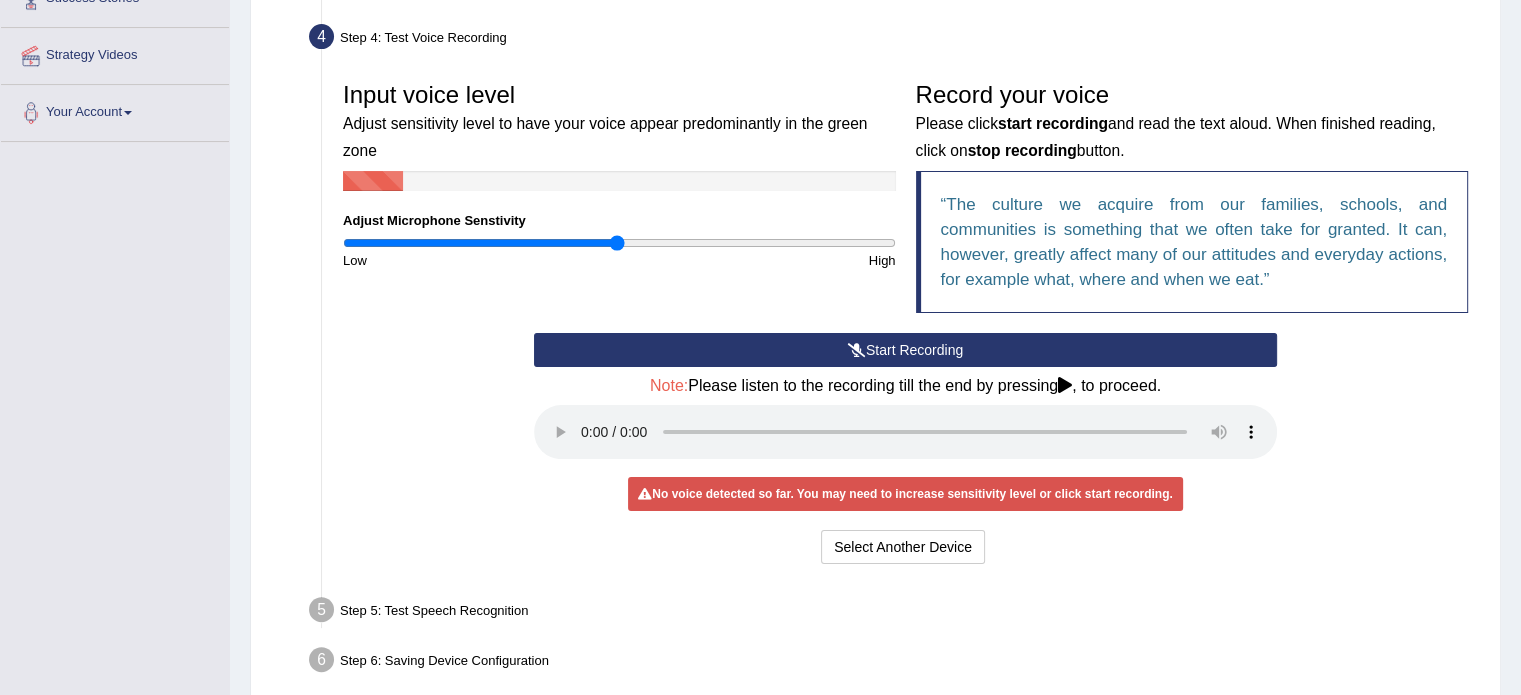 click on "Note:  Please listen to the recording till the end by pressing  , to proceed." at bounding box center (905, 386) 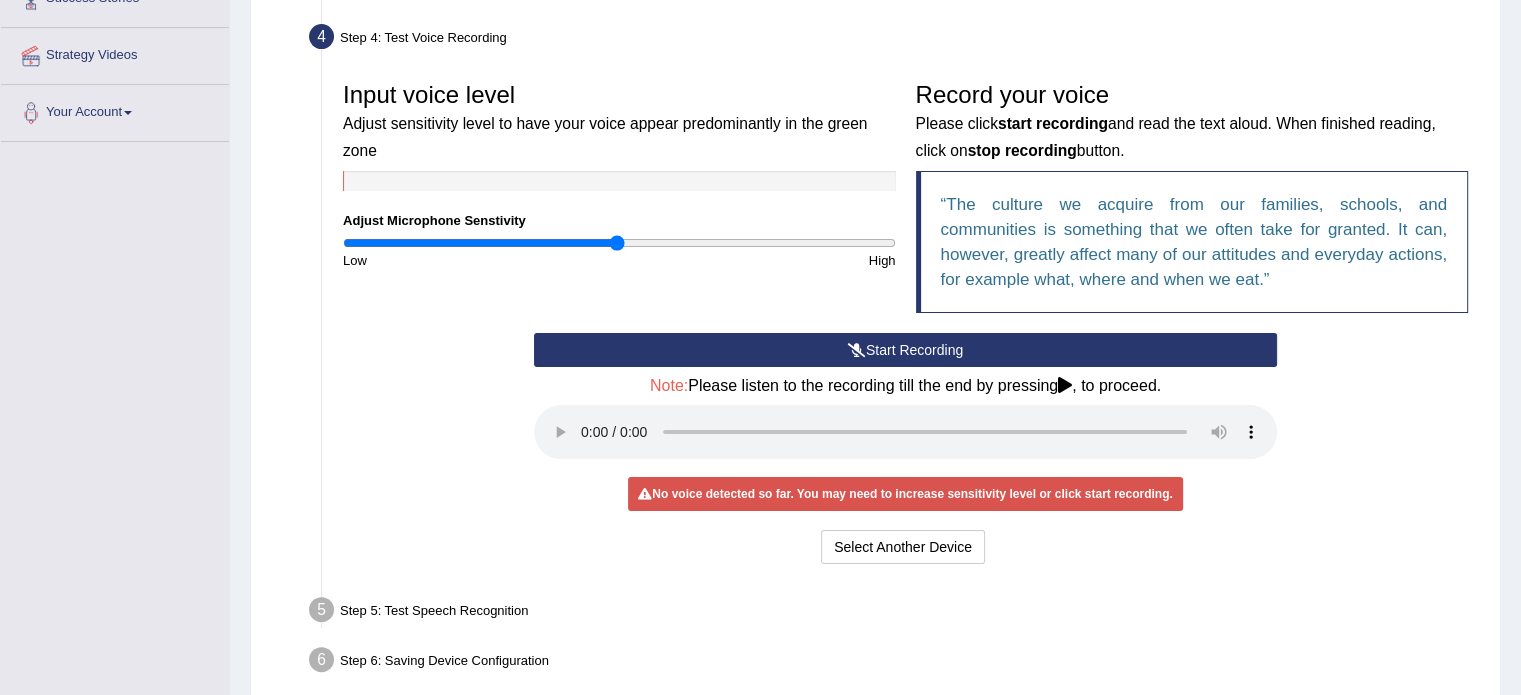 click on "Start Recording" at bounding box center [905, 350] 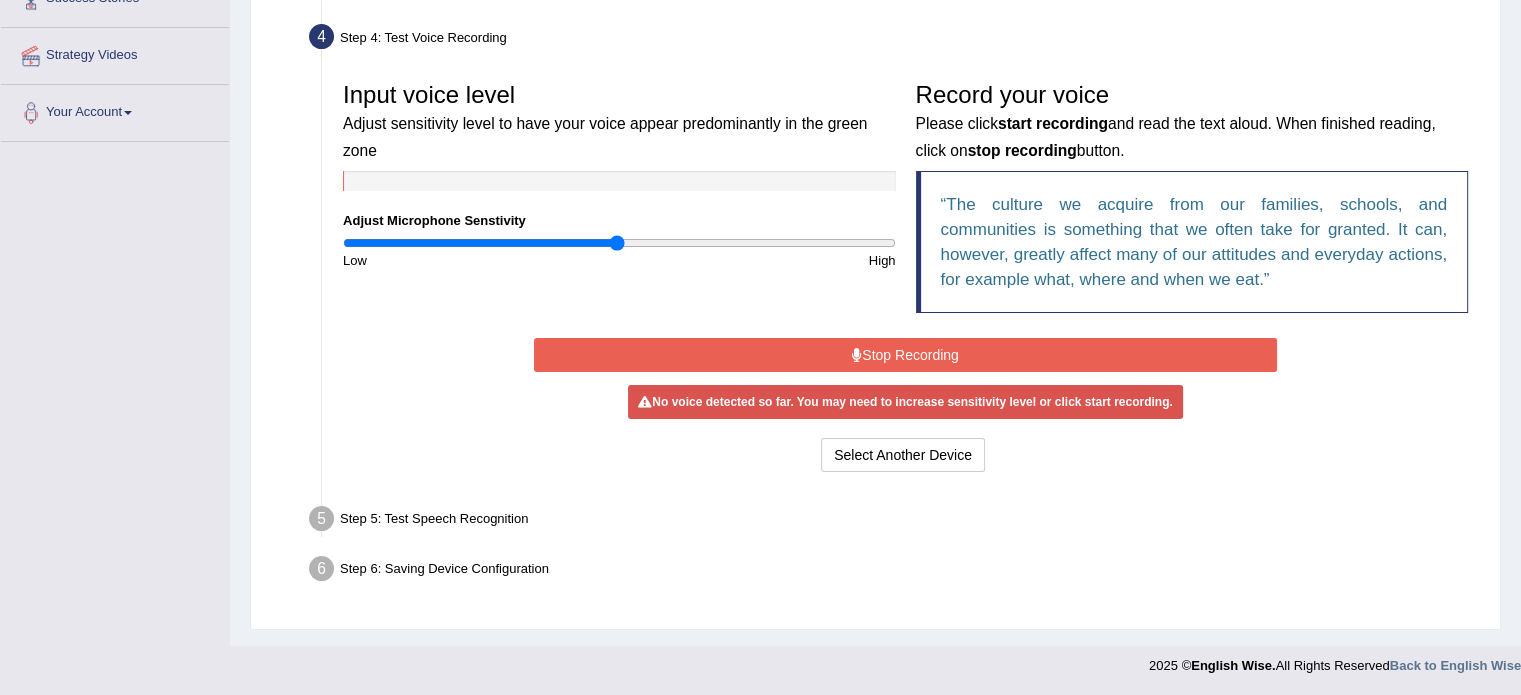 scroll, scrollTop: 355, scrollLeft: 0, axis: vertical 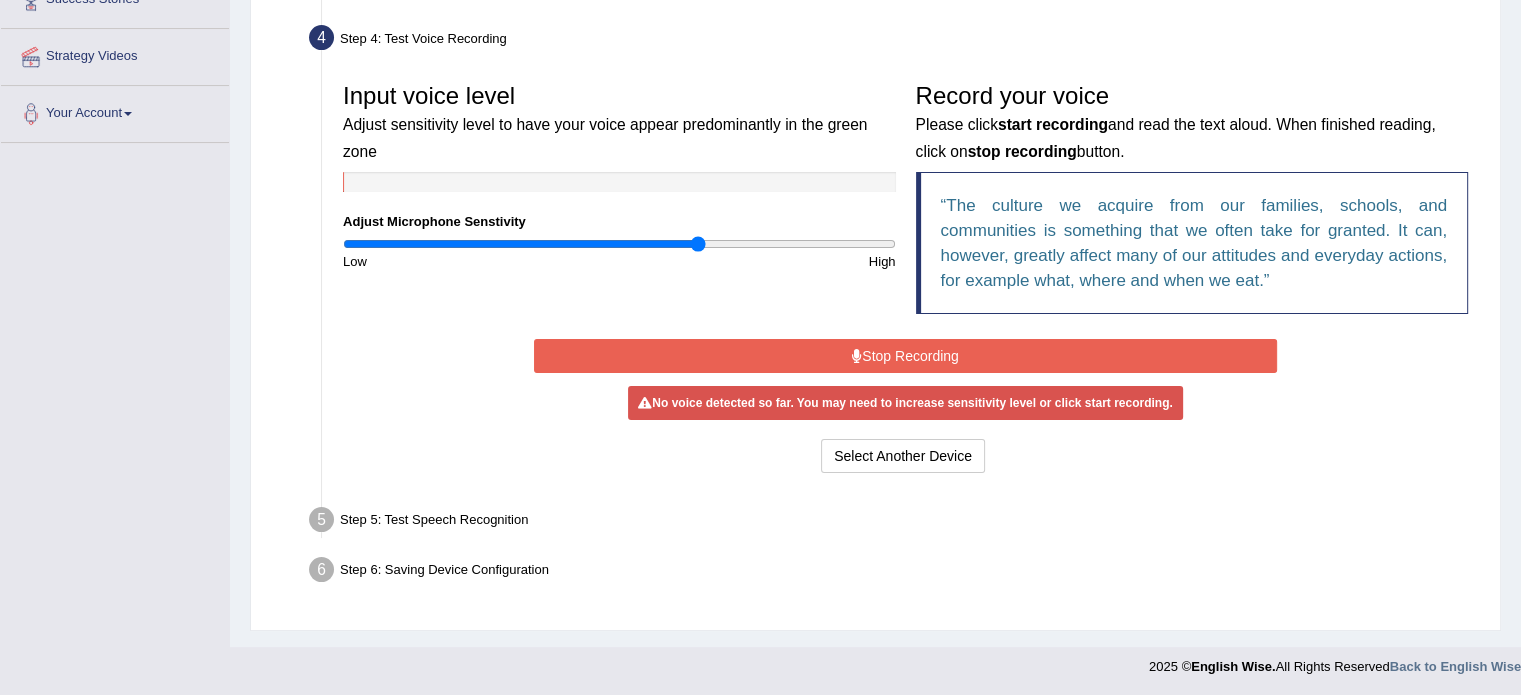 drag, startPoint x: 607, startPoint y: 241, endPoint x: 700, endPoint y: 253, distance: 93.770996 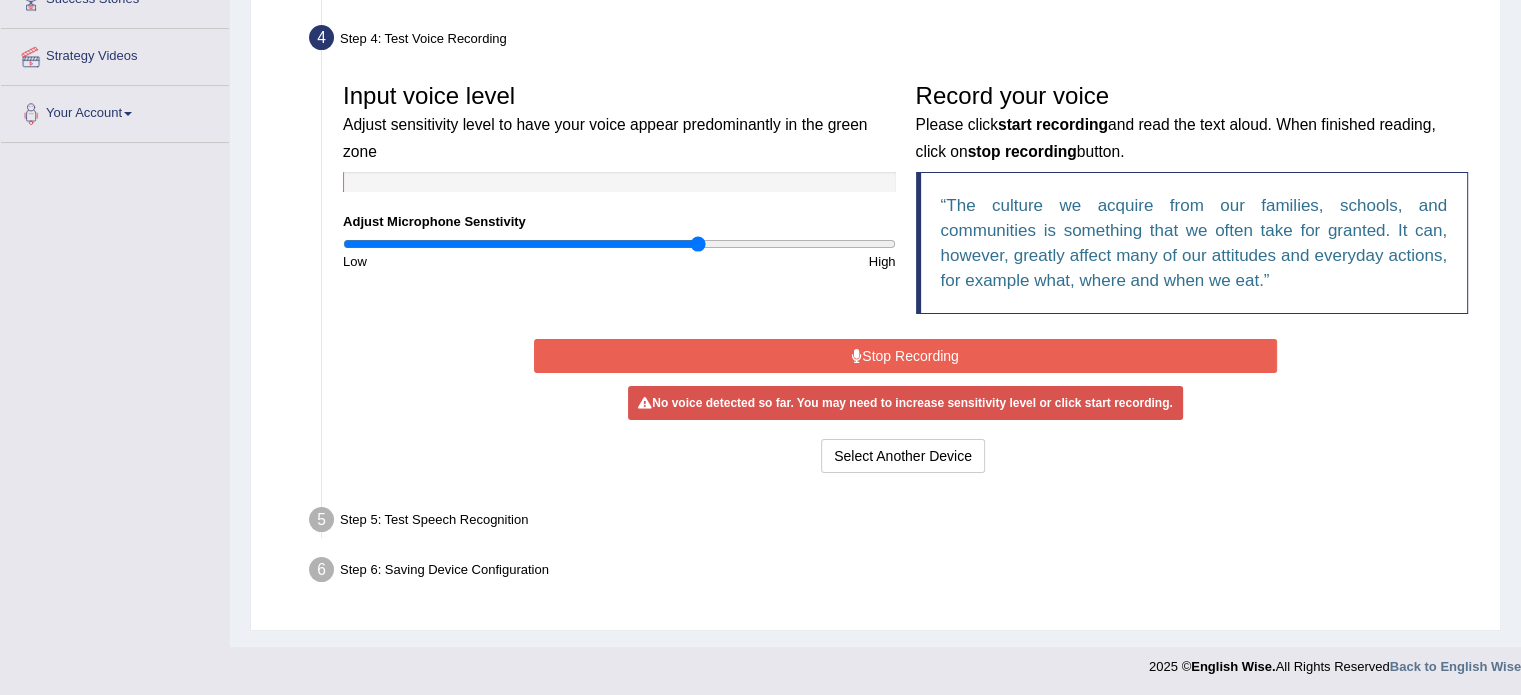 click on "Stop Recording" at bounding box center (905, 356) 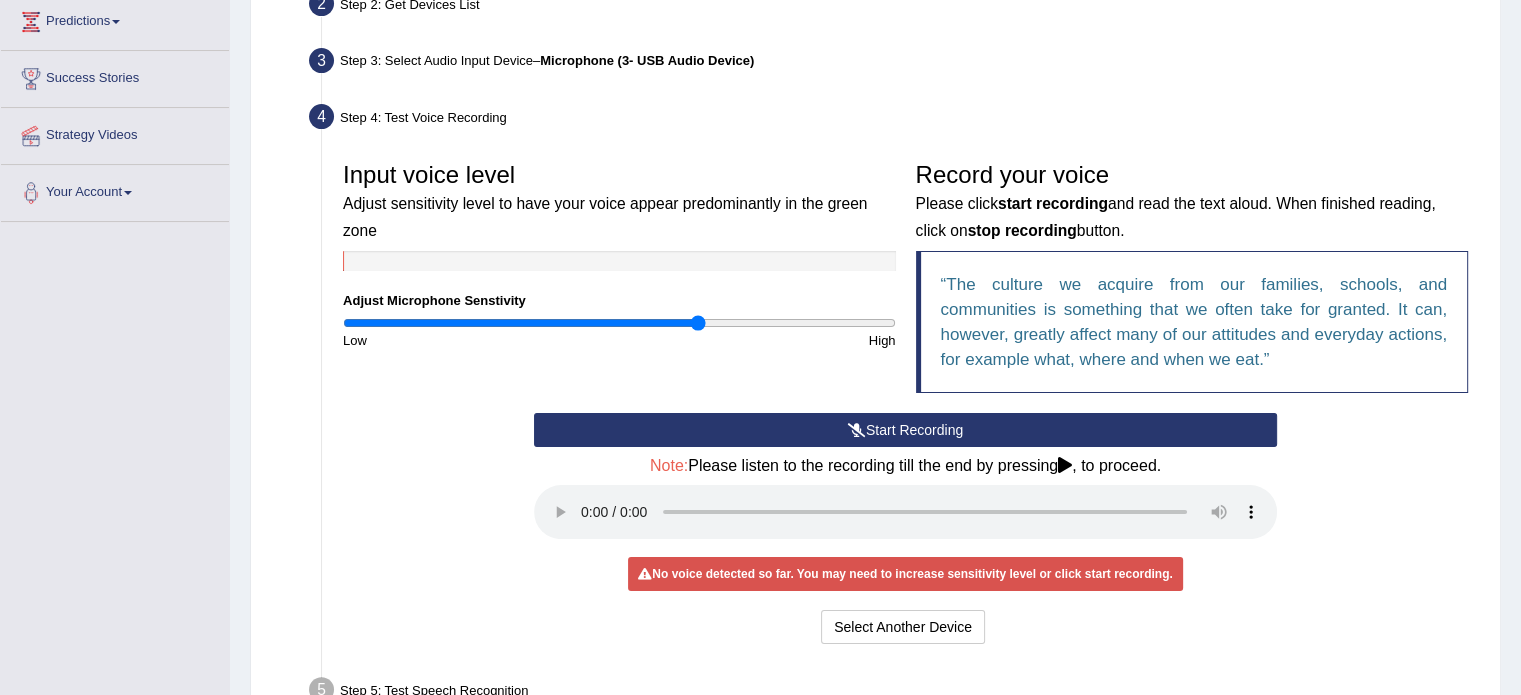 scroll, scrollTop: 280, scrollLeft: 0, axis: vertical 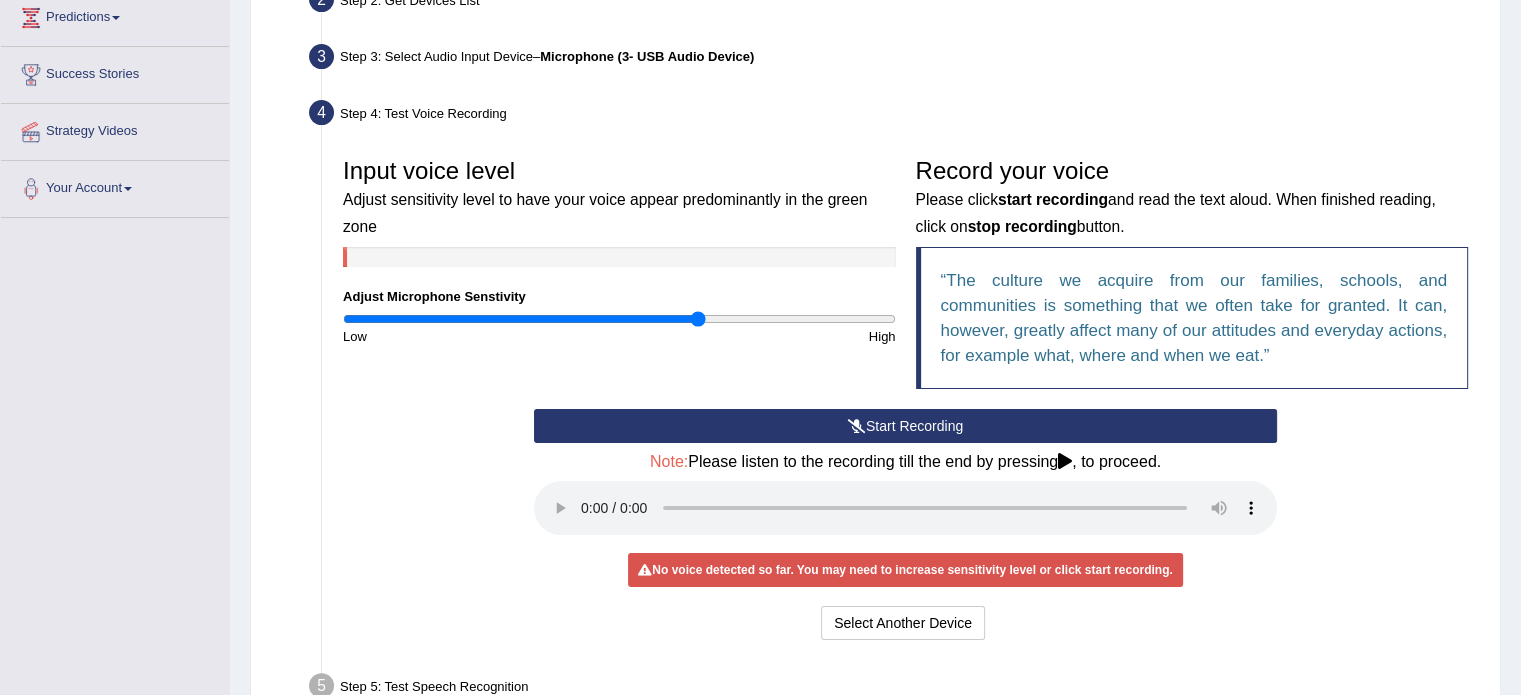 click on "Start Recording" at bounding box center (905, 426) 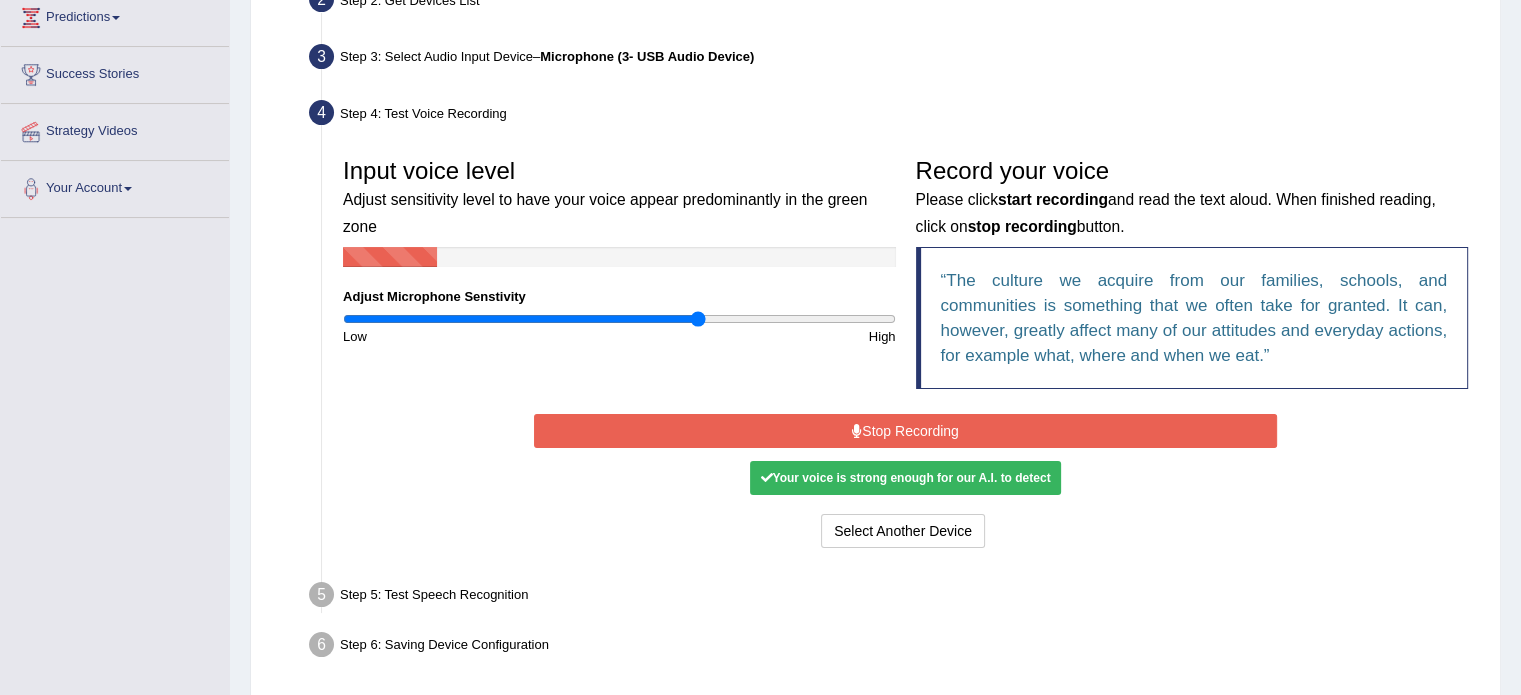 click on "Stop Recording" at bounding box center (905, 431) 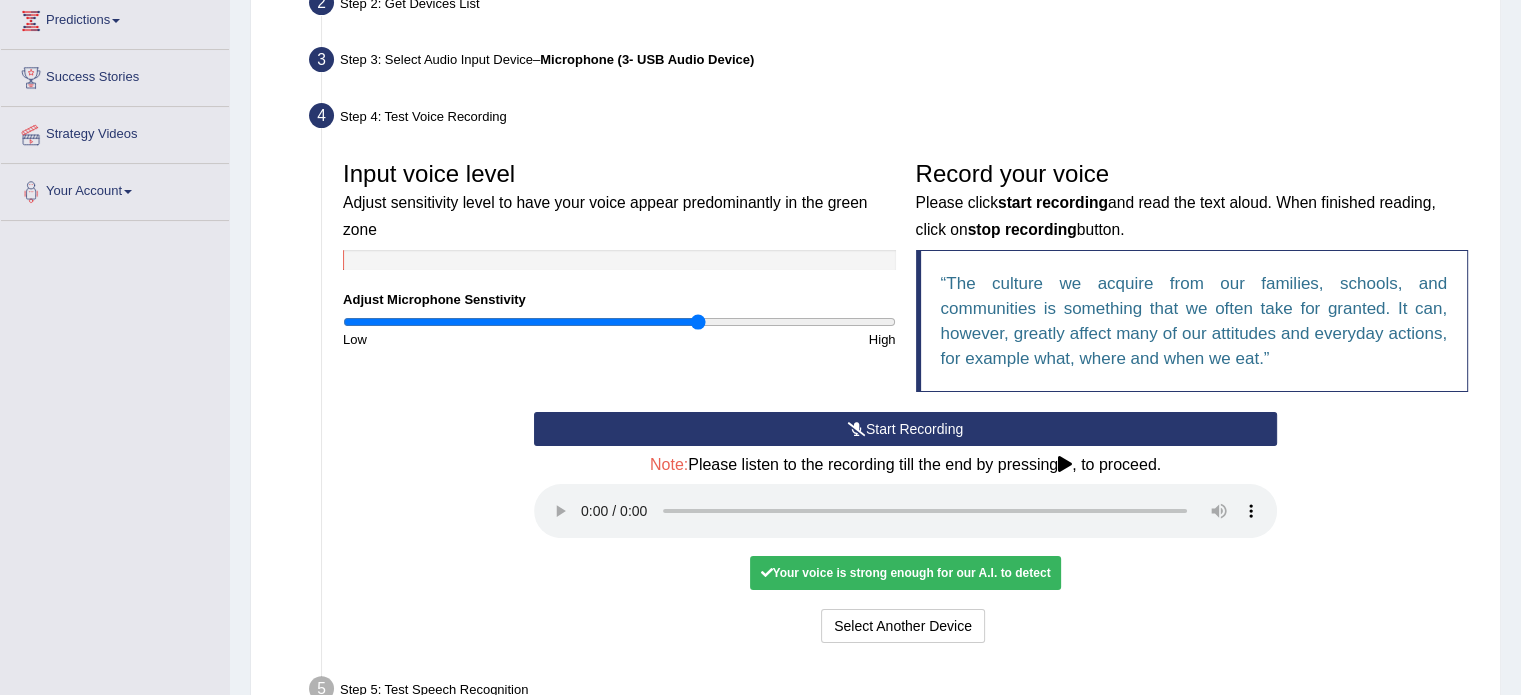 scroll, scrollTop: 0, scrollLeft: 0, axis: both 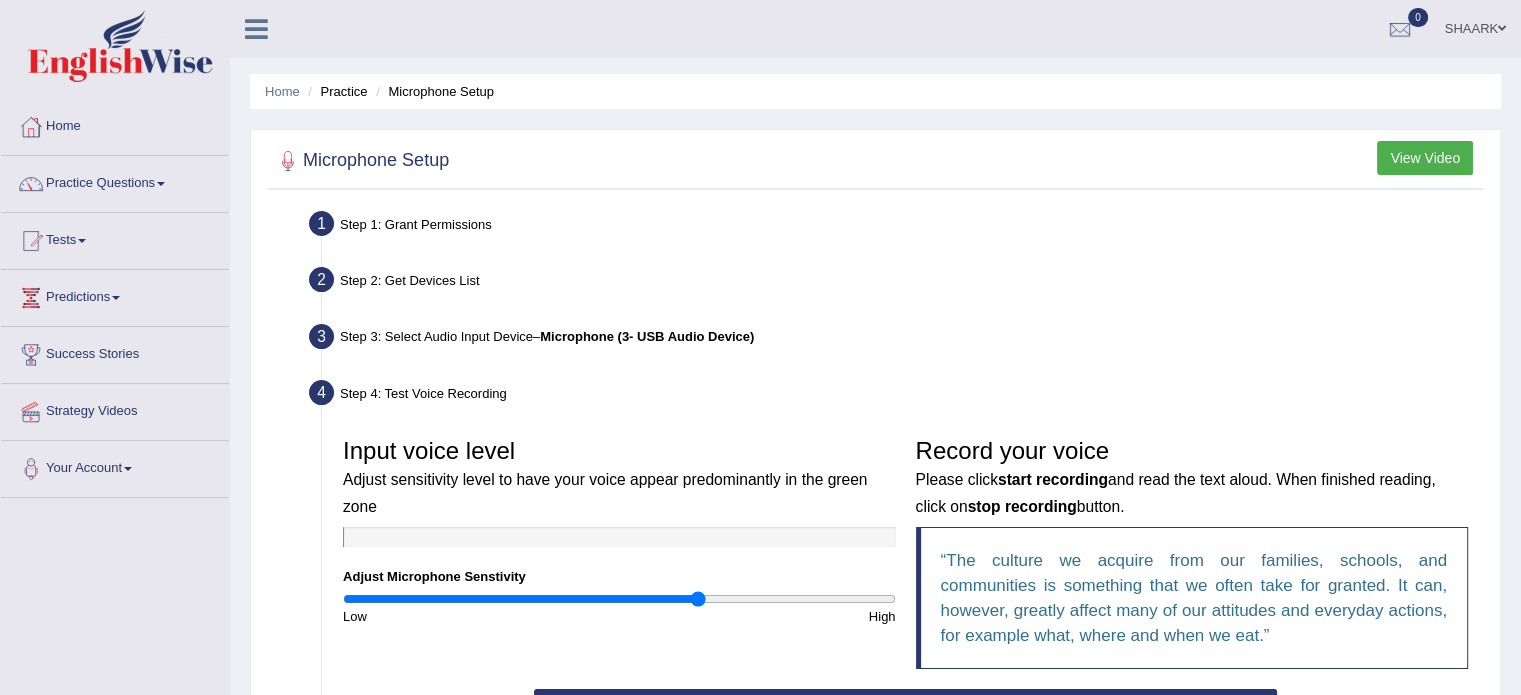 click on "Practice" at bounding box center (335, 91) 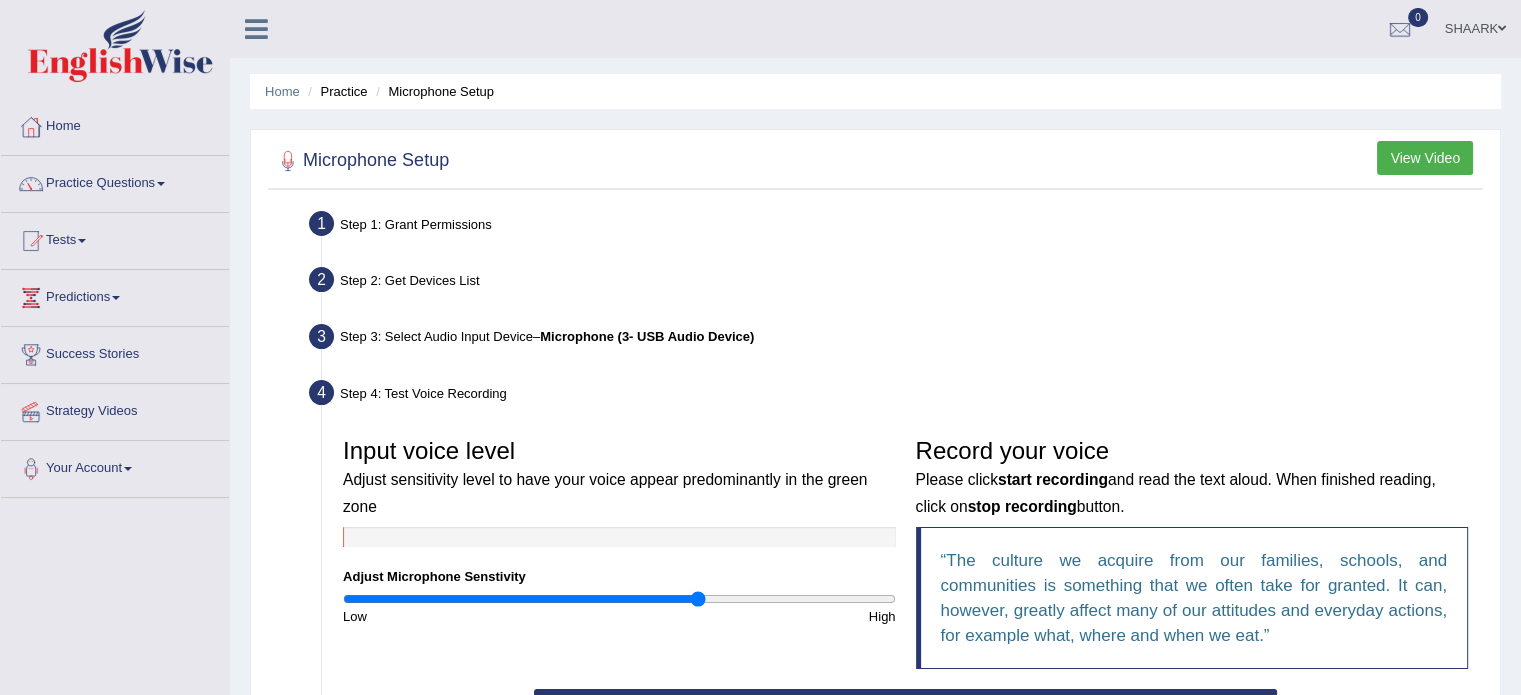 click on "Practice" at bounding box center (335, 91) 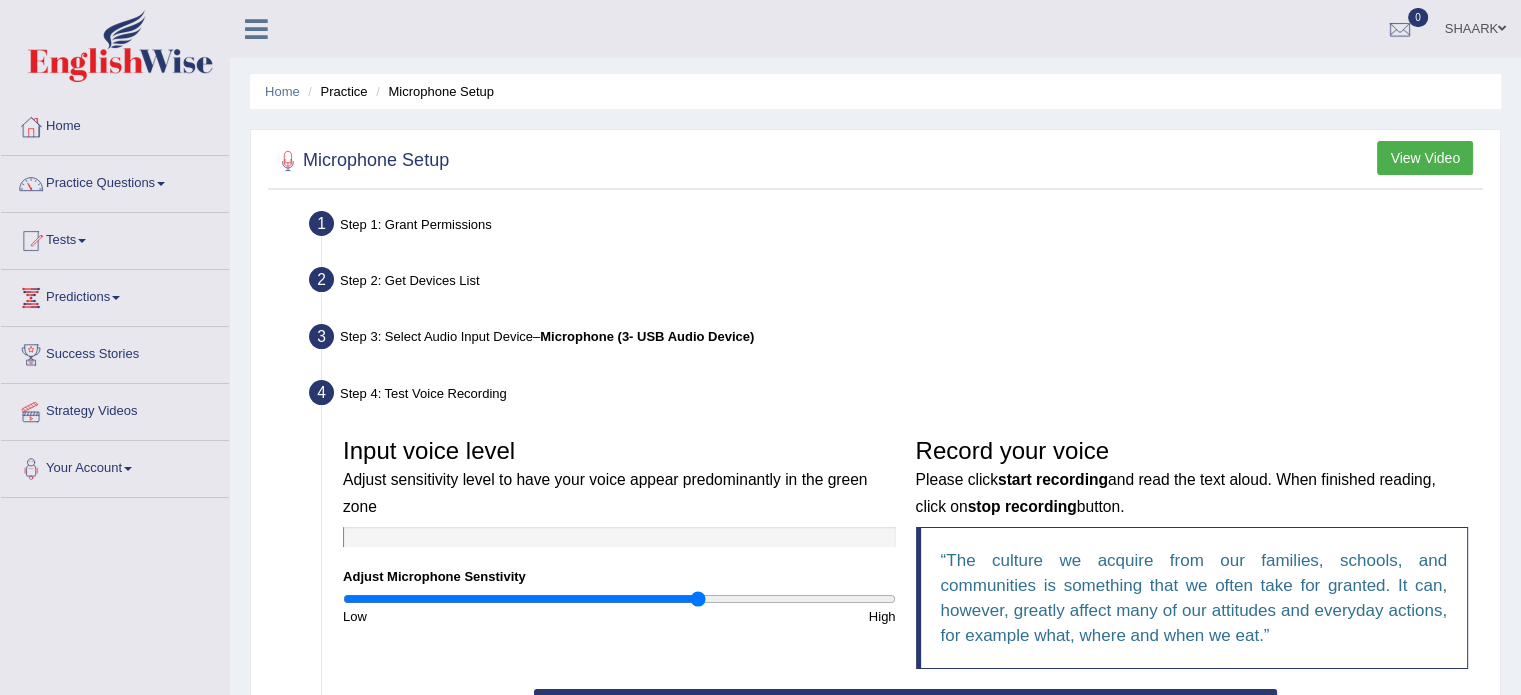 click on "Practice" at bounding box center [335, 91] 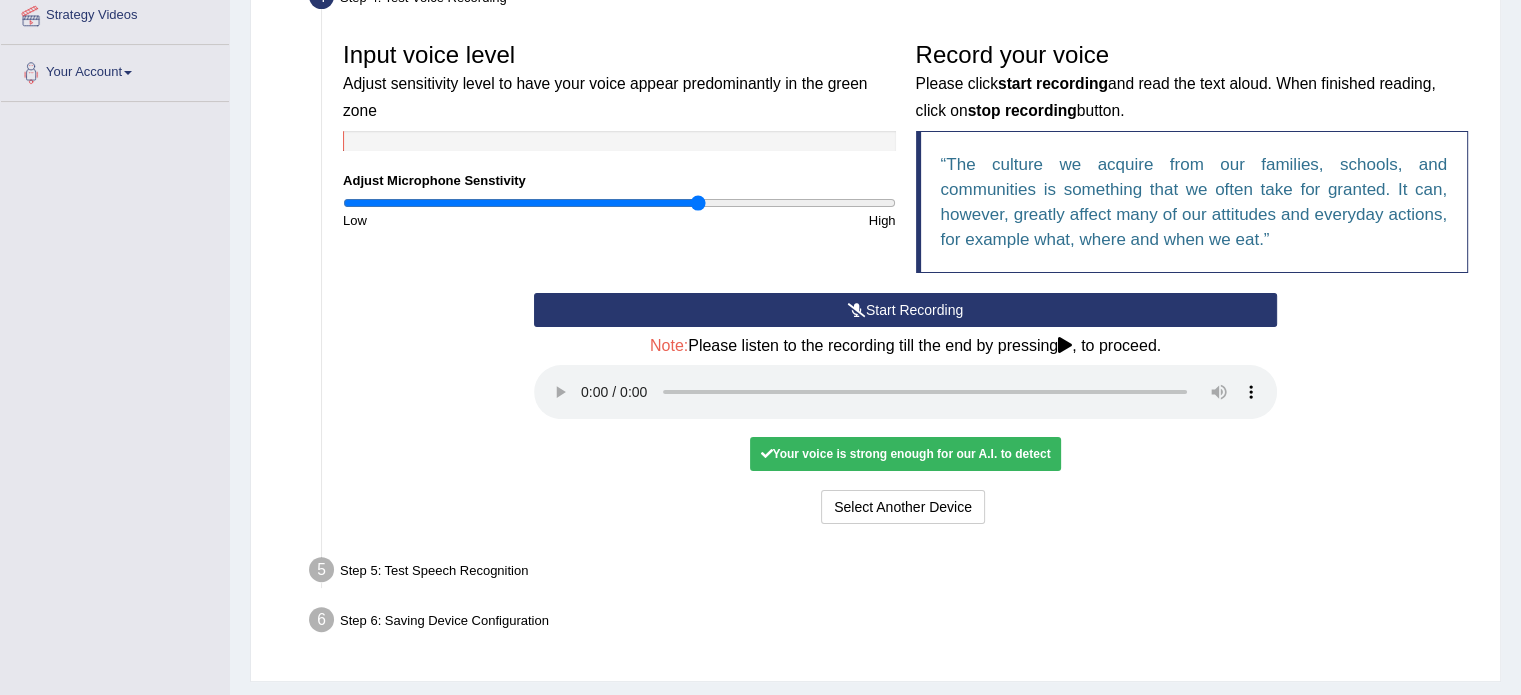 scroll, scrollTop: 447, scrollLeft: 0, axis: vertical 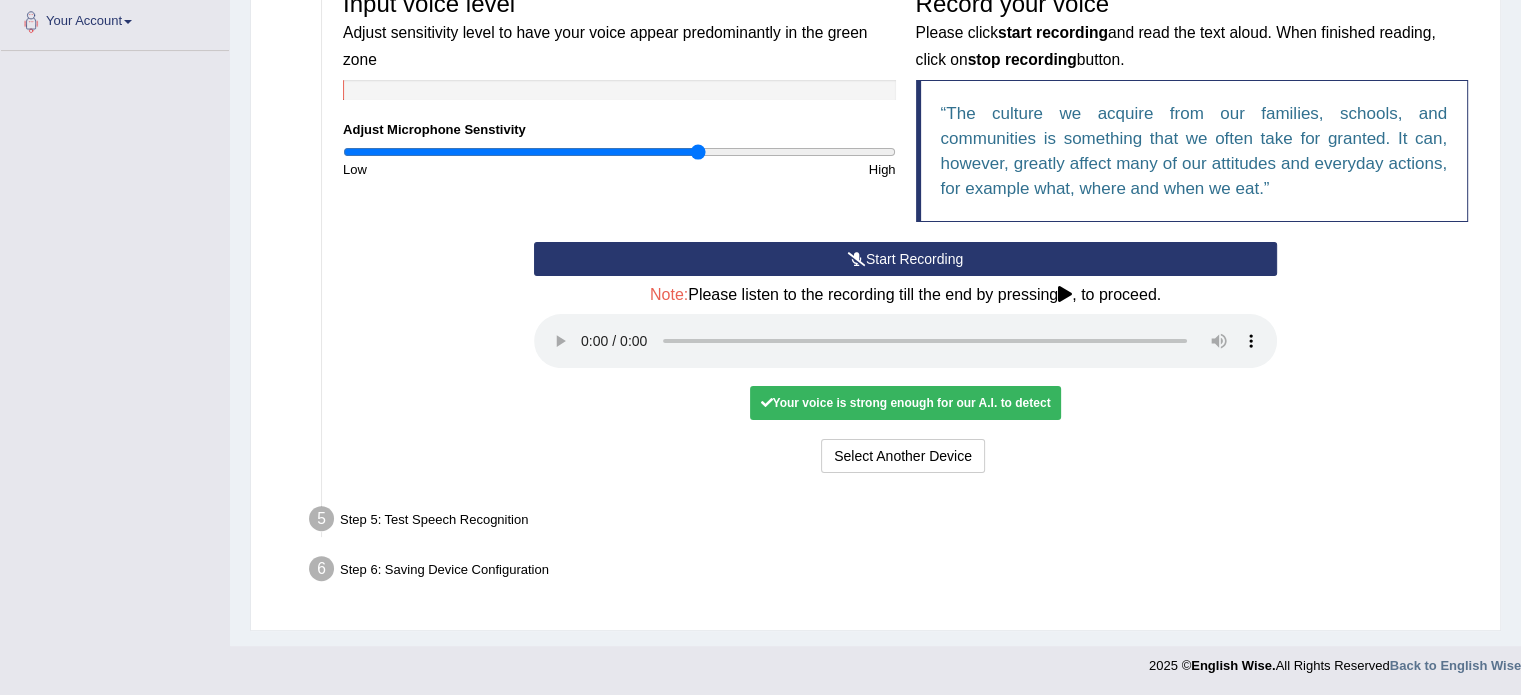 click on "Step 5: Test Speech Recognition" at bounding box center (895, 522) 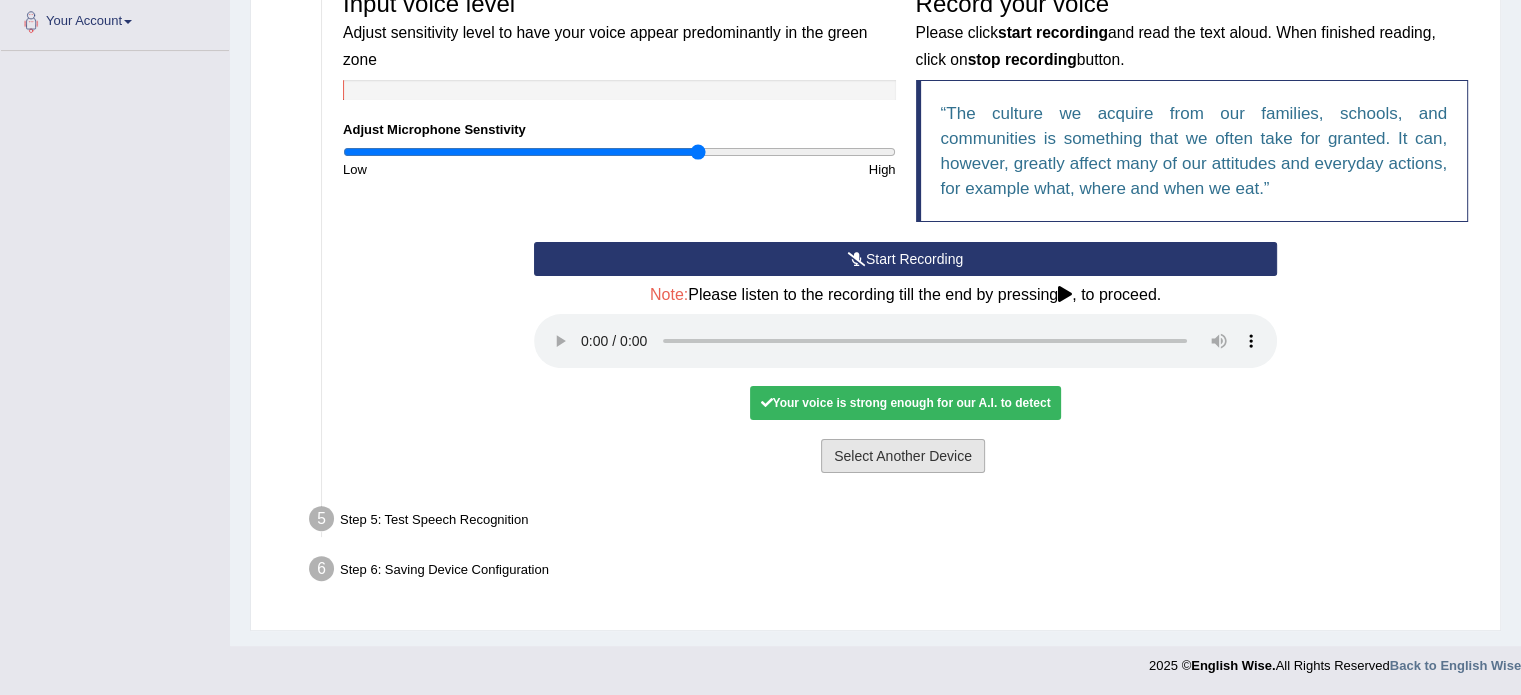 click on "Select Another Device" at bounding box center [903, 456] 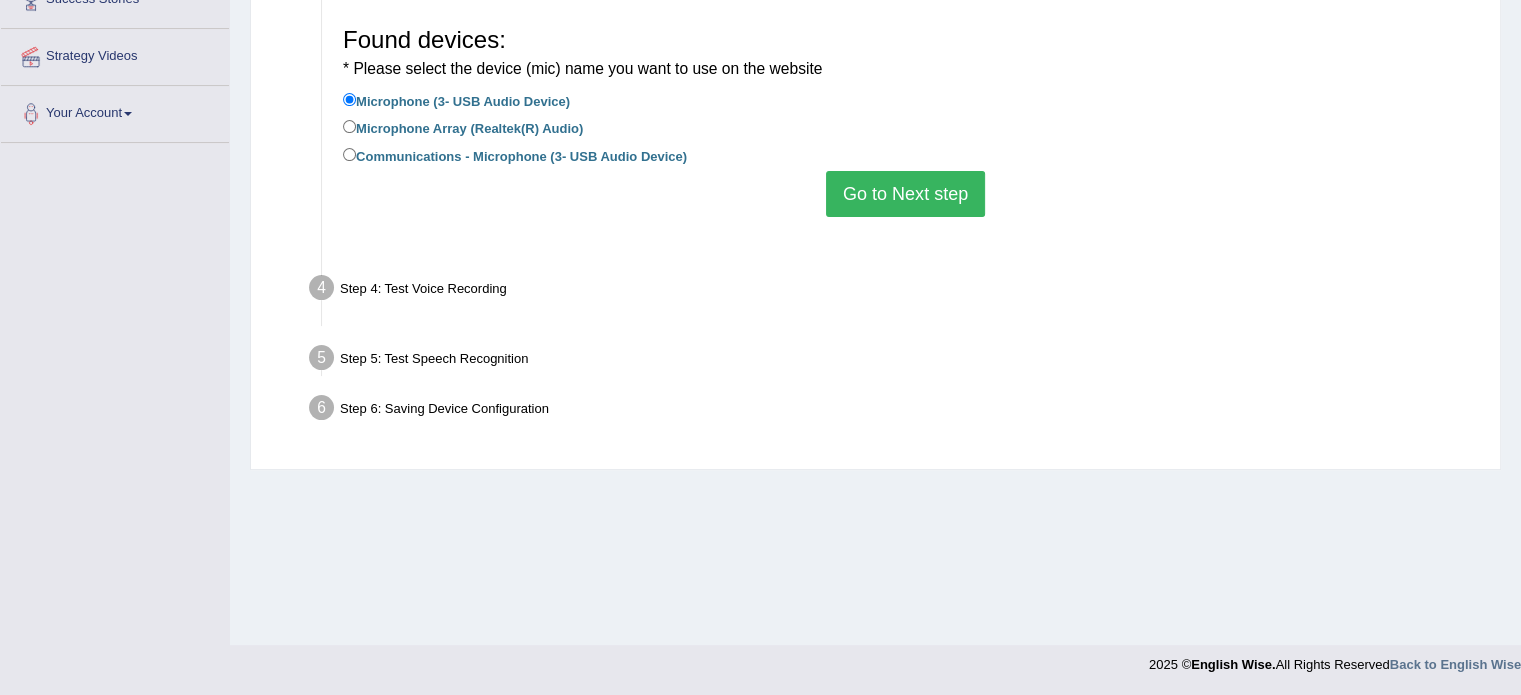 scroll, scrollTop: 355, scrollLeft: 0, axis: vertical 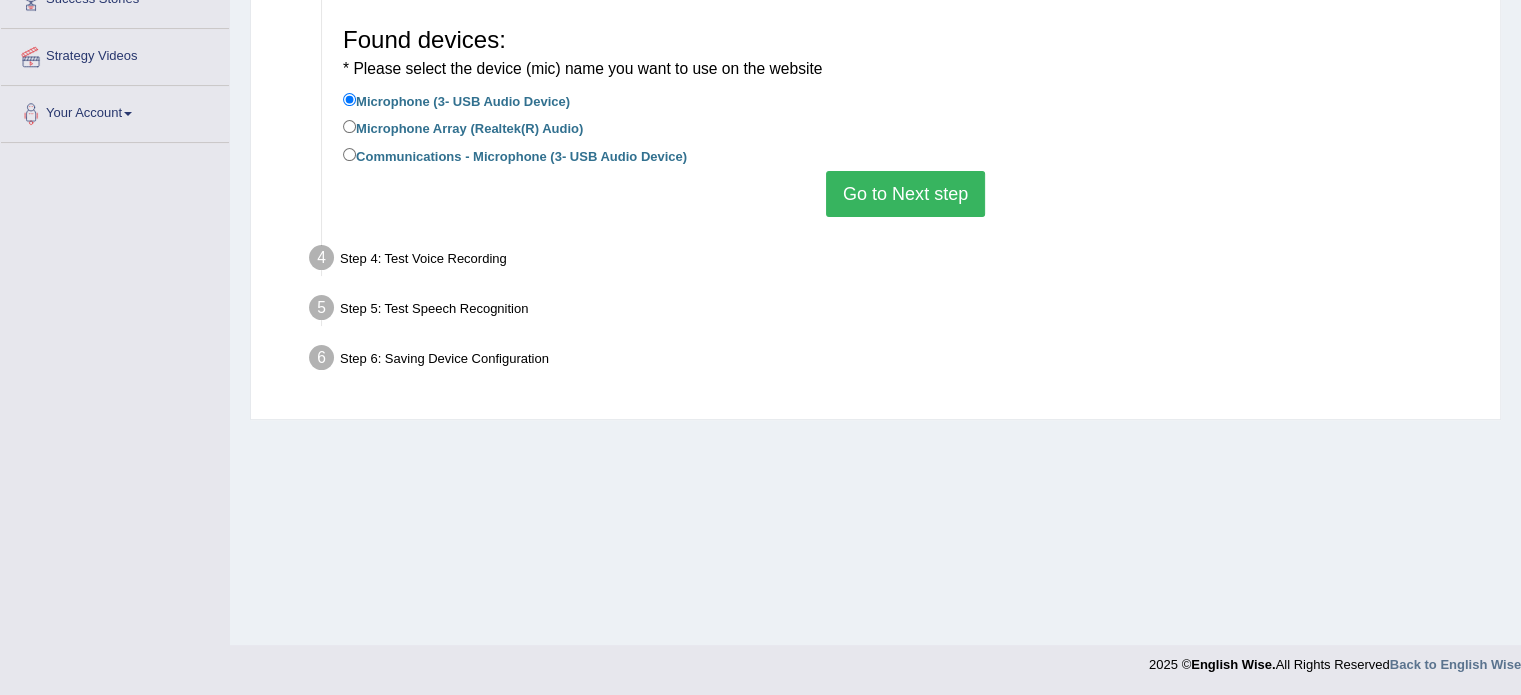 click on "Go to Next step" at bounding box center (905, 194) 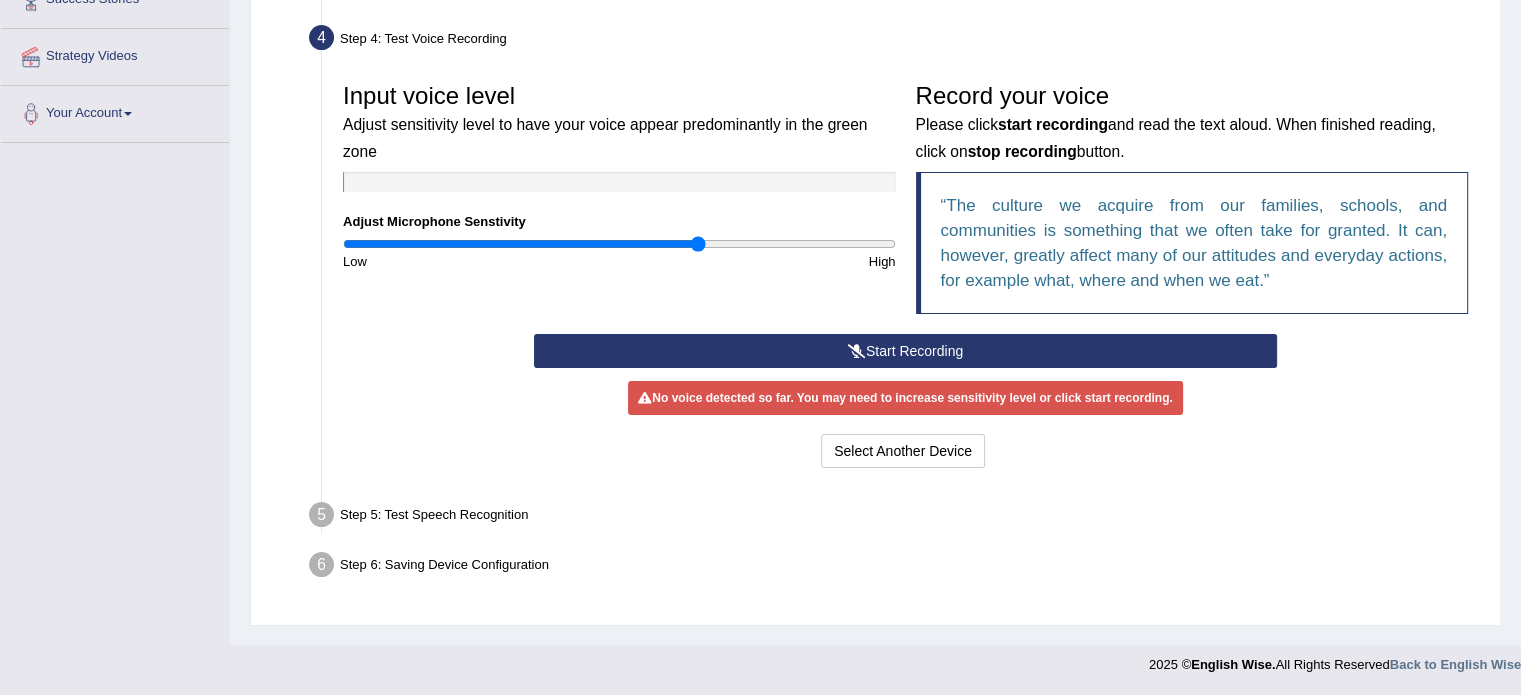 click on "Step 5: Test Speech Recognition" at bounding box center (895, 518) 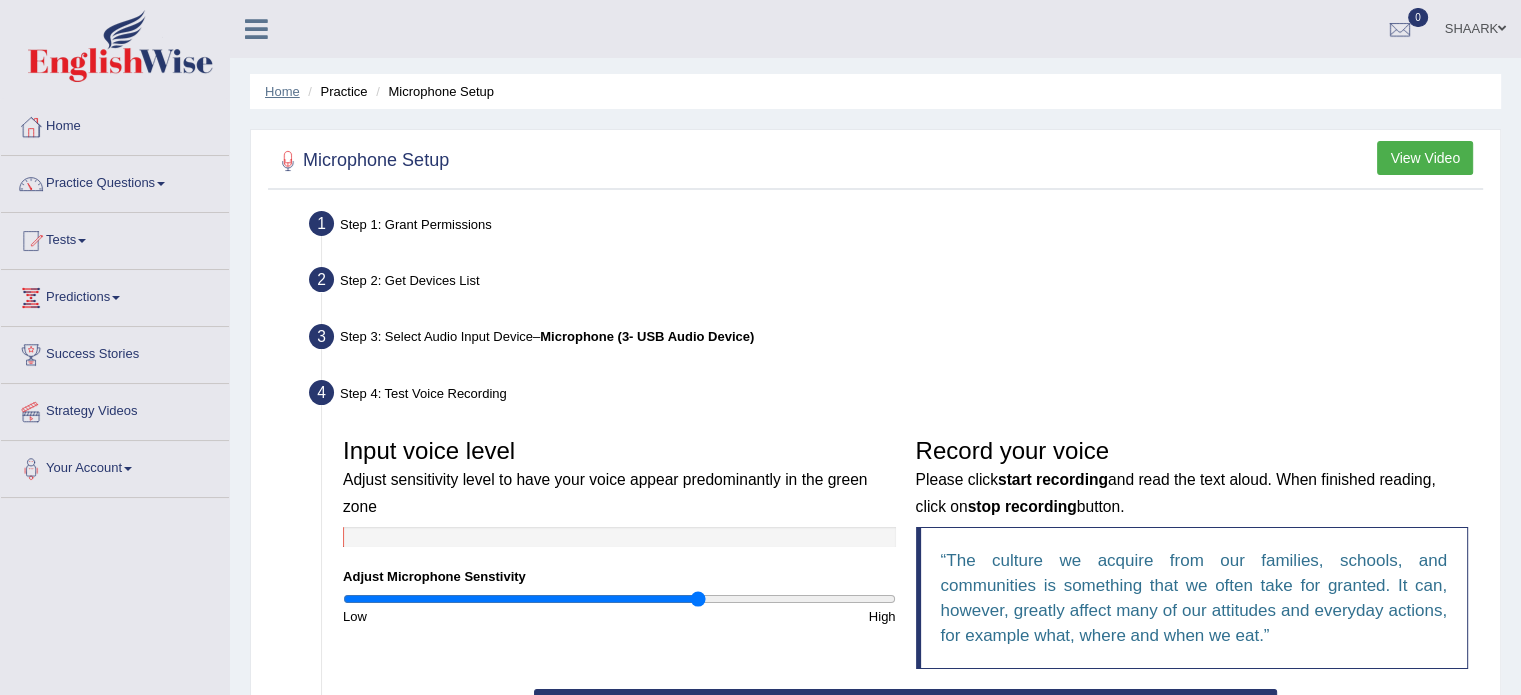 click on "Home" at bounding box center (282, 91) 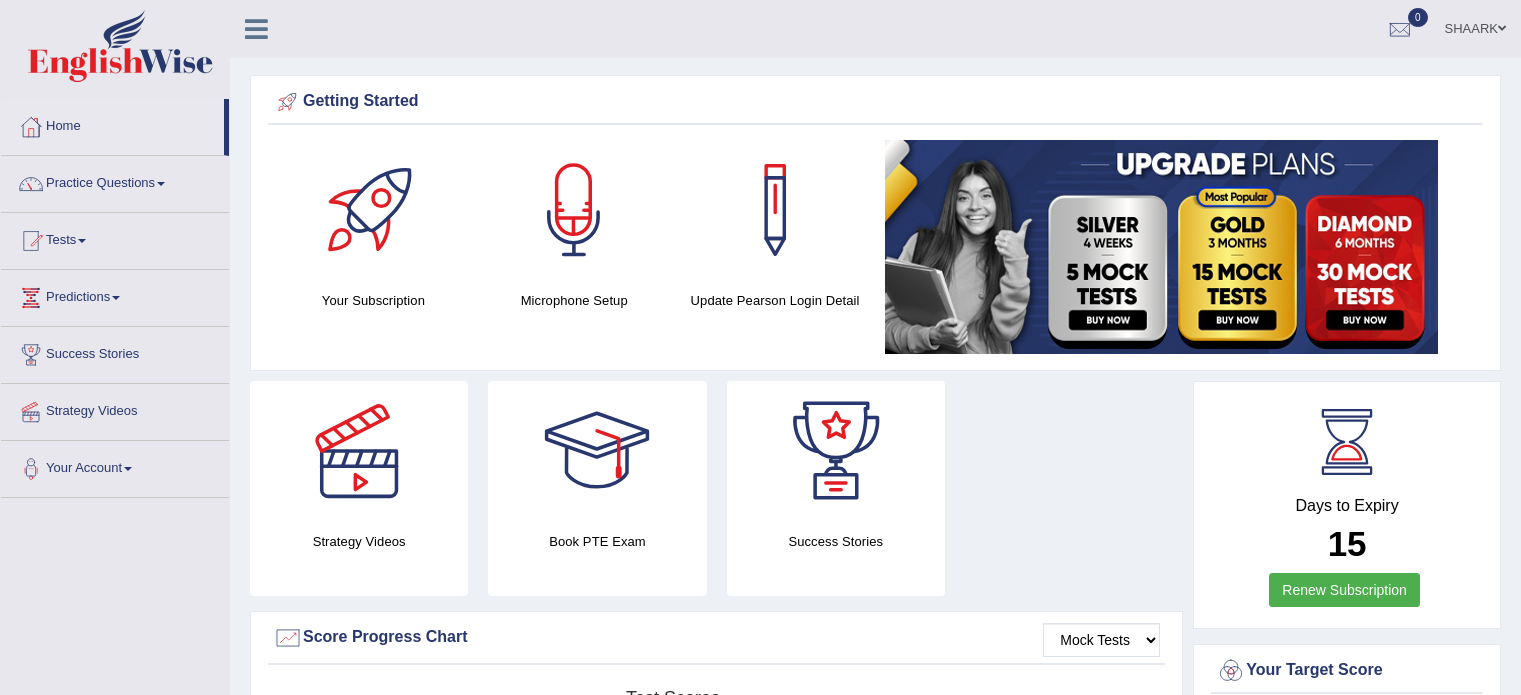 scroll, scrollTop: 0, scrollLeft: 0, axis: both 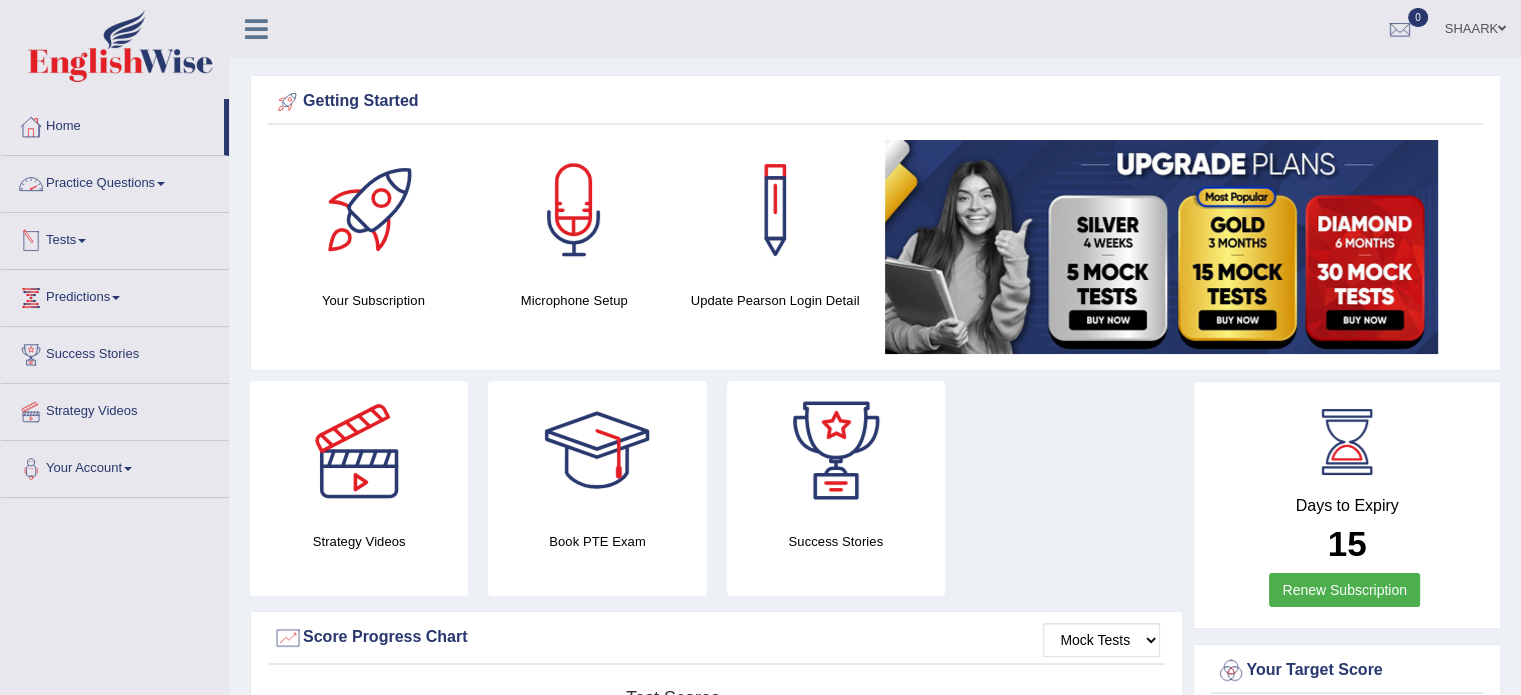 click on "Tests" at bounding box center (115, 238) 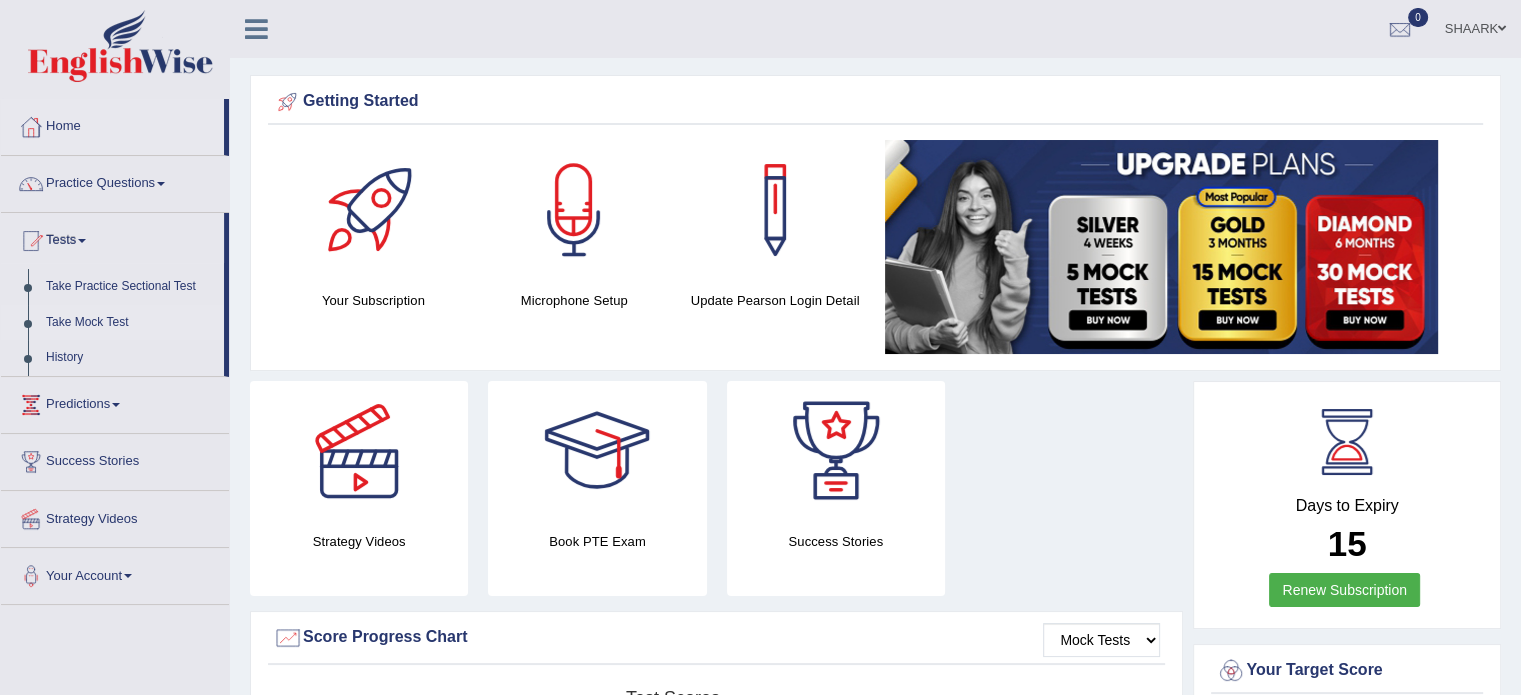 click on "Take Mock Test" at bounding box center [130, 323] 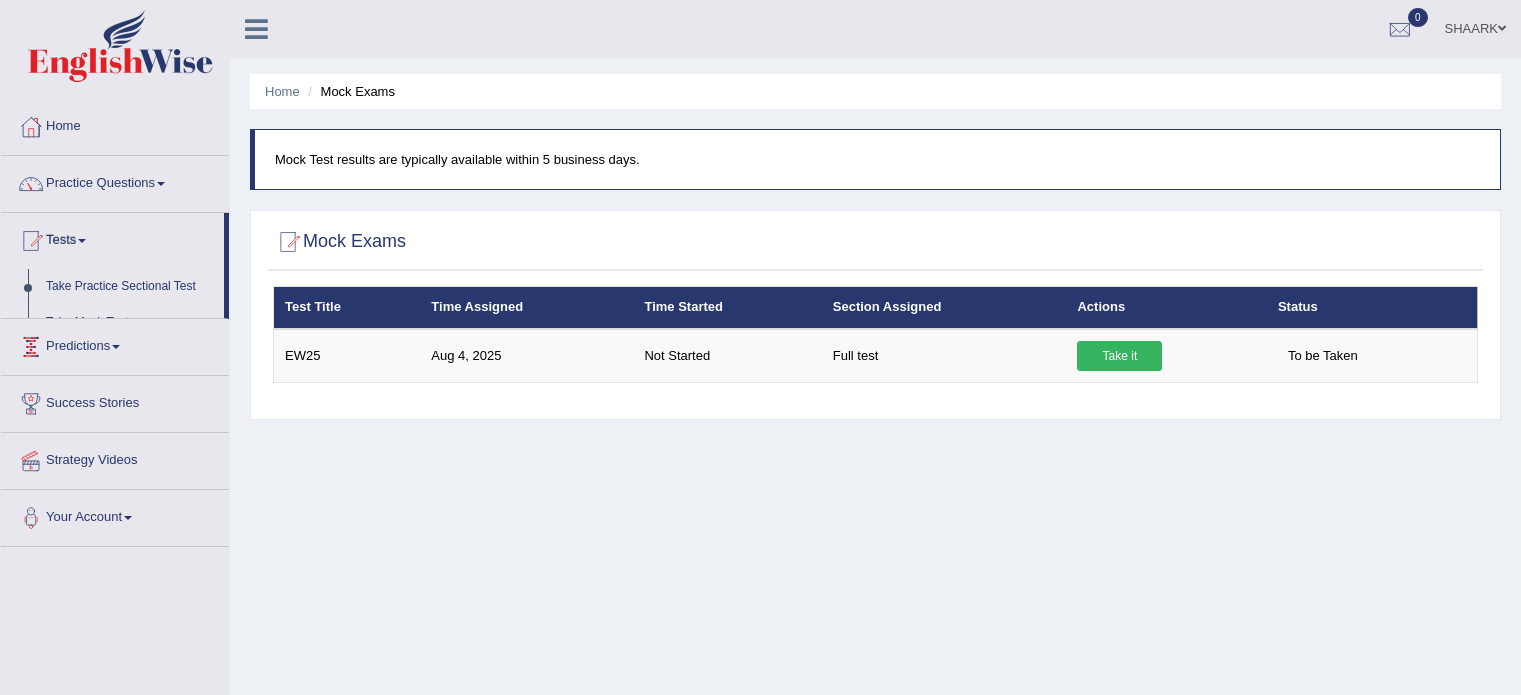 scroll, scrollTop: 0, scrollLeft: 0, axis: both 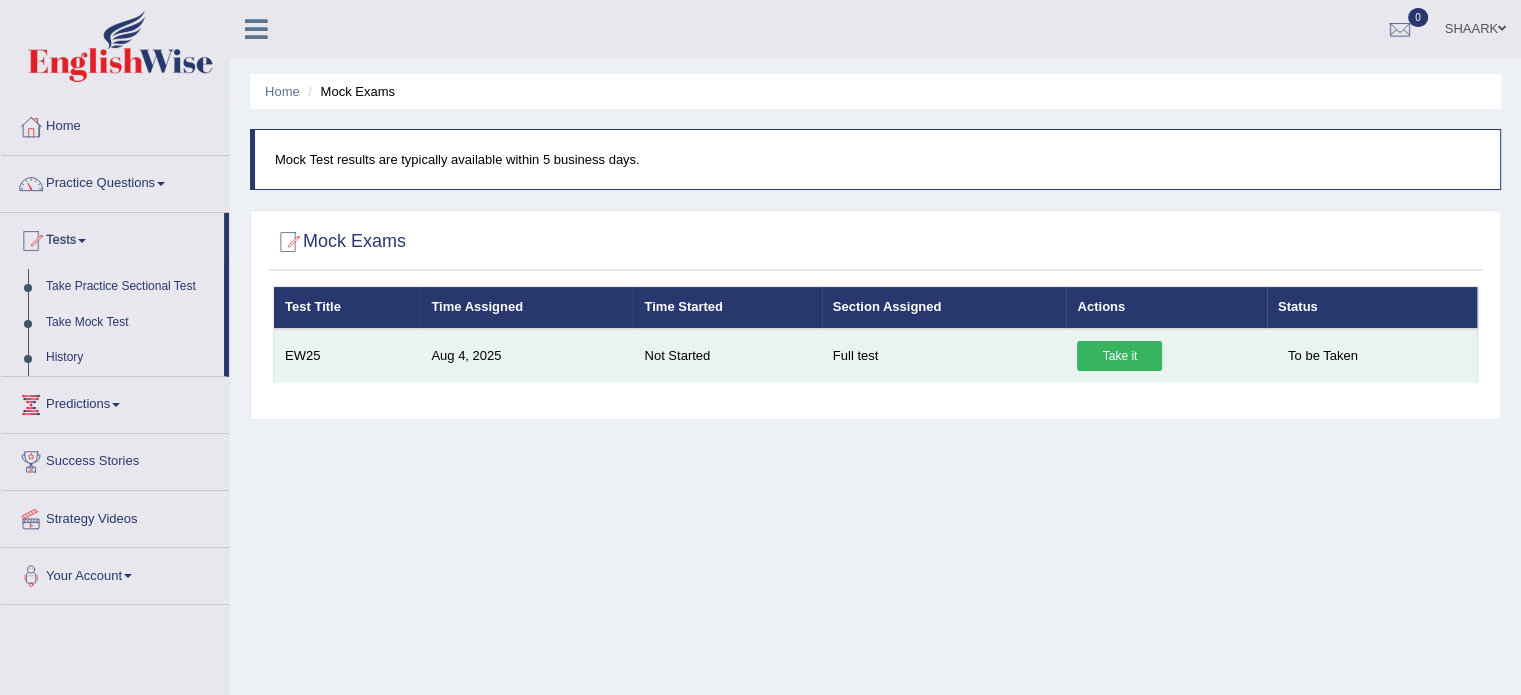 click on "Take it" at bounding box center [1119, 356] 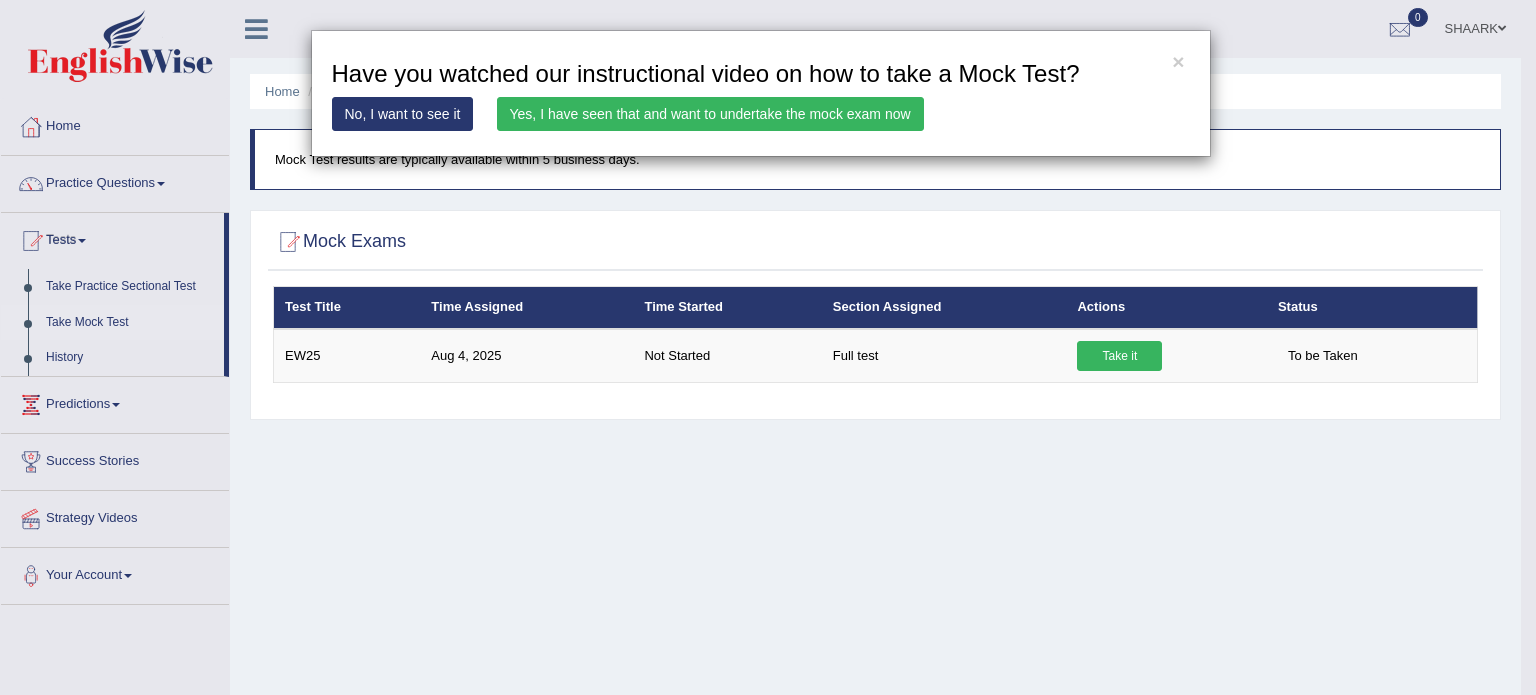 click on "Yes, I have seen that and want to undertake the mock exam now" at bounding box center (710, 114) 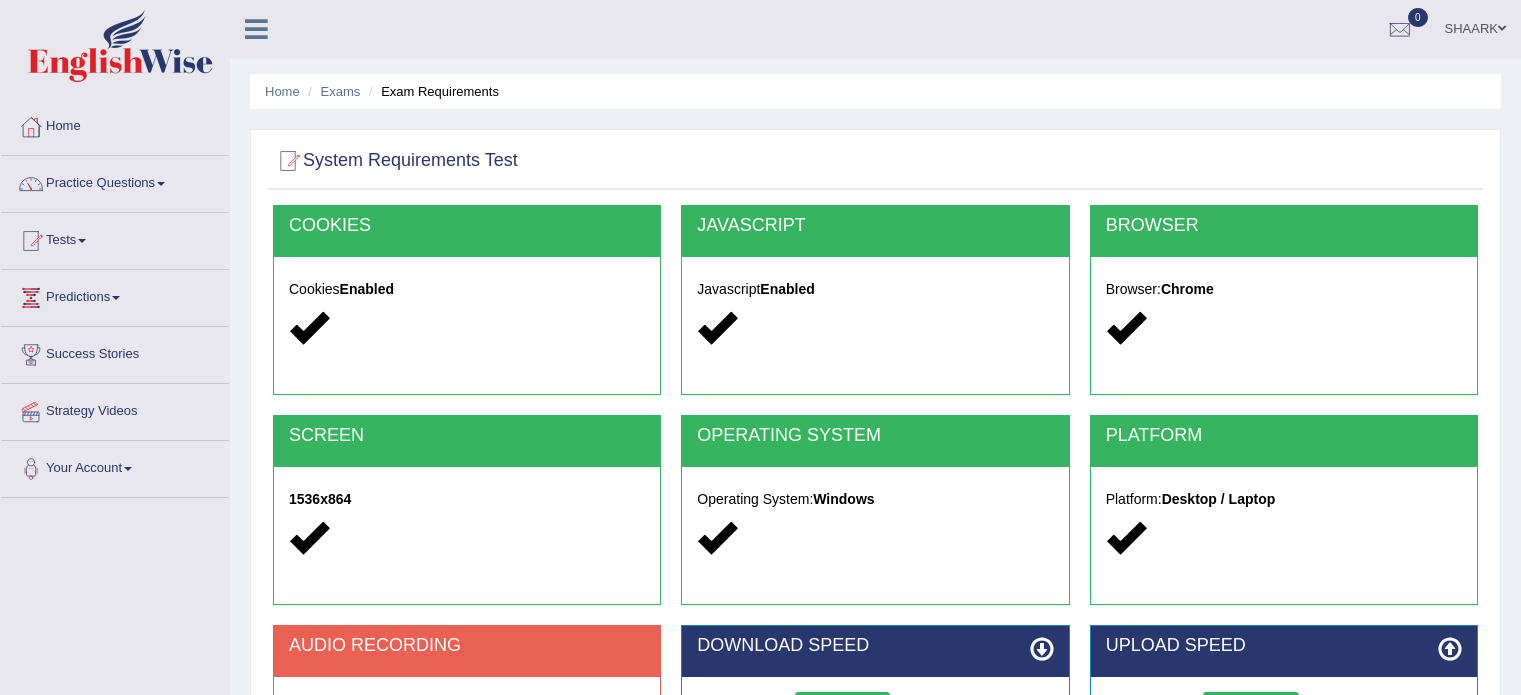 scroll, scrollTop: 0, scrollLeft: 0, axis: both 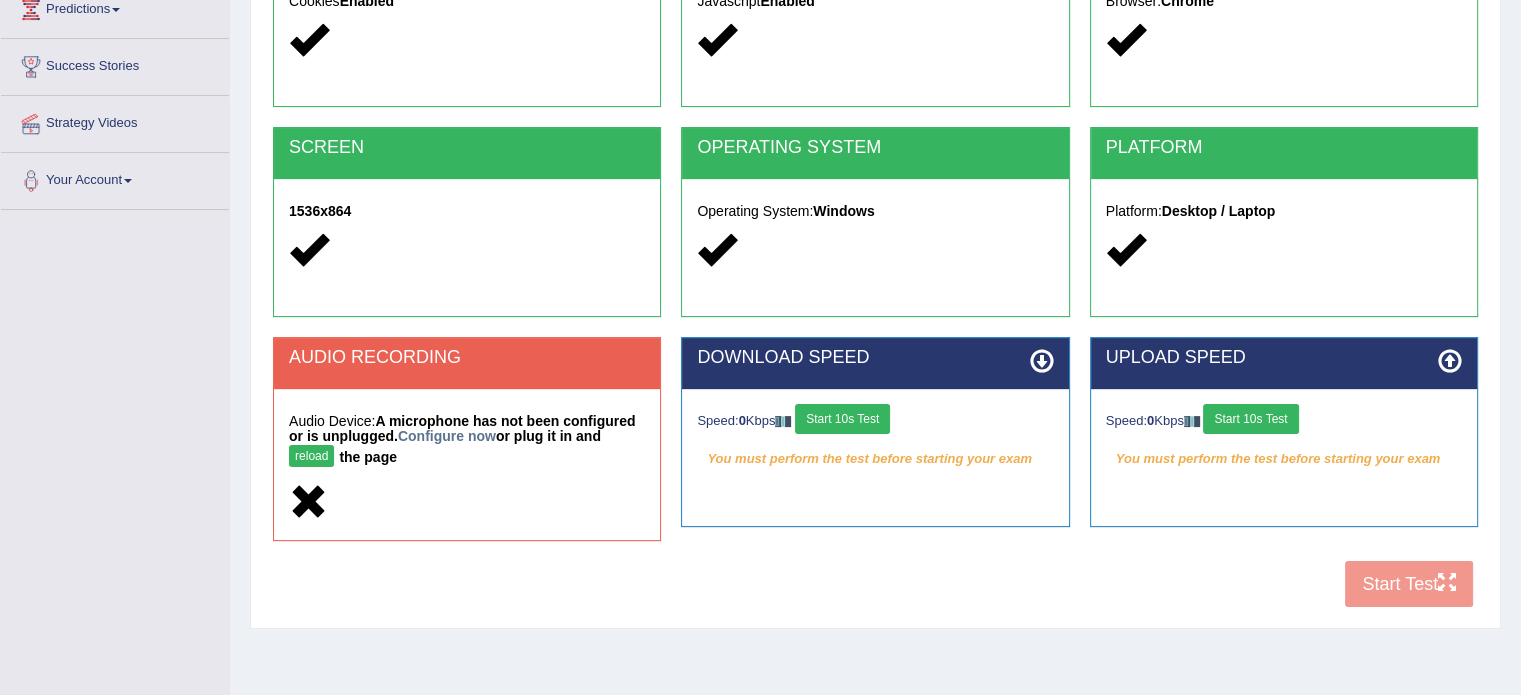 click on "Speed:  0  Kbps    Start 10s Test
You must perform the test before starting your exam
Select Audio Quality" at bounding box center [875, 439] 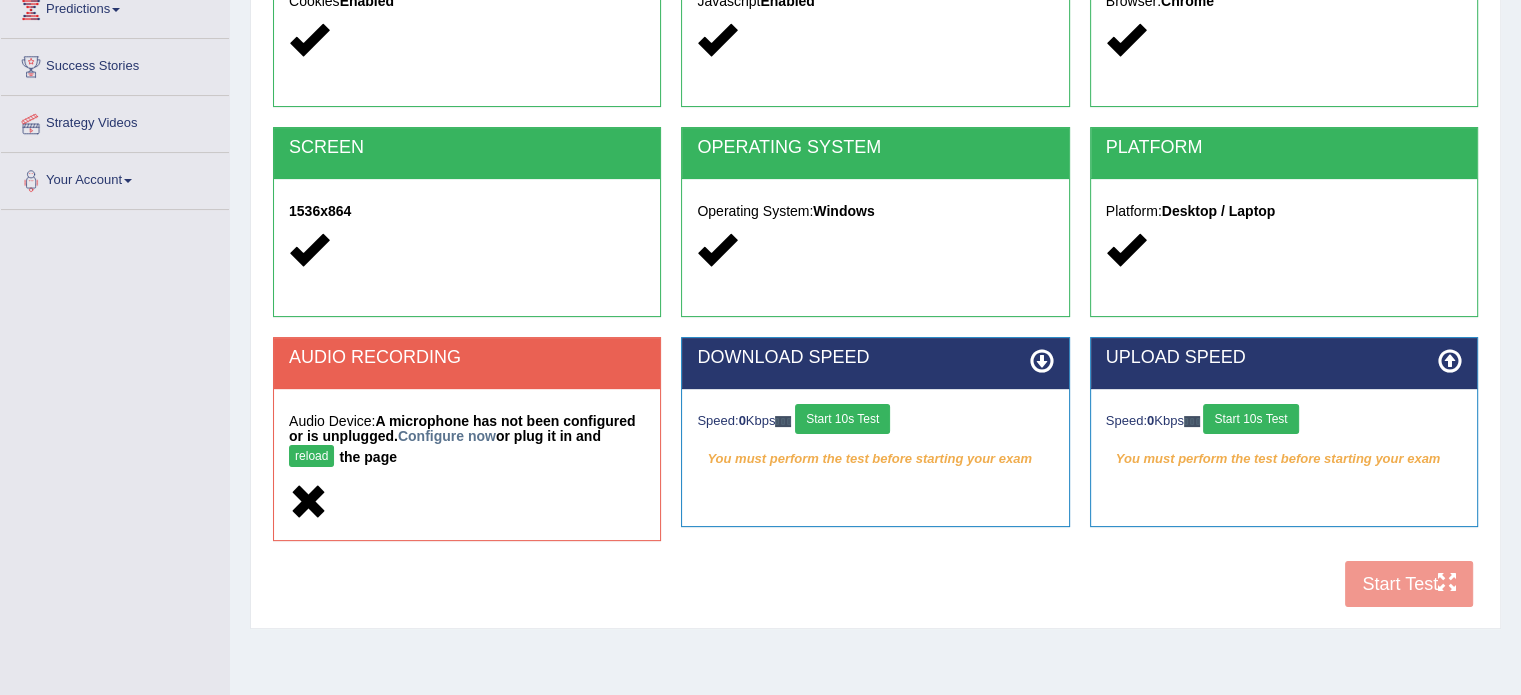 click on "Start 10s Test" at bounding box center (842, 419) 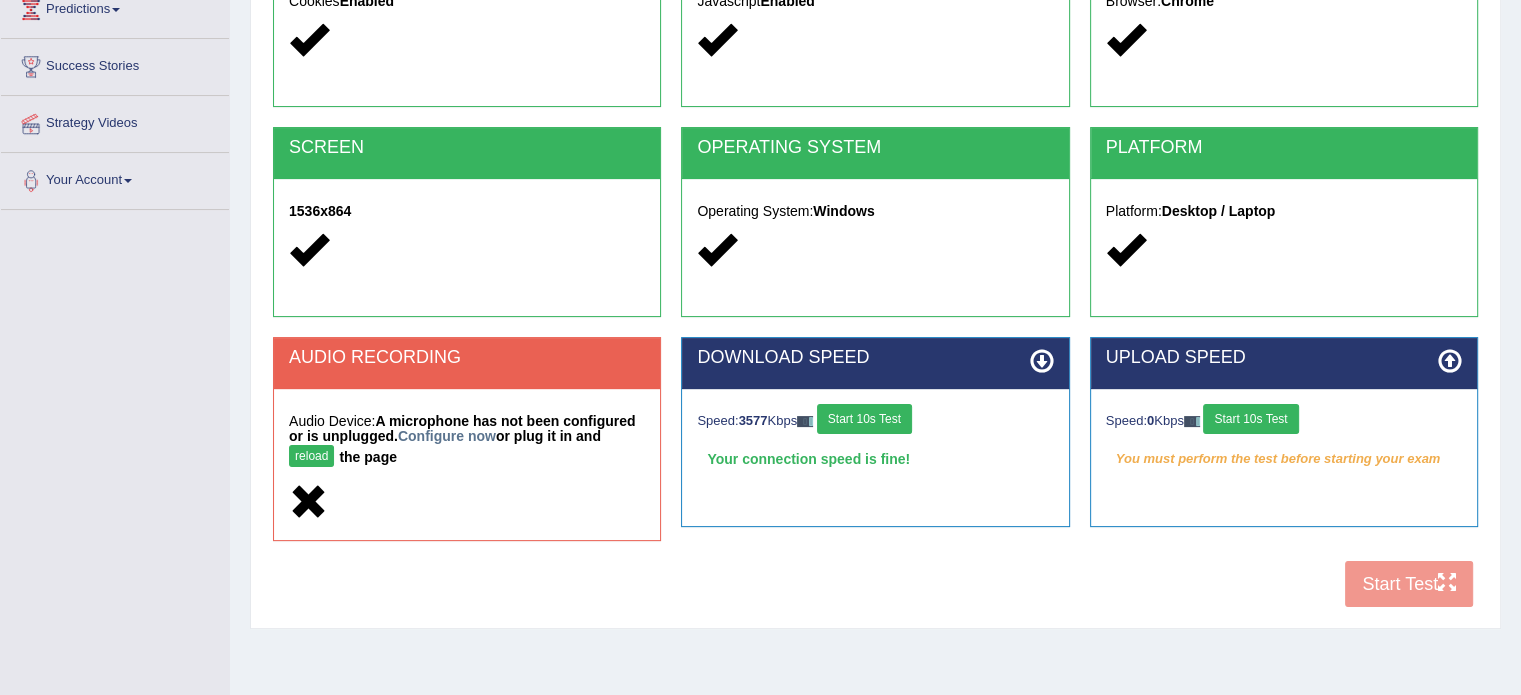 click on "Start 10s Test" at bounding box center (1250, 419) 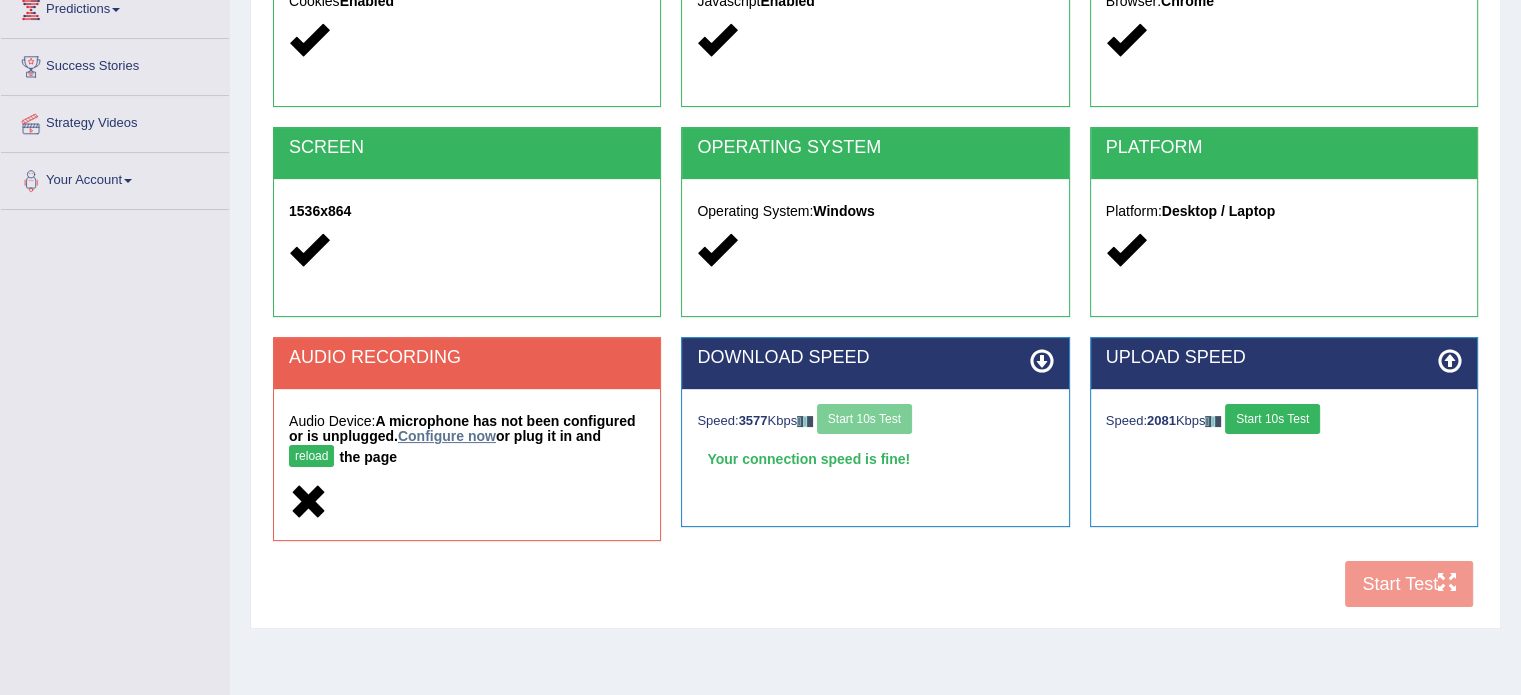 click on "Configure now" at bounding box center (447, 436) 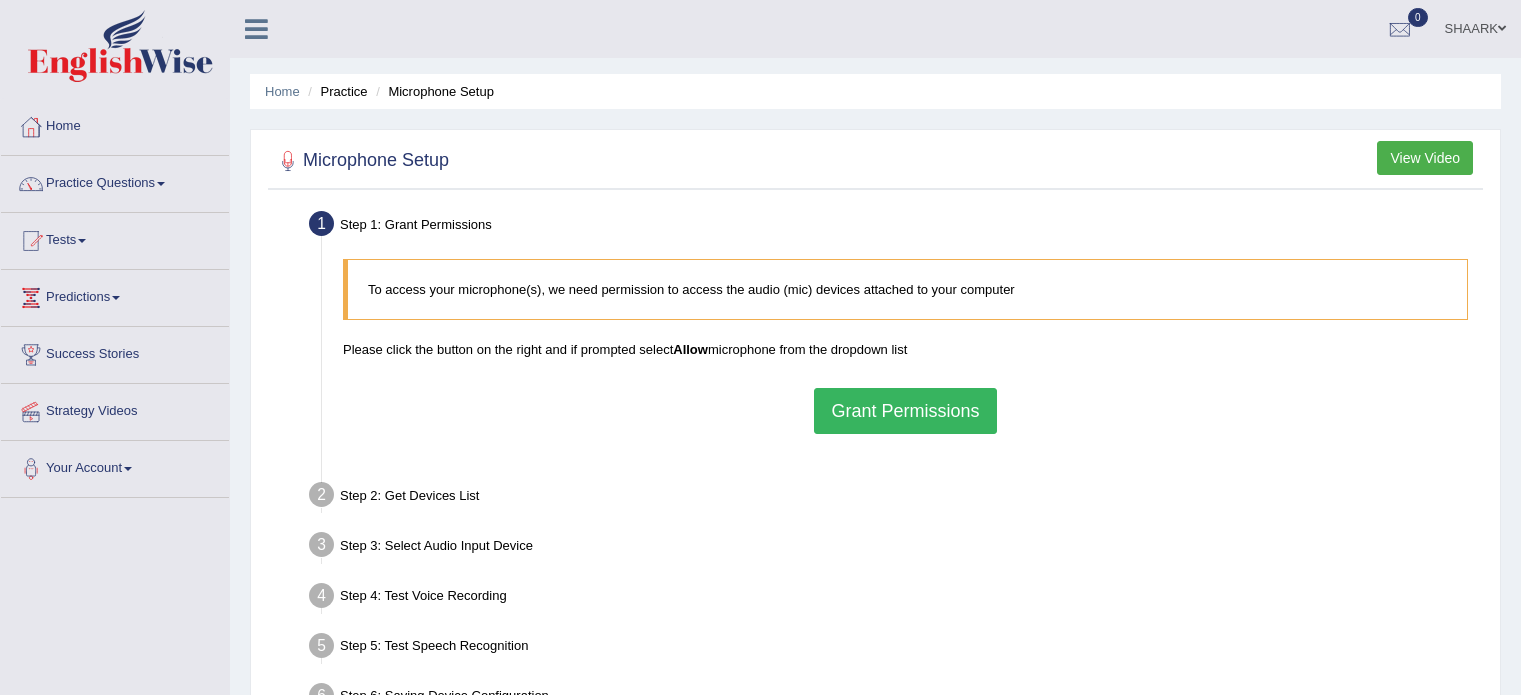scroll, scrollTop: 0, scrollLeft: 0, axis: both 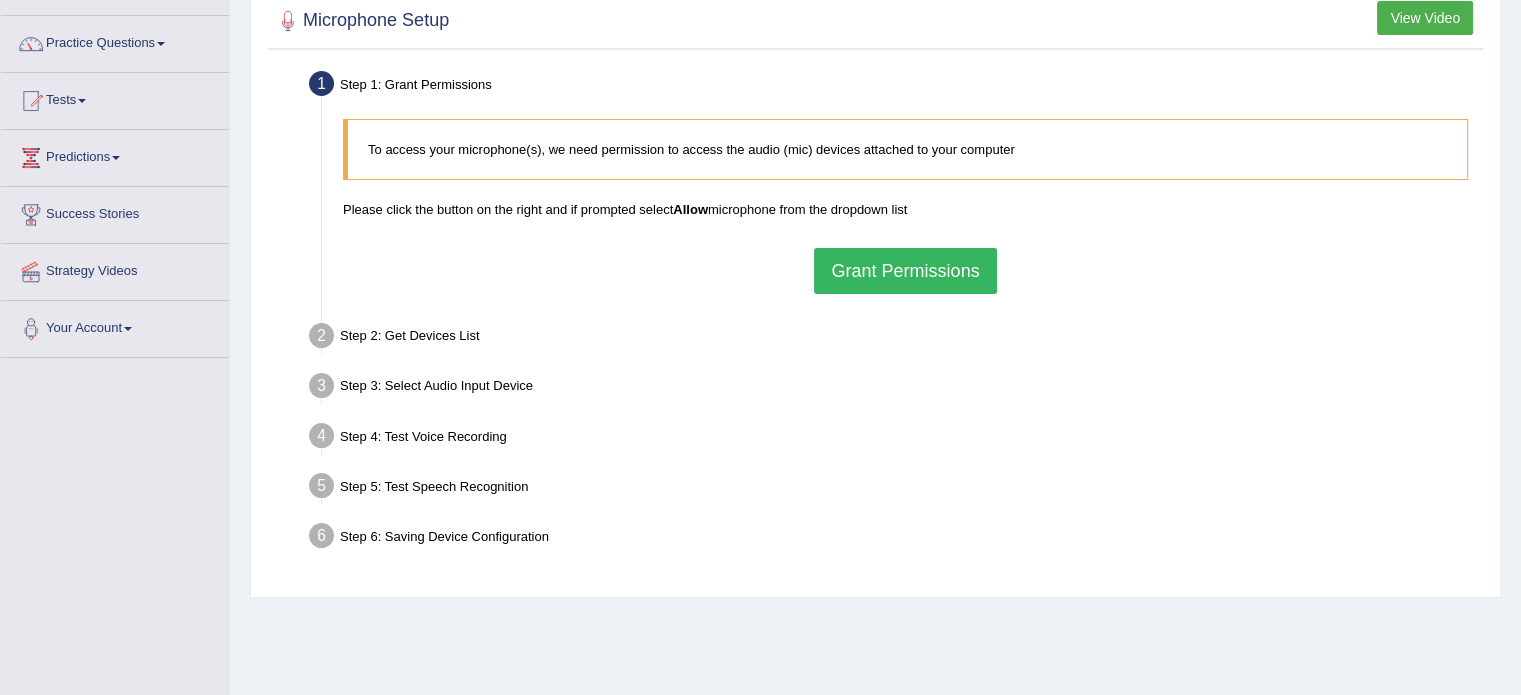 click on "View Video" at bounding box center (1425, 18) 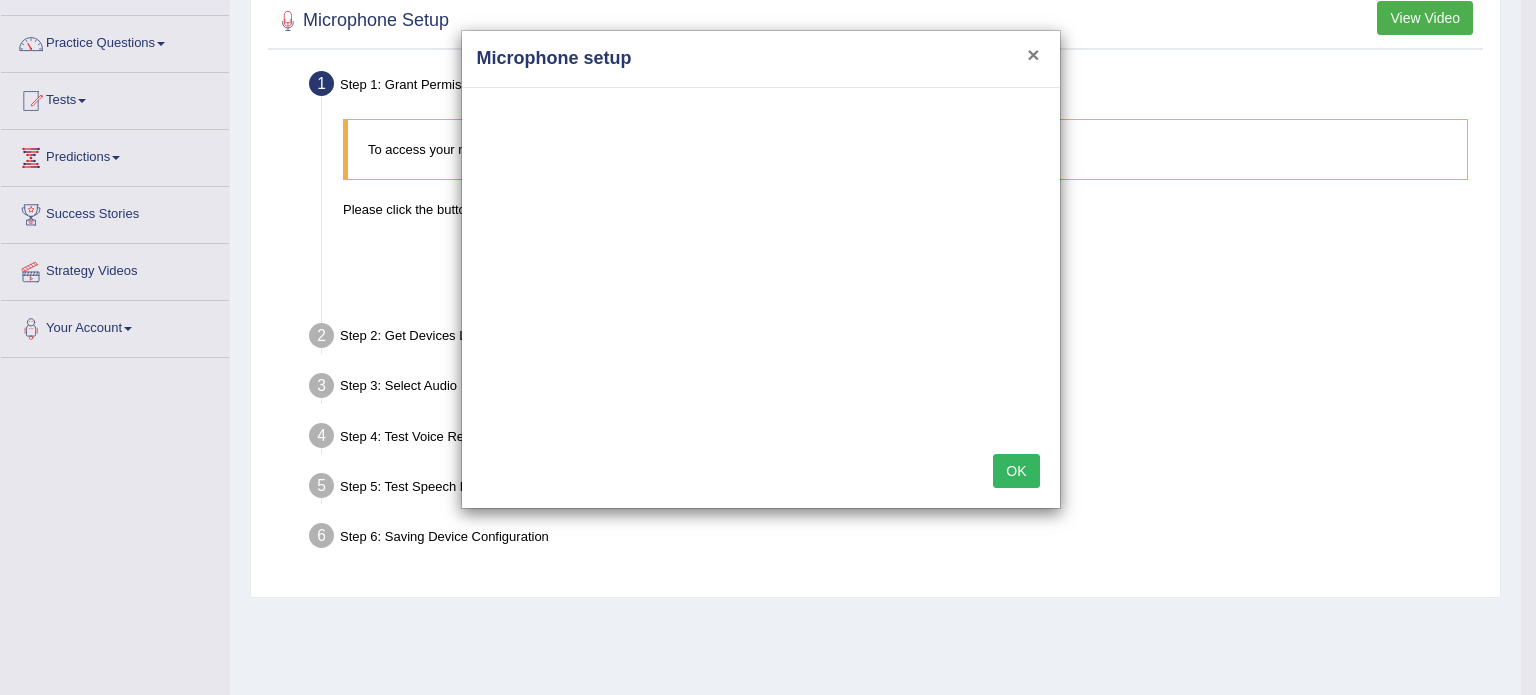 click on "×" at bounding box center [1033, 54] 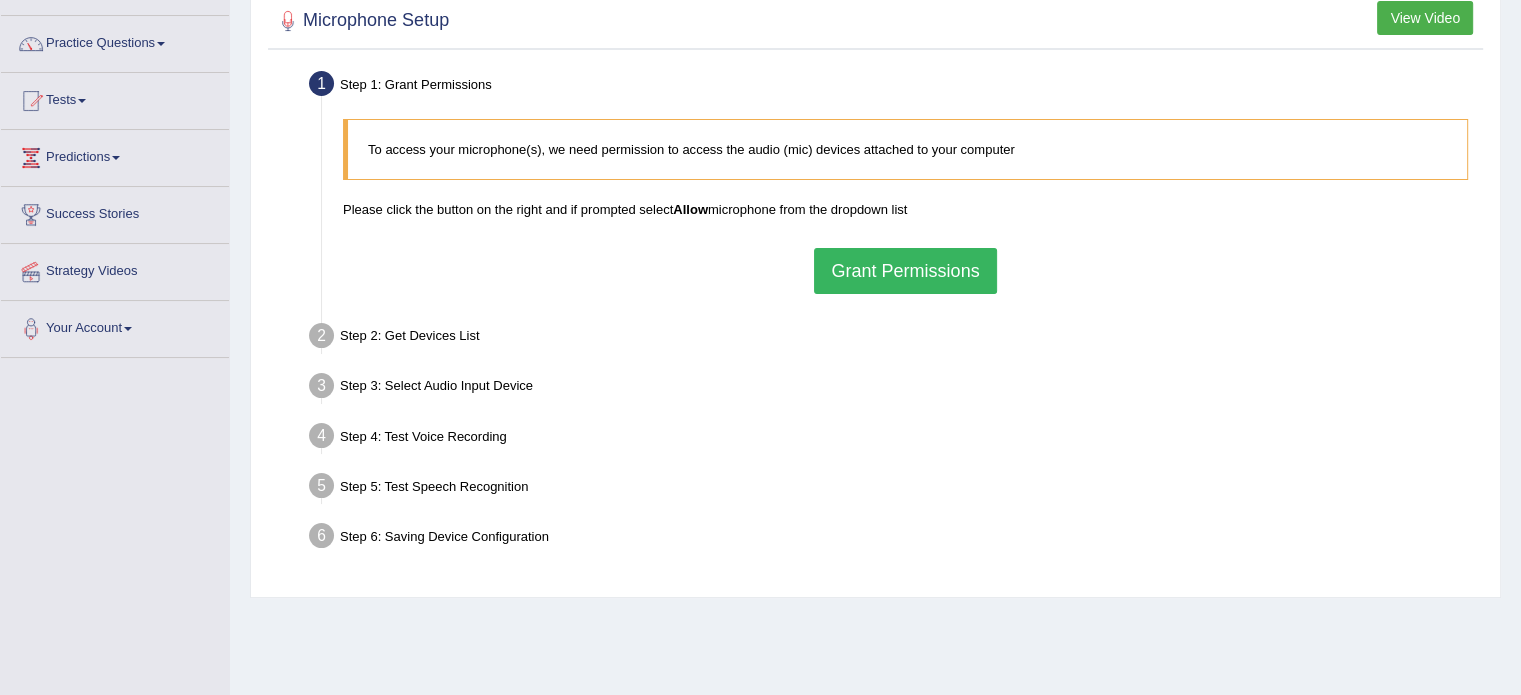 click on "Grant Permissions" at bounding box center [905, 271] 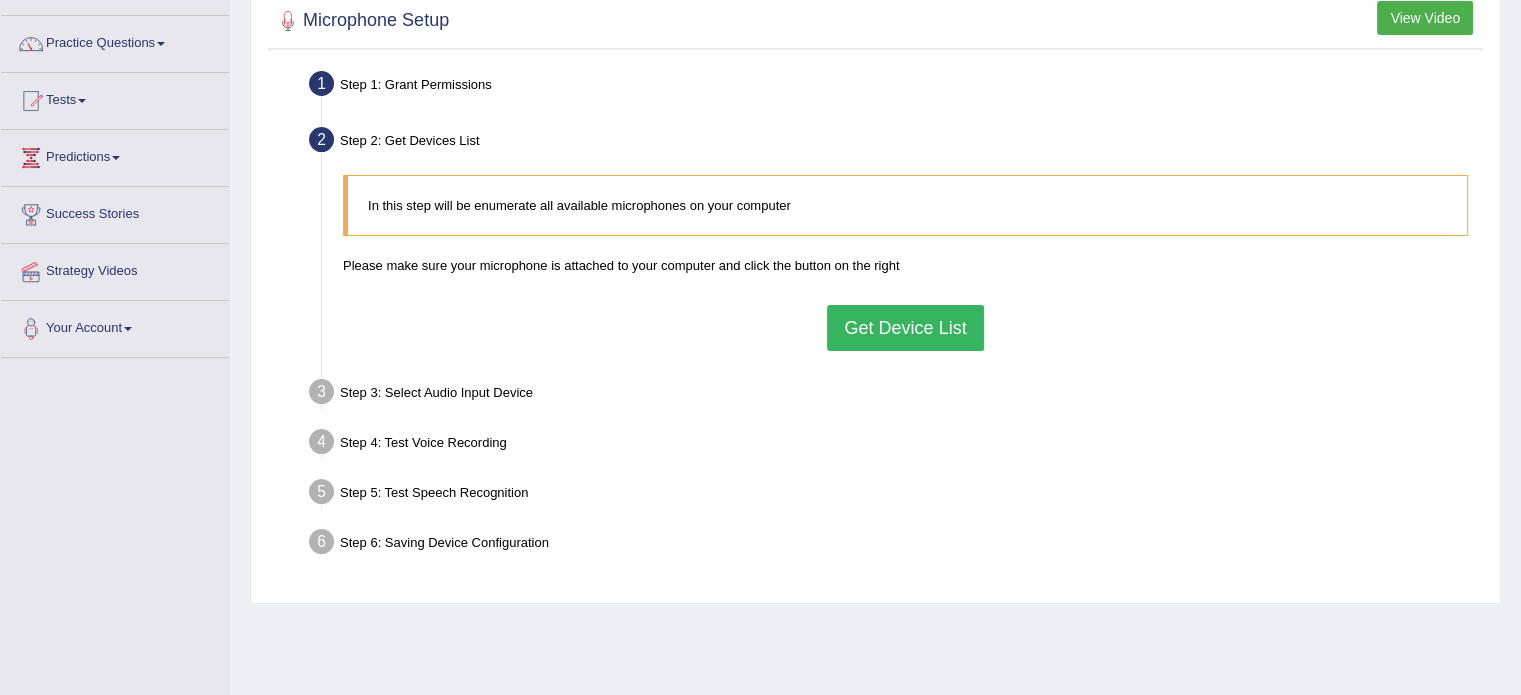 click on "Get Device List" at bounding box center [905, 328] 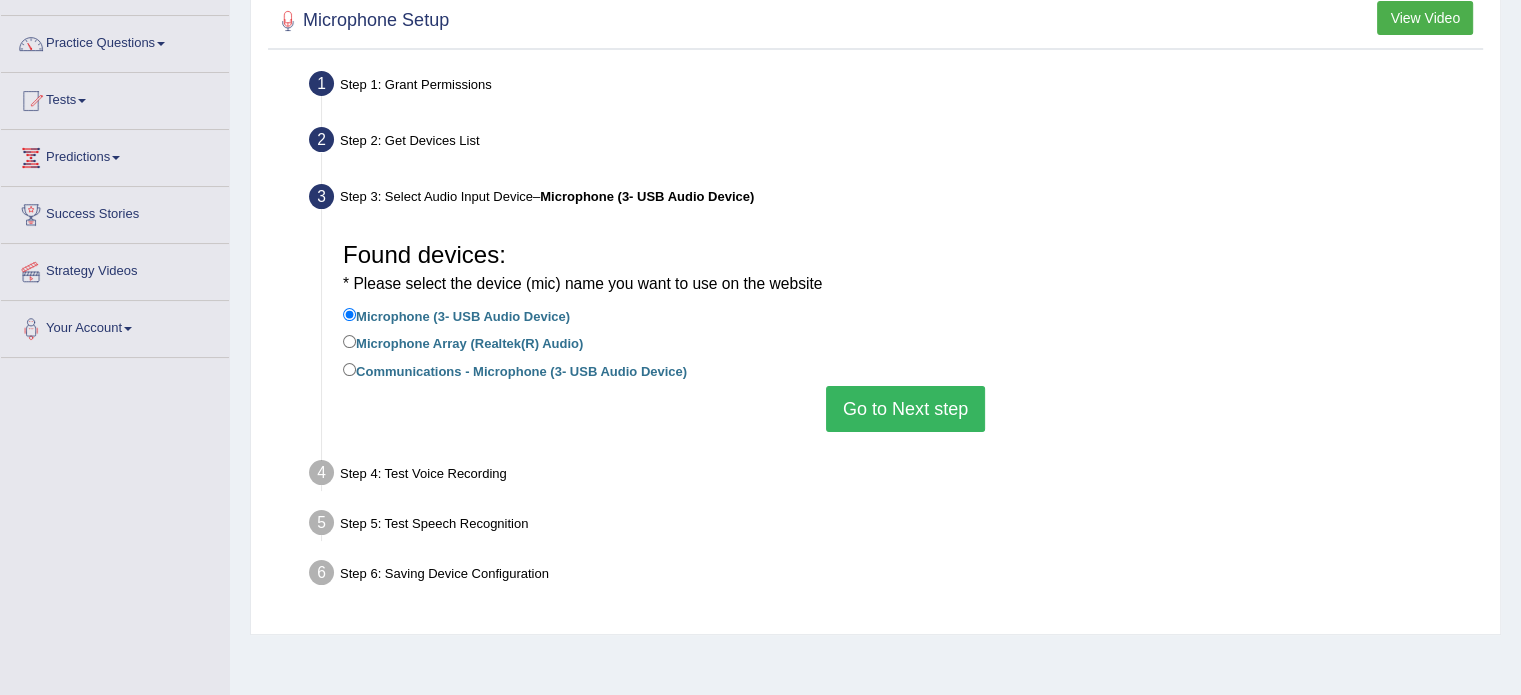 click on "Go to Next step" at bounding box center (905, 409) 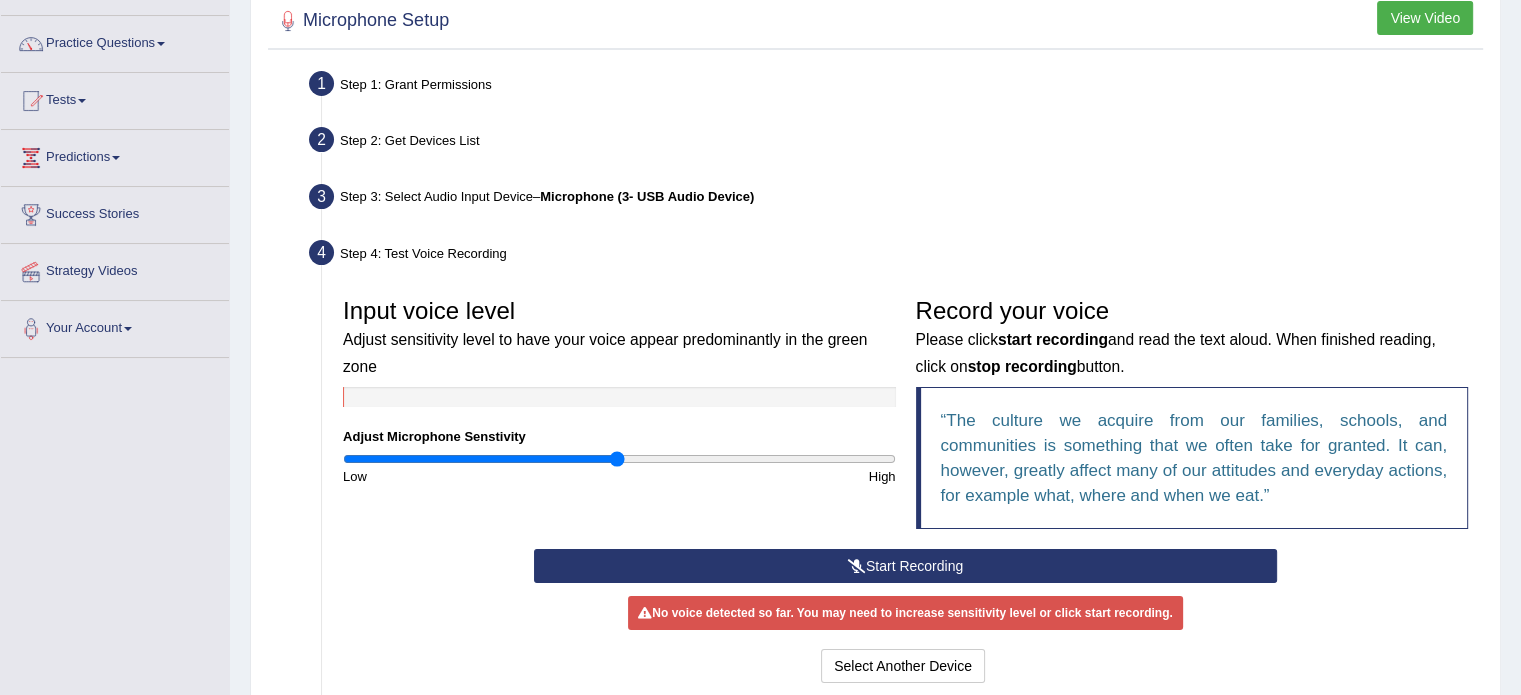 click on "Start Recording" at bounding box center [905, 566] 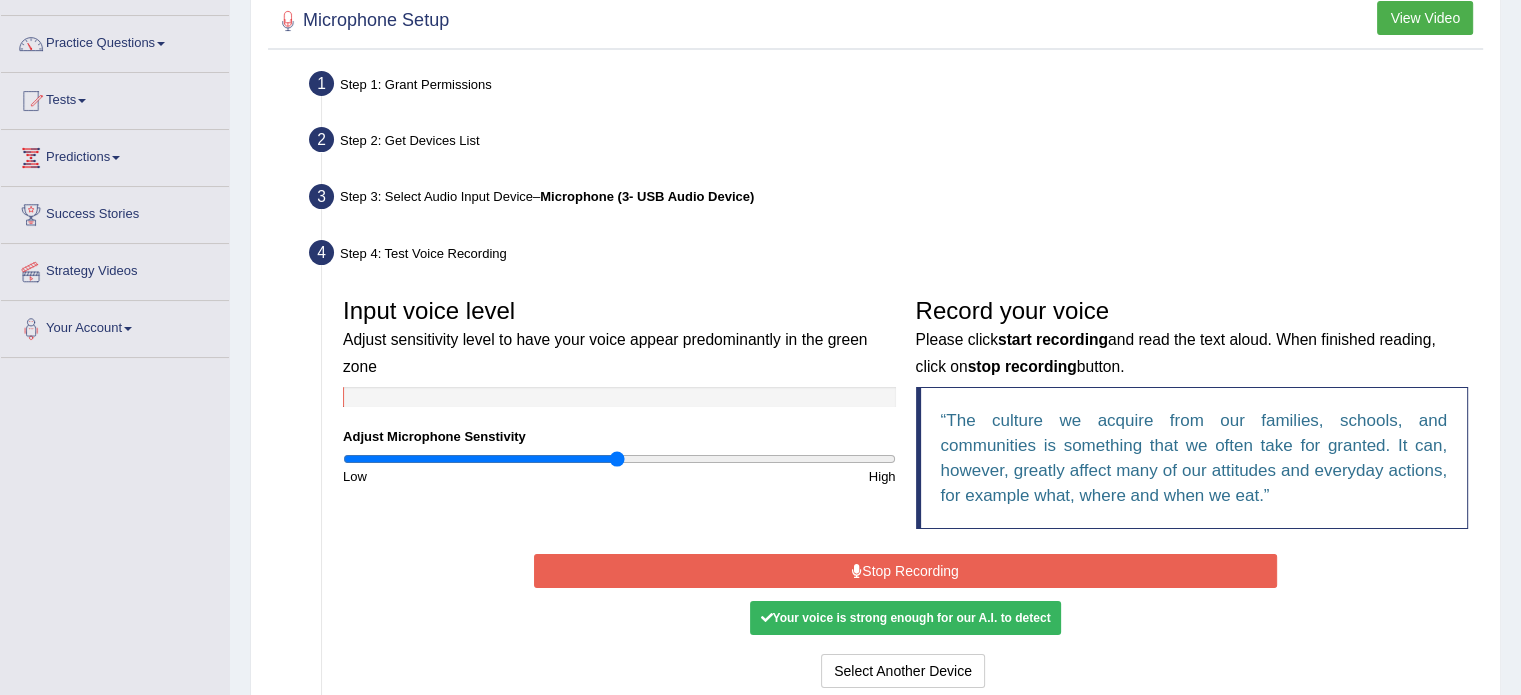 click on "Stop Recording" at bounding box center [905, 571] 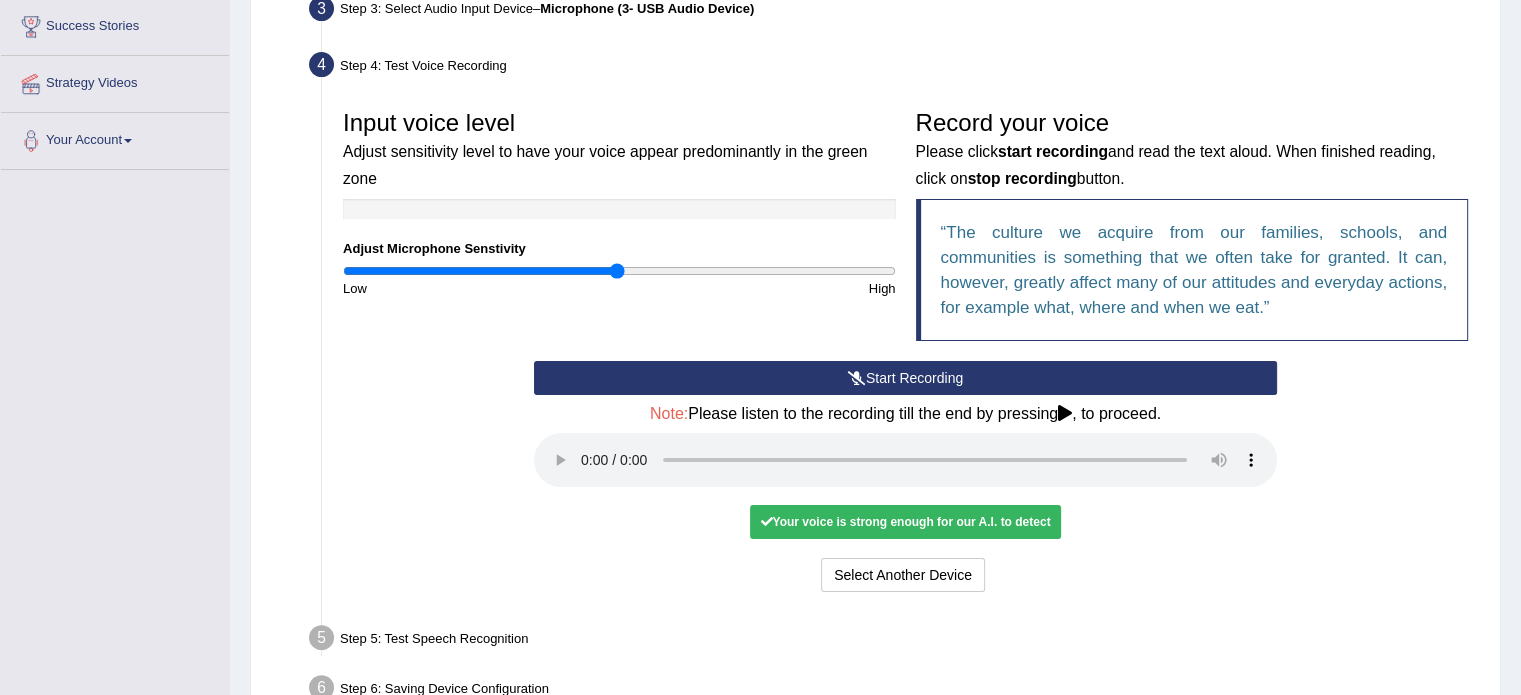 scroll, scrollTop: 332, scrollLeft: 0, axis: vertical 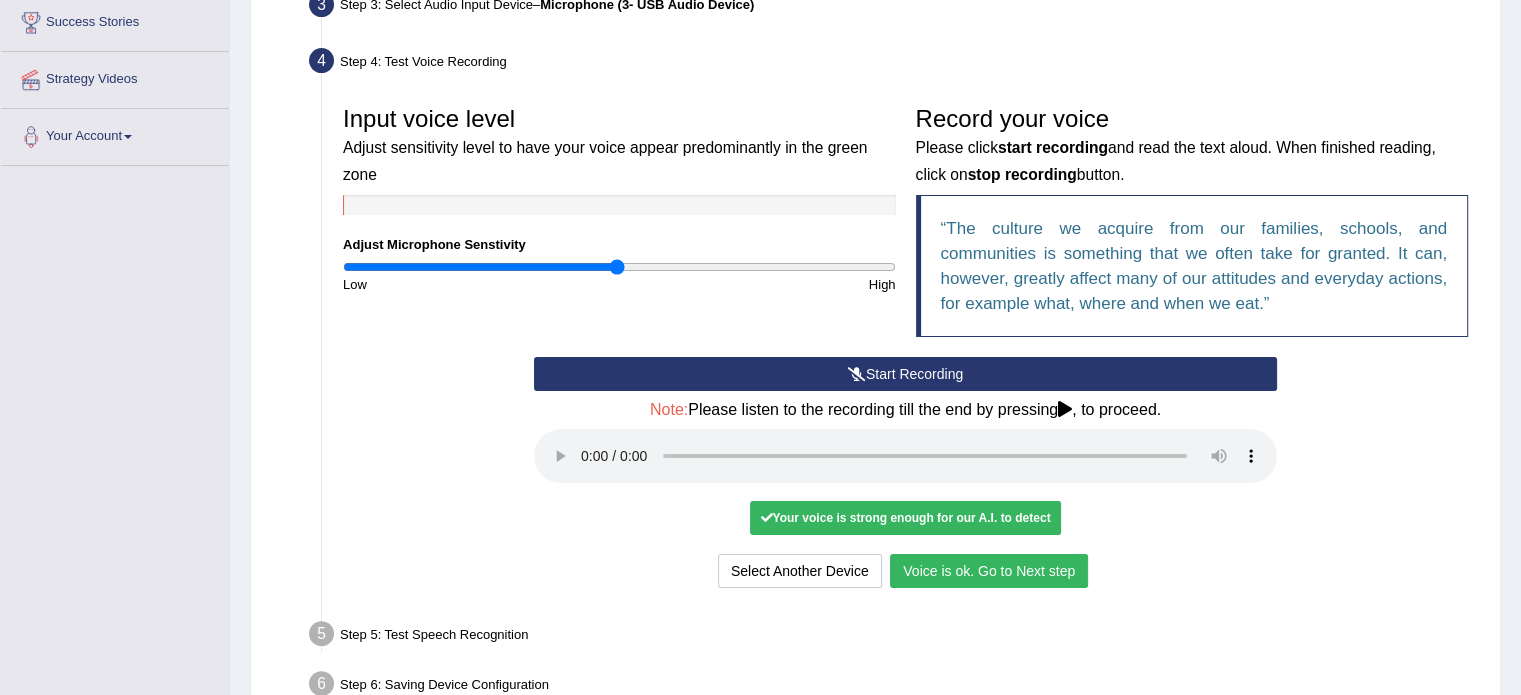 click on "Voice is ok. Go to Next step" at bounding box center (989, 571) 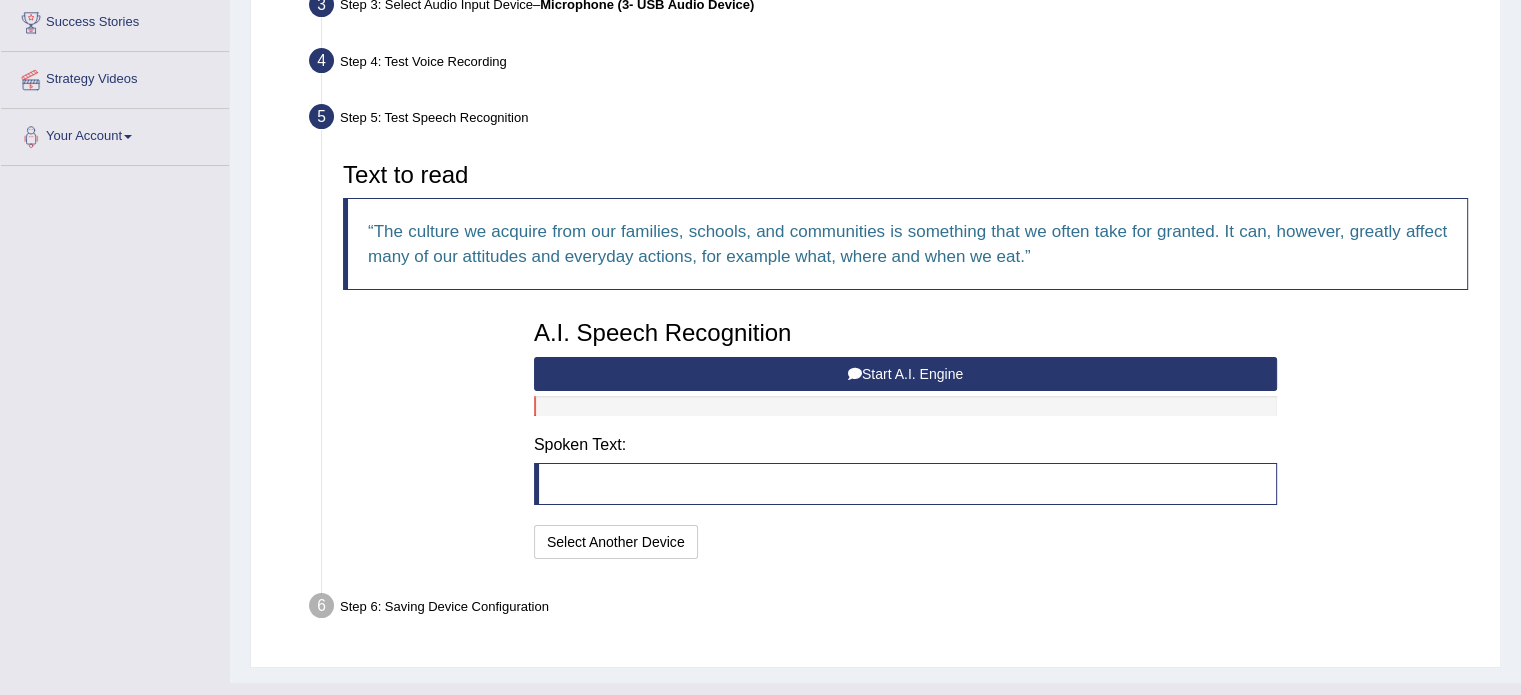 click on "Start A.I. Engine" at bounding box center (905, 374) 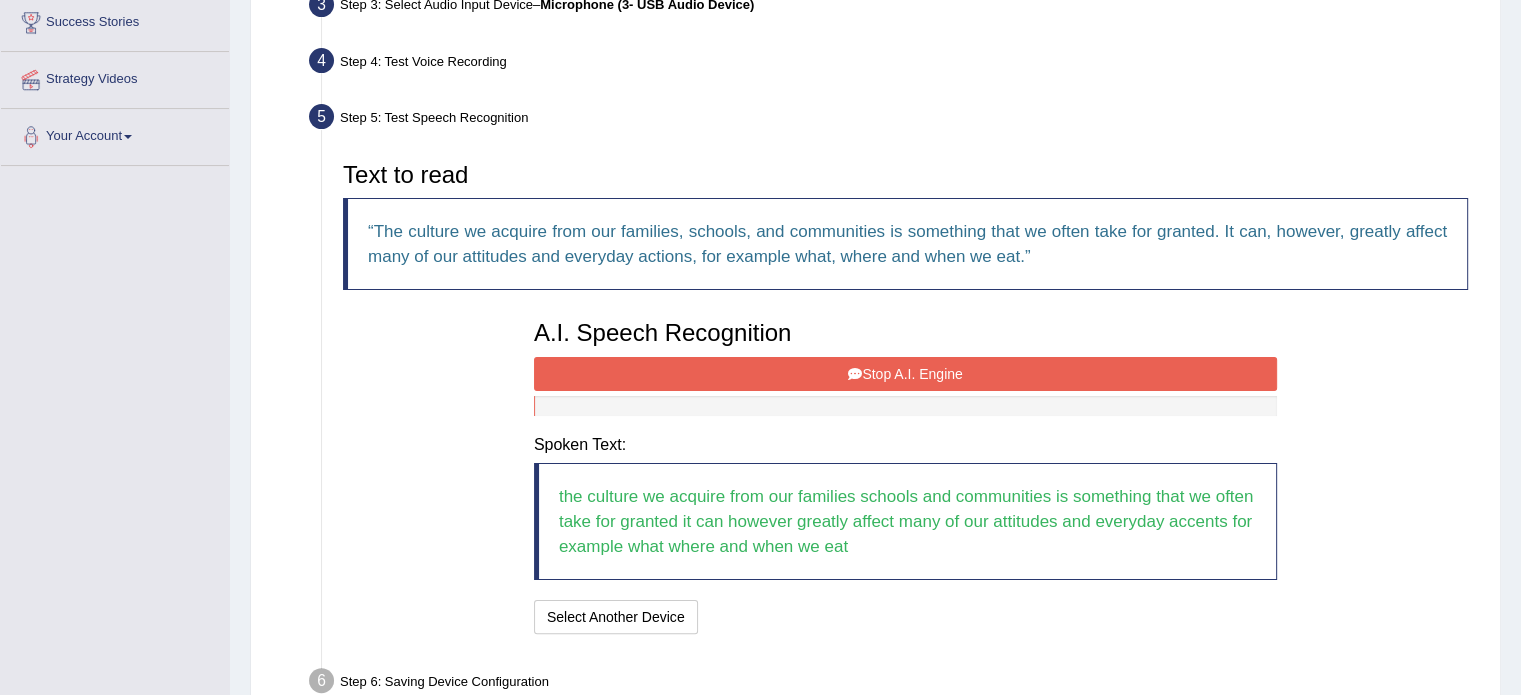 click on "Stop A.I. Engine" at bounding box center [905, 374] 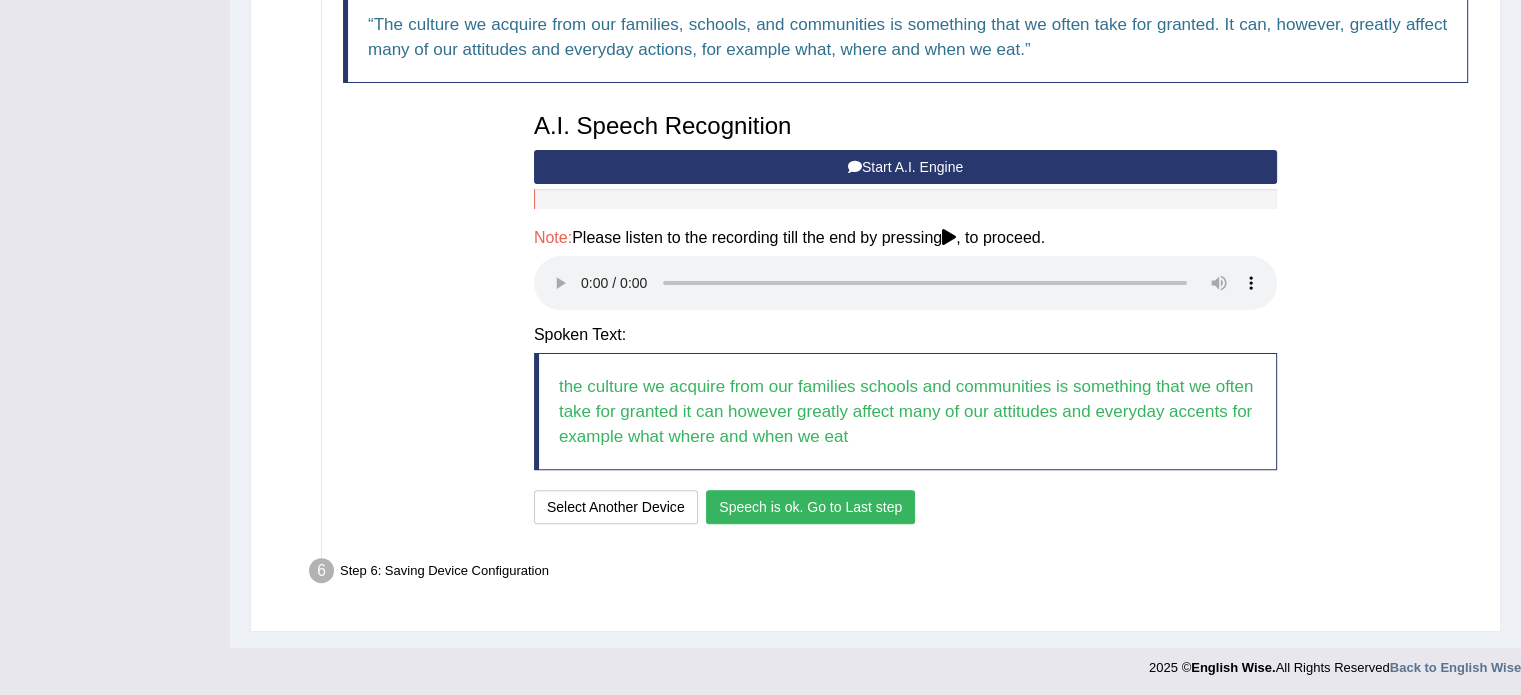 scroll, scrollTop: 540, scrollLeft: 0, axis: vertical 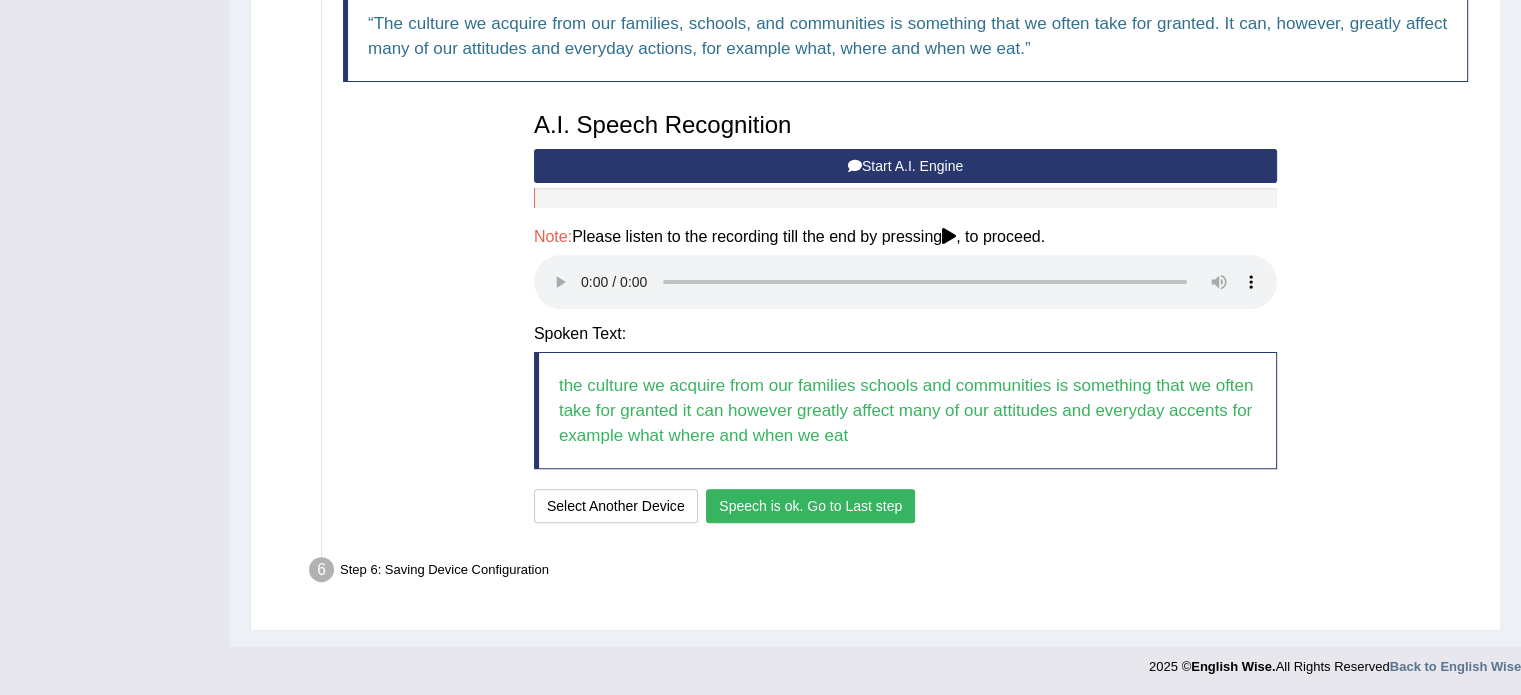 click on "Speech is ok. Go to Last step" at bounding box center (810, 506) 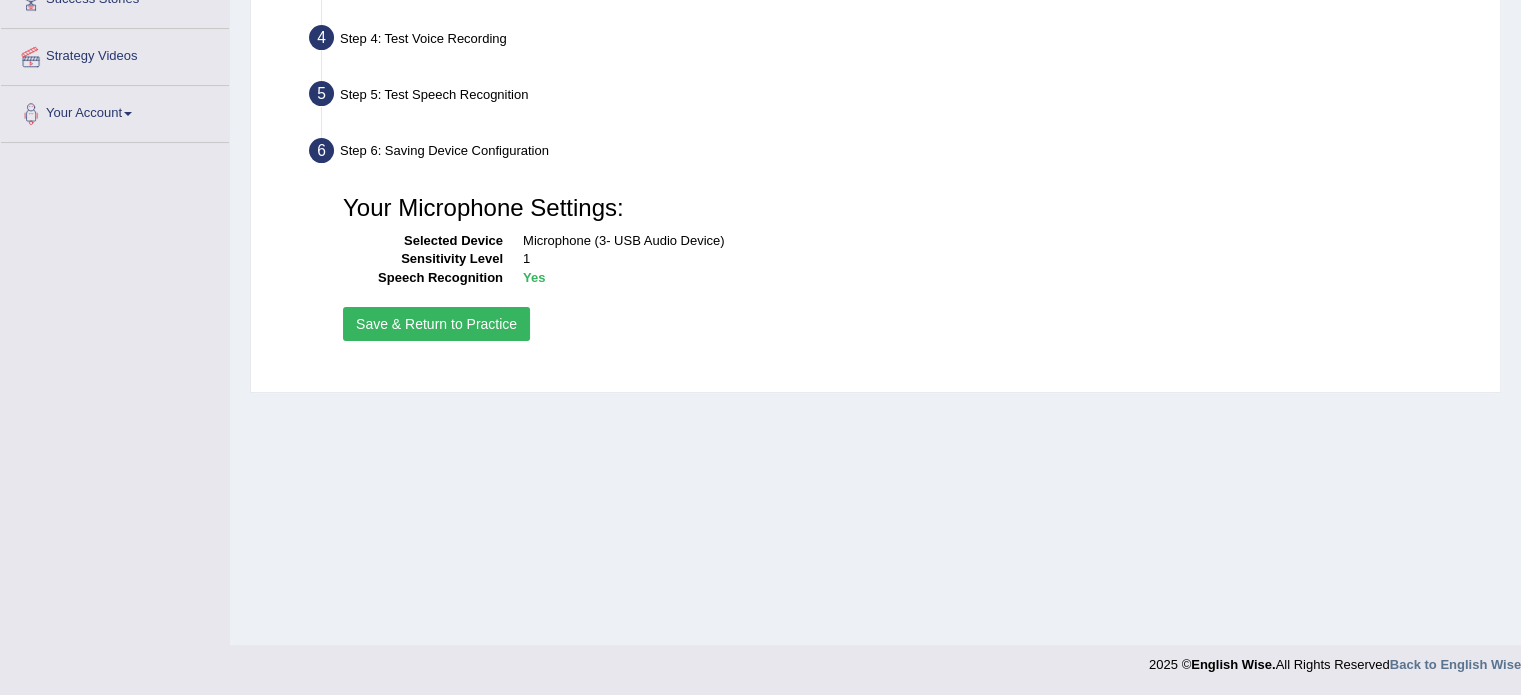 scroll, scrollTop: 352, scrollLeft: 0, axis: vertical 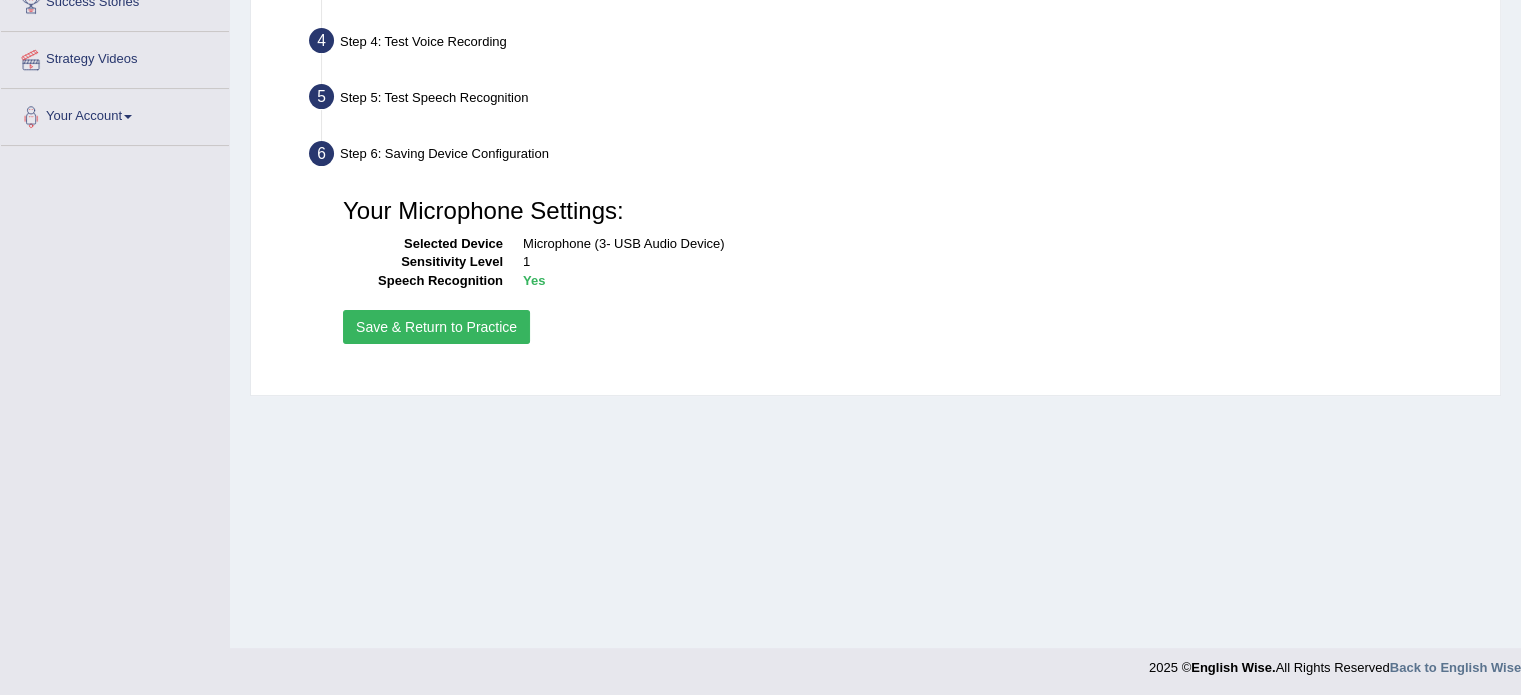click on "Save & Return to Practice" at bounding box center [436, 327] 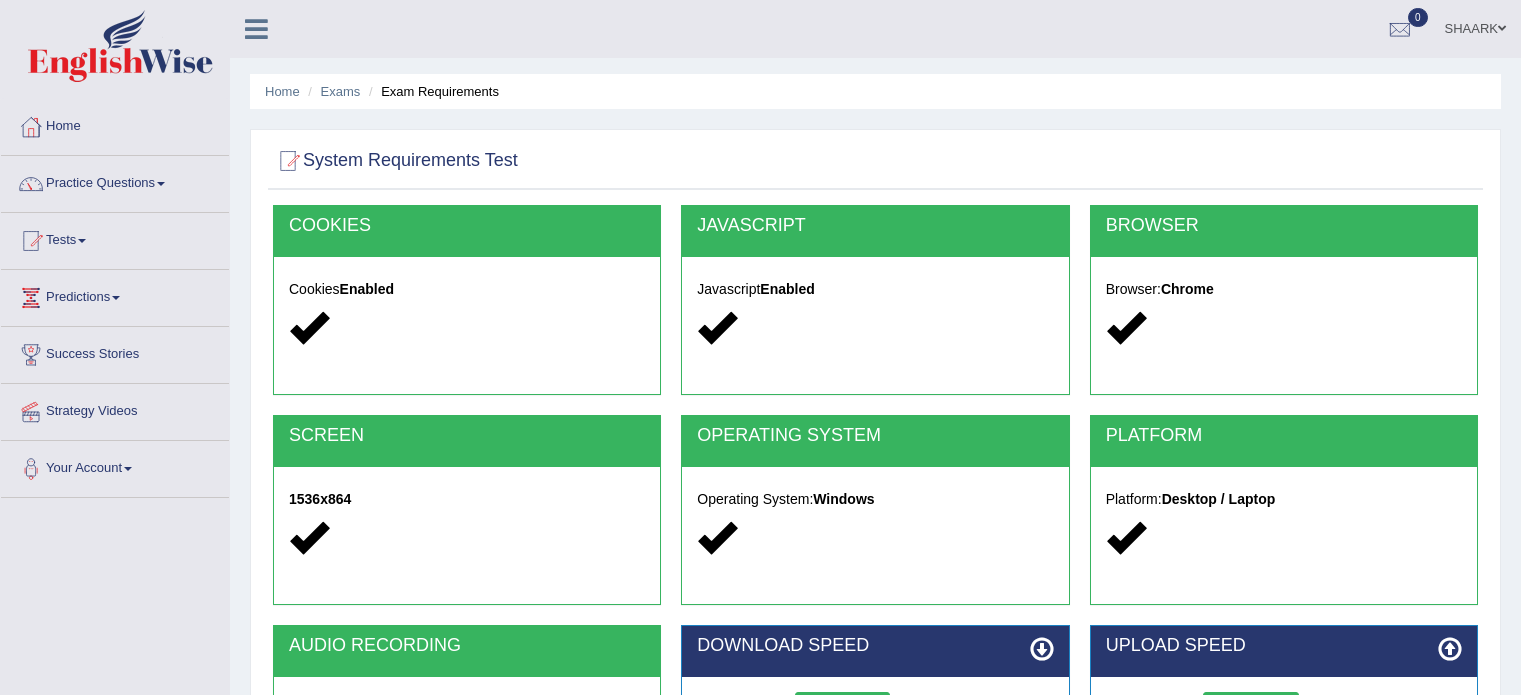 scroll, scrollTop: 355, scrollLeft: 0, axis: vertical 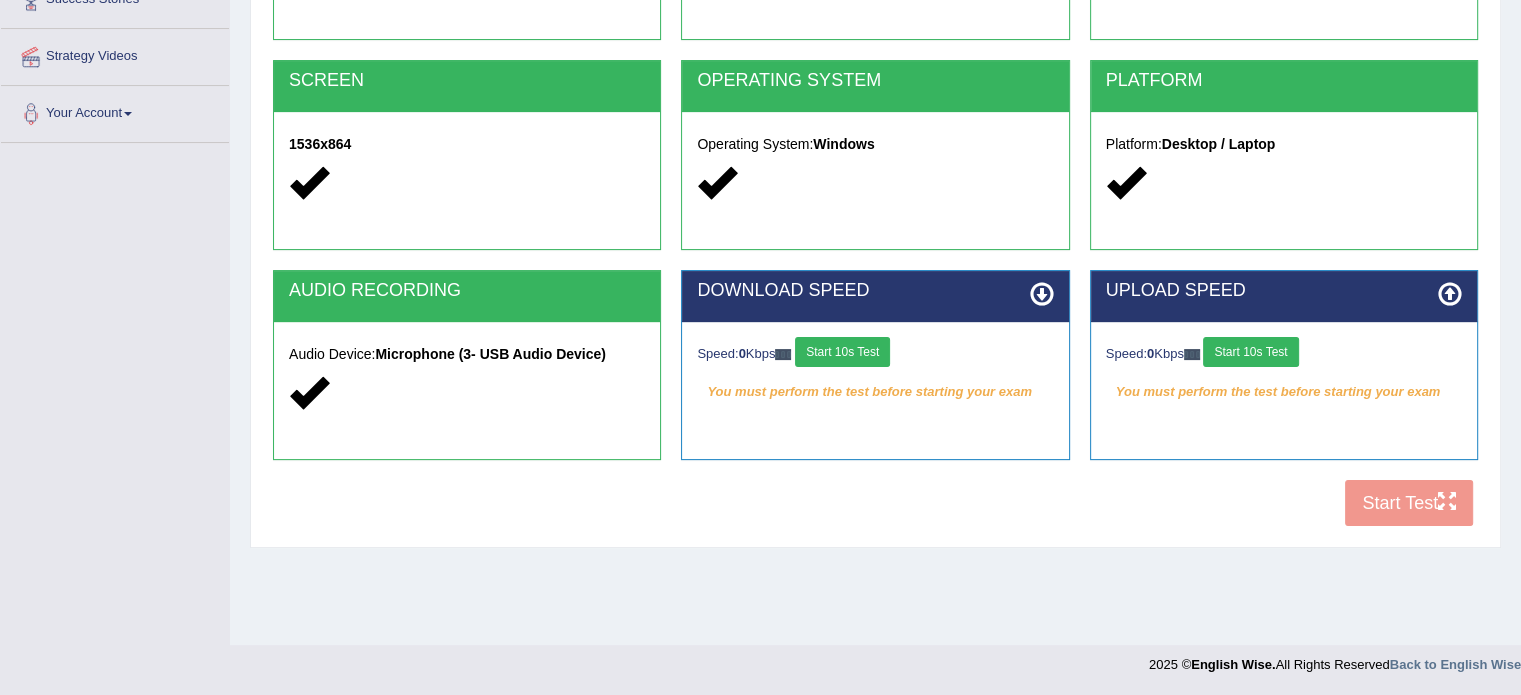 click on "Start 10s Test" at bounding box center (842, 352) 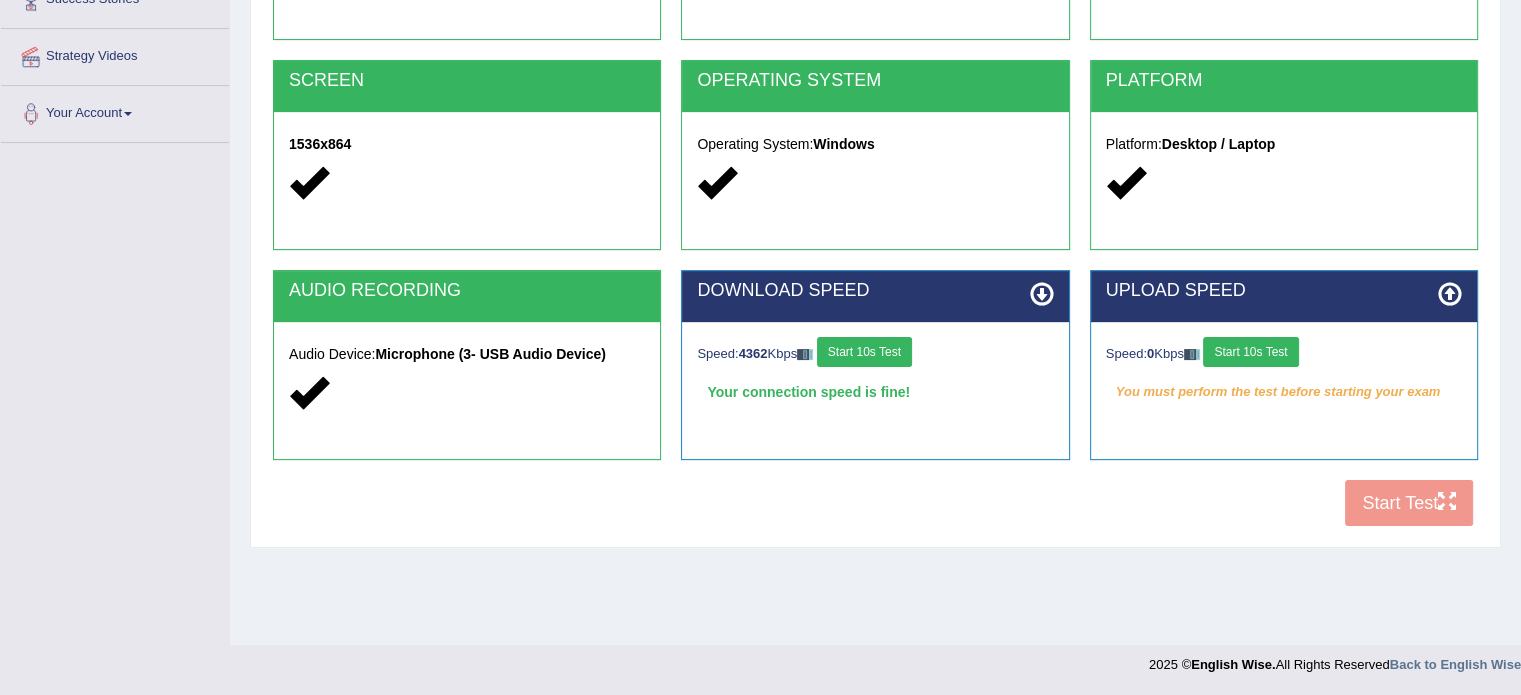 click on "Start 10s Test" at bounding box center [1250, 352] 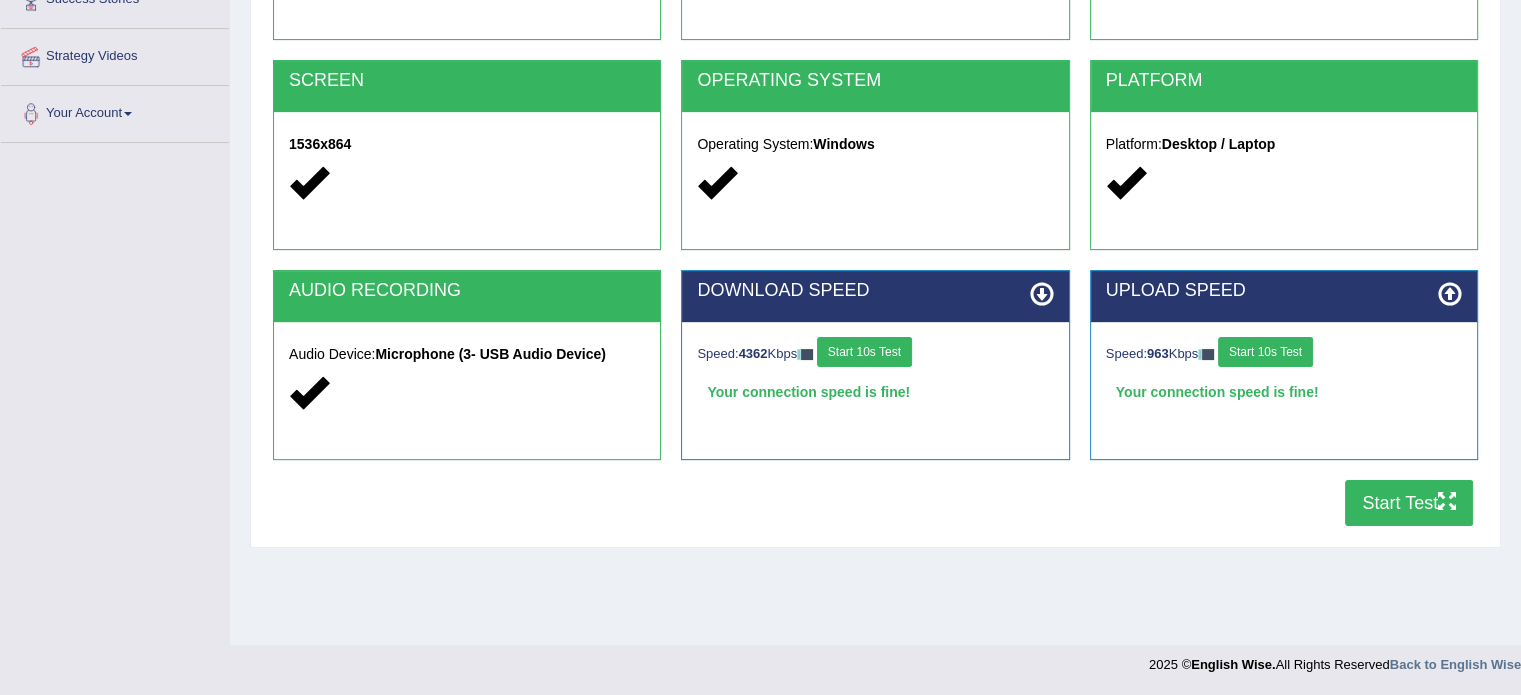 click on "Start Test" at bounding box center (1409, 503) 